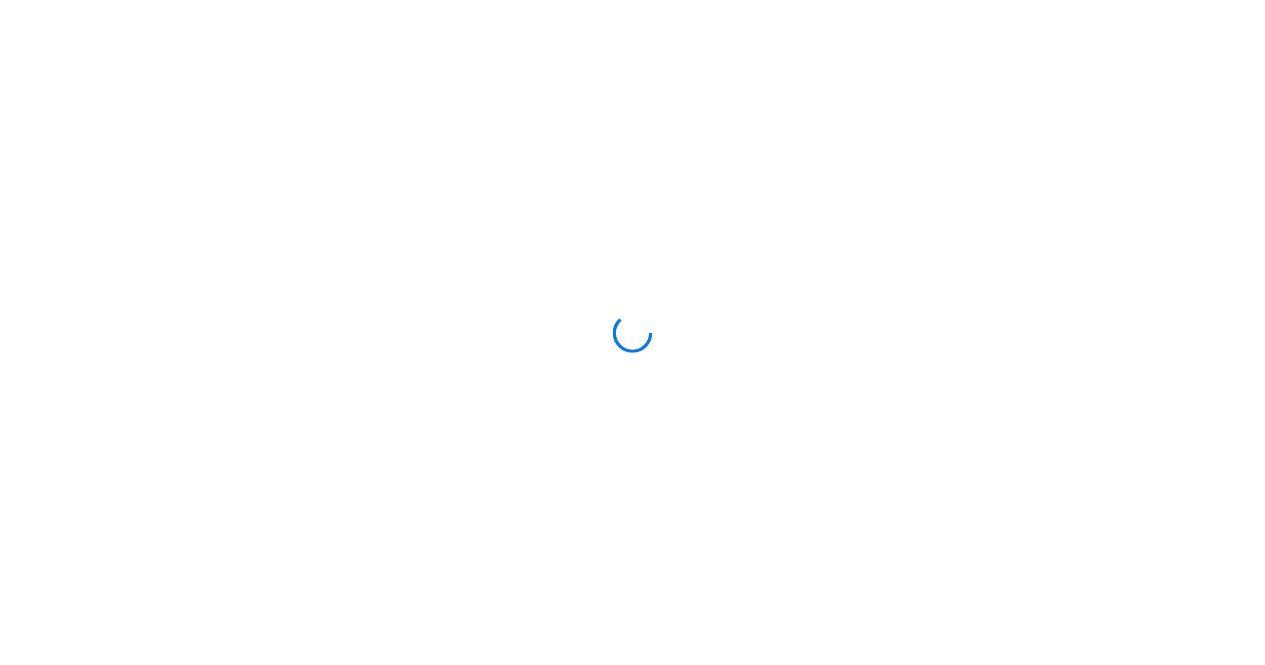 scroll, scrollTop: 0, scrollLeft: 0, axis: both 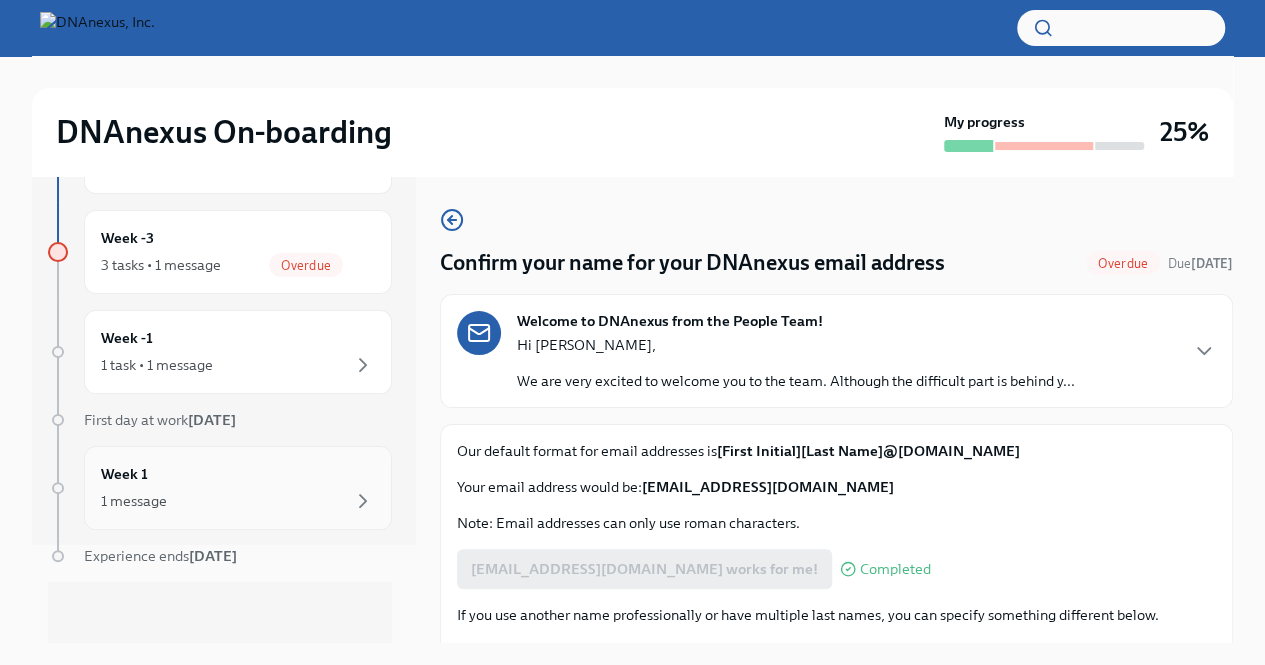 click on "1 message" at bounding box center (238, 501) 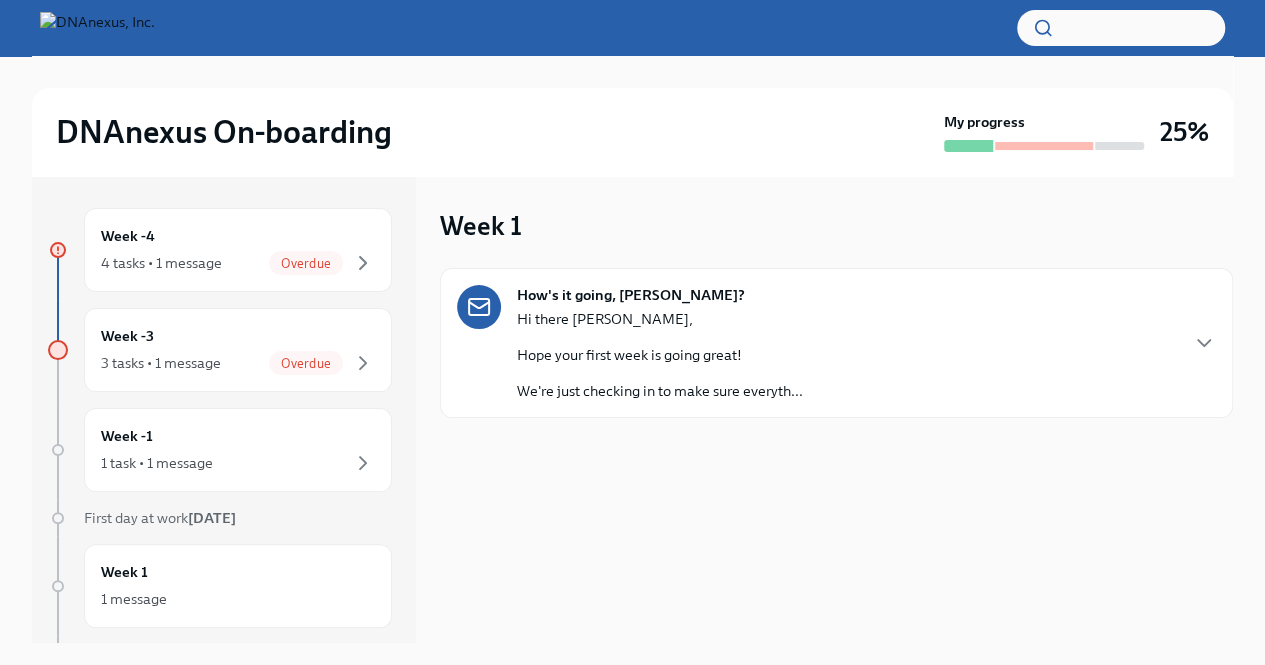 scroll, scrollTop: 98, scrollLeft: 0, axis: vertical 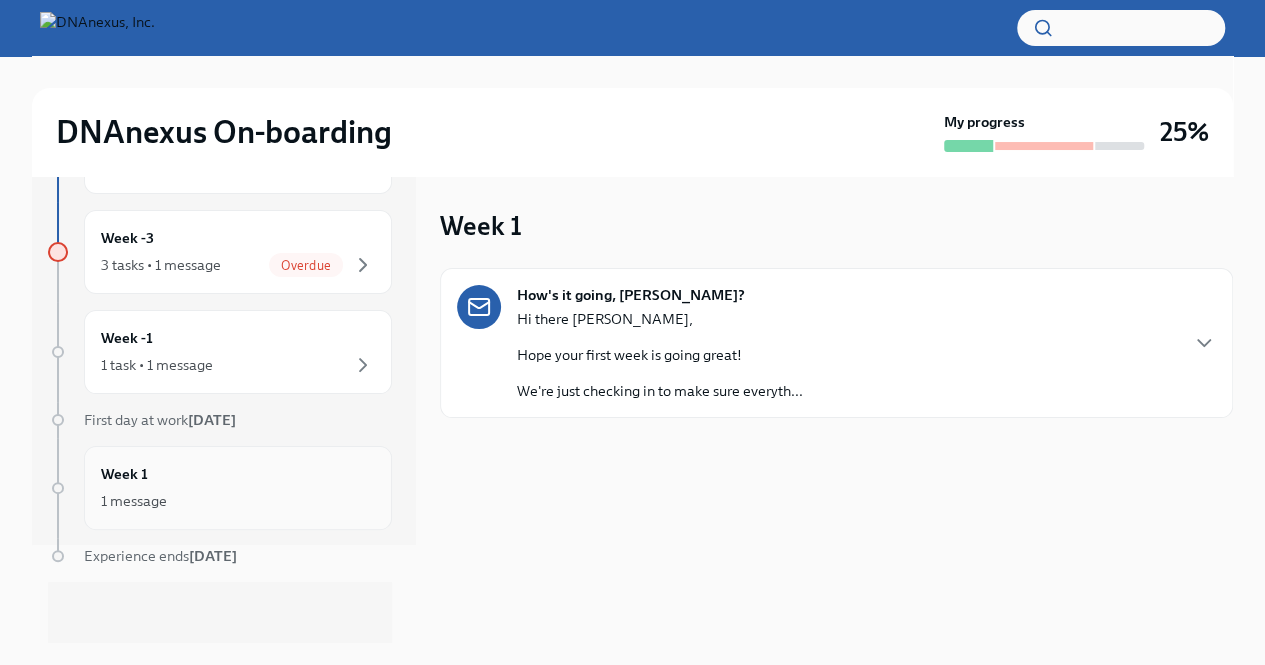 click on "Week 1 1 message" at bounding box center (238, 488) 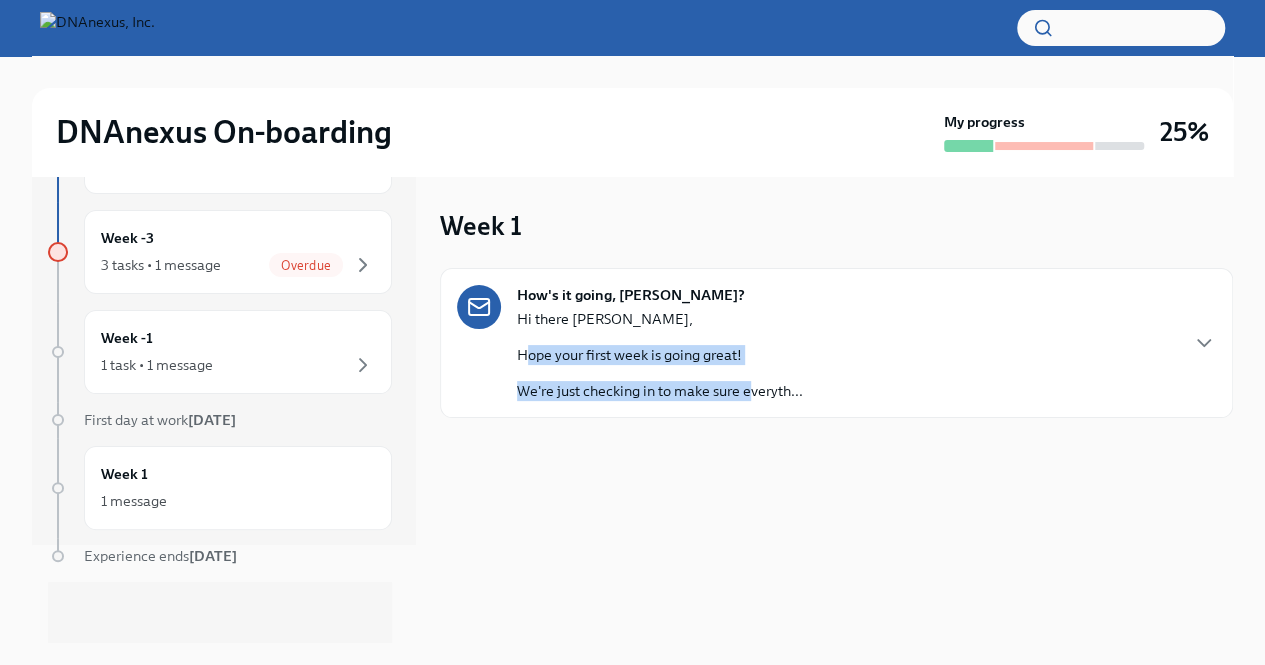 drag, startPoint x: 524, startPoint y: 348, endPoint x: 754, endPoint y: 393, distance: 234.36084 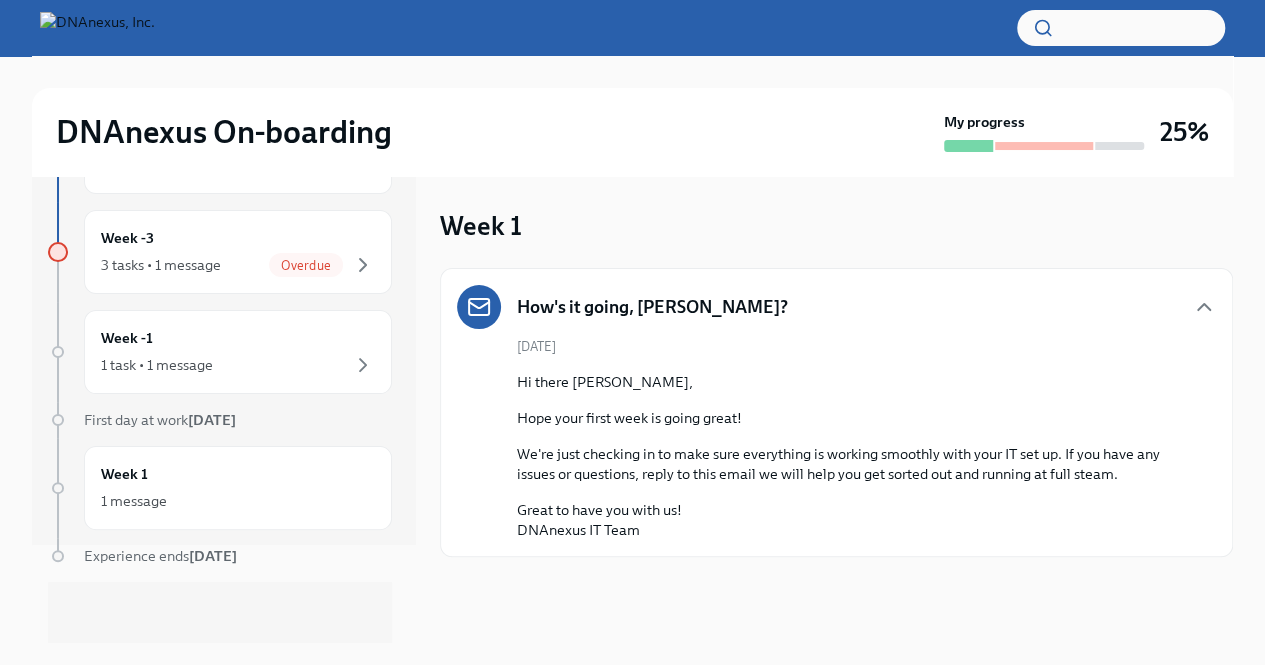 click on "Hi there [PERSON_NAME],
Hope your first week is going great!
We're just checking in to make sure everything is working smoothly with your IT set up. If you have any issues or questions, reply to this email we will help you get sorted out and running at full steam.
Great to have you with us!
DNAnexus IT Team" at bounding box center (850, 456) 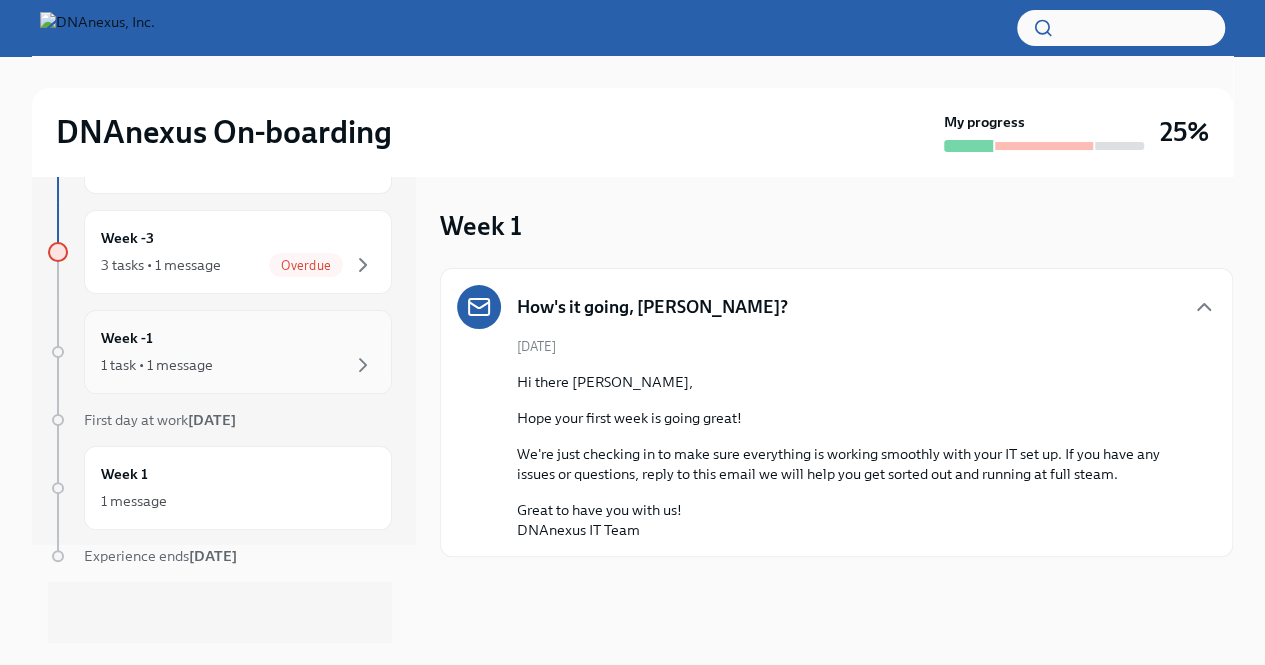 click on "1 task • 1 message" at bounding box center [157, 365] 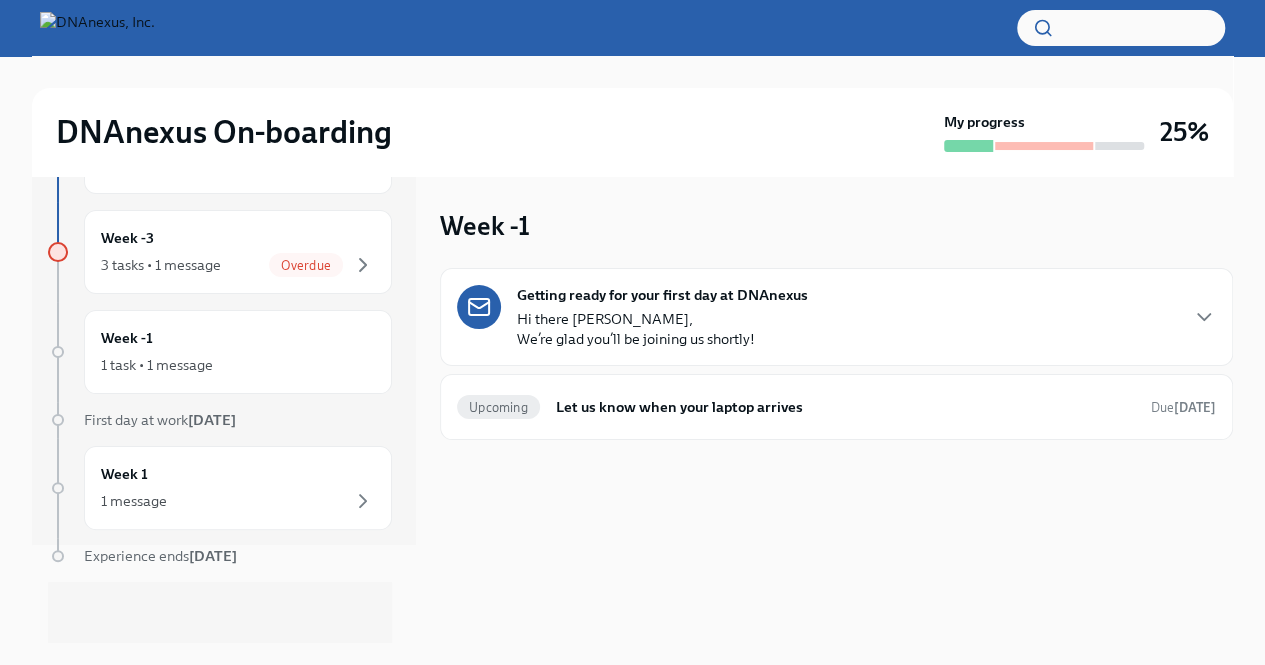 click on "Hi there [PERSON_NAME],
We’re glad you’ll be joining us shortly!" at bounding box center [636, 329] 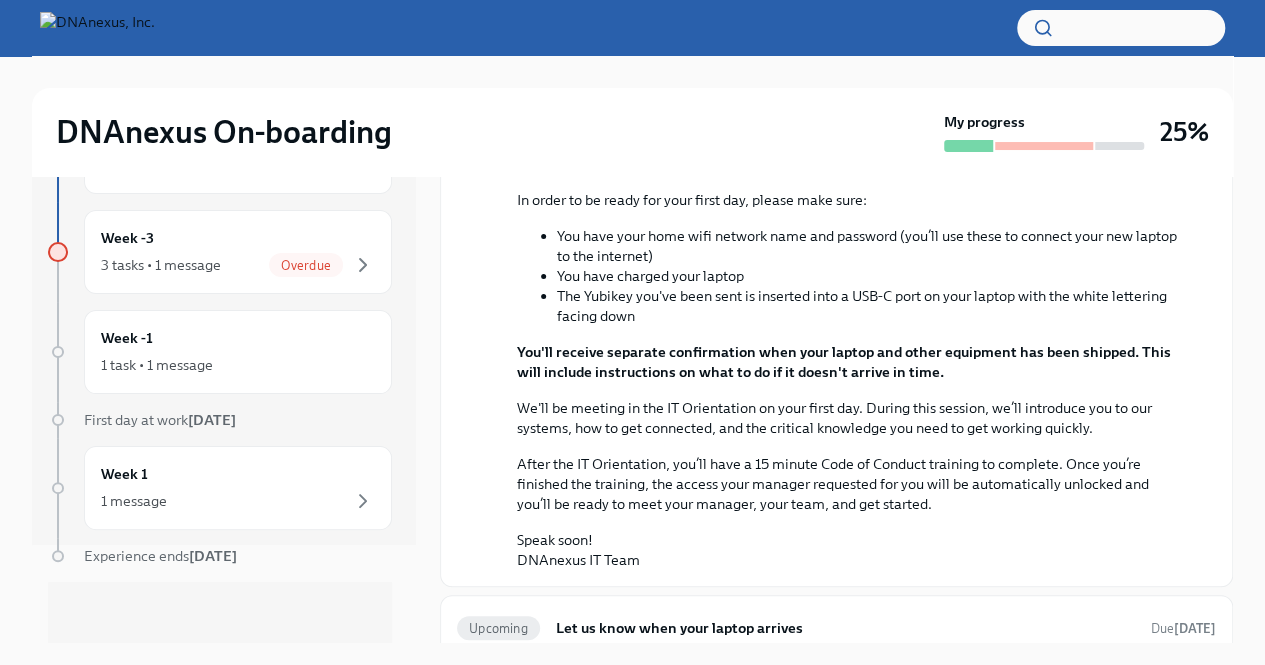 scroll, scrollTop: 254, scrollLeft: 0, axis: vertical 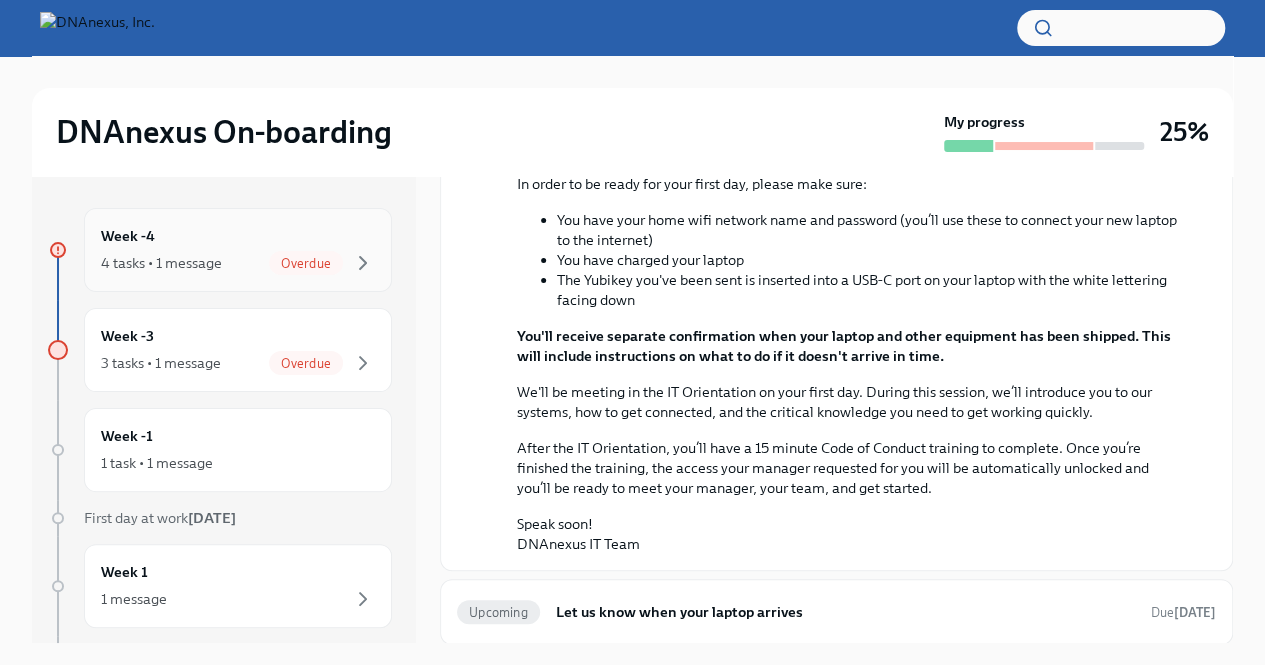 click on "4 tasks • 1 message Overdue" at bounding box center (238, 263) 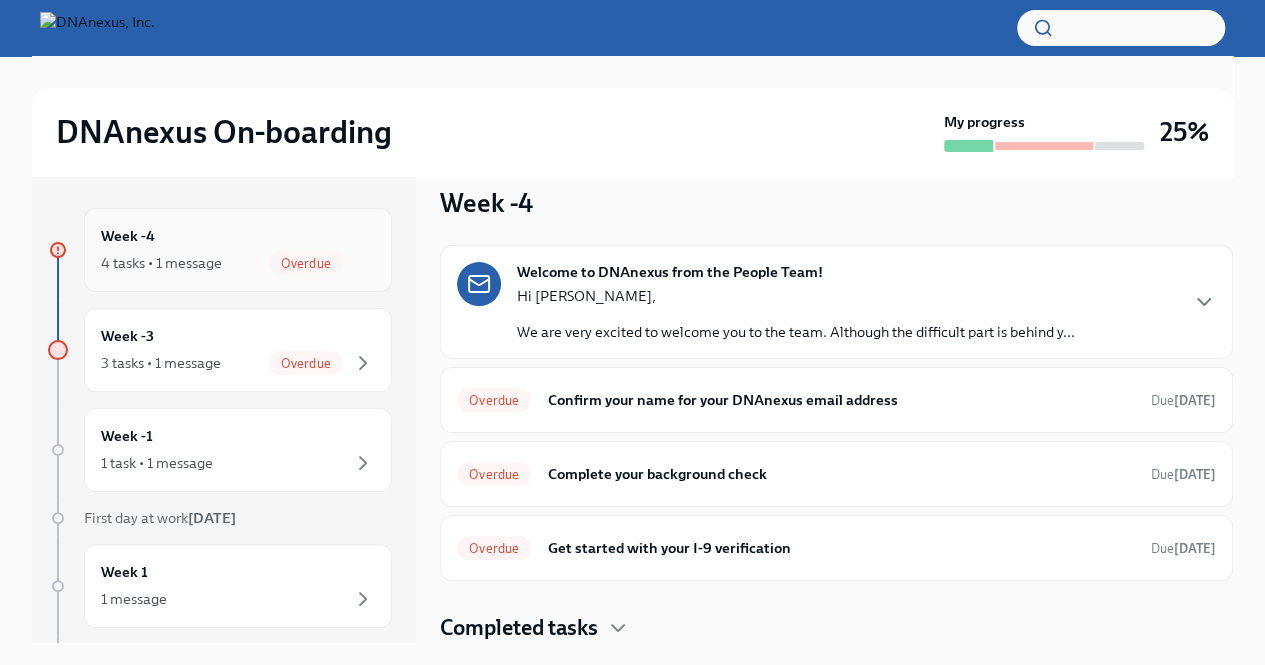 scroll, scrollTop: 20, scrollLeft: 0, axis: vertical 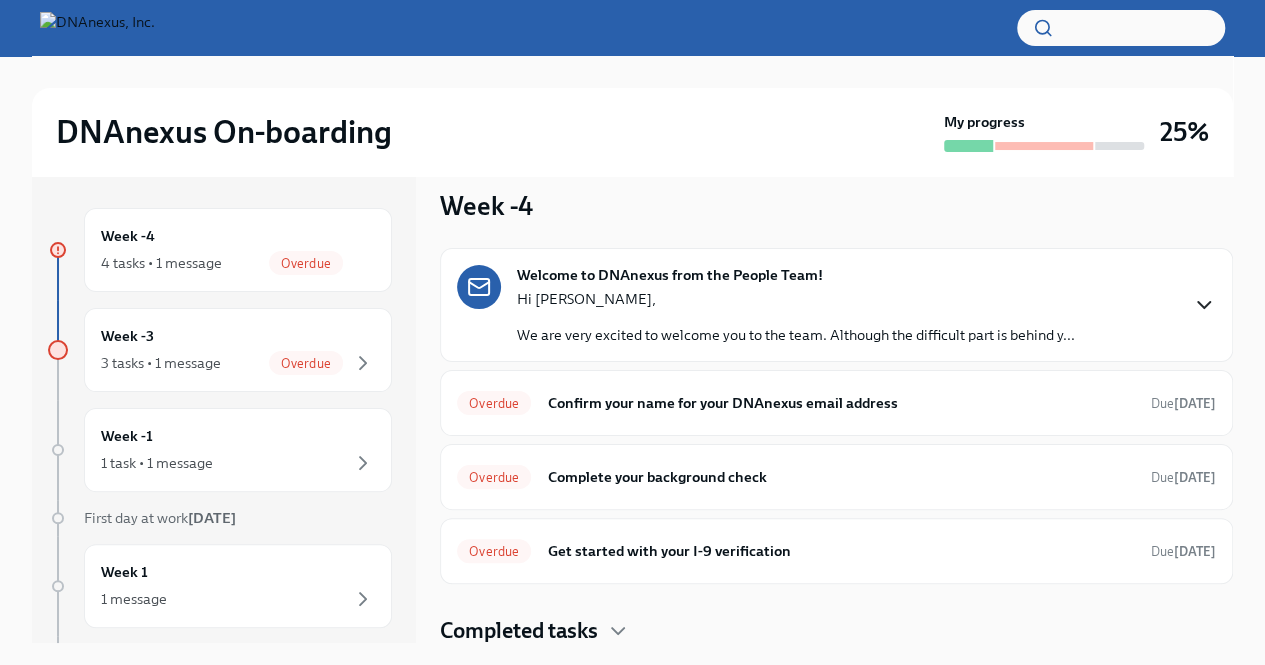 click 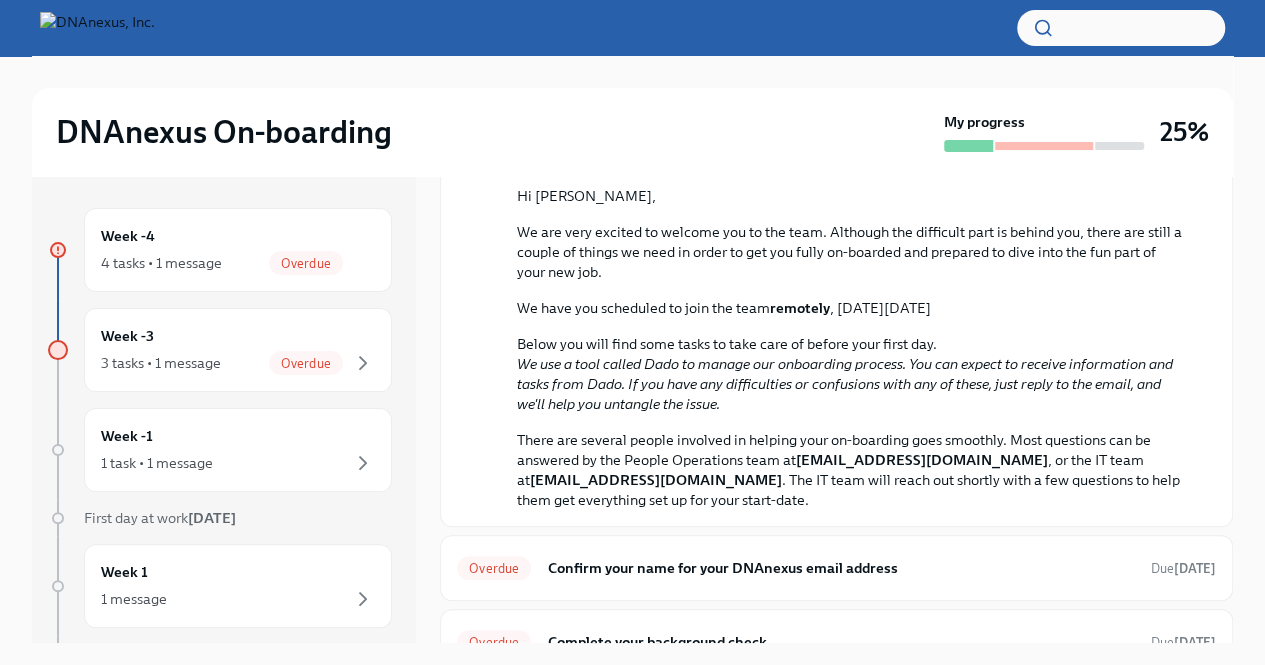 scroll, scrollTop: 187, scrollLeft: 0, axis: vertical 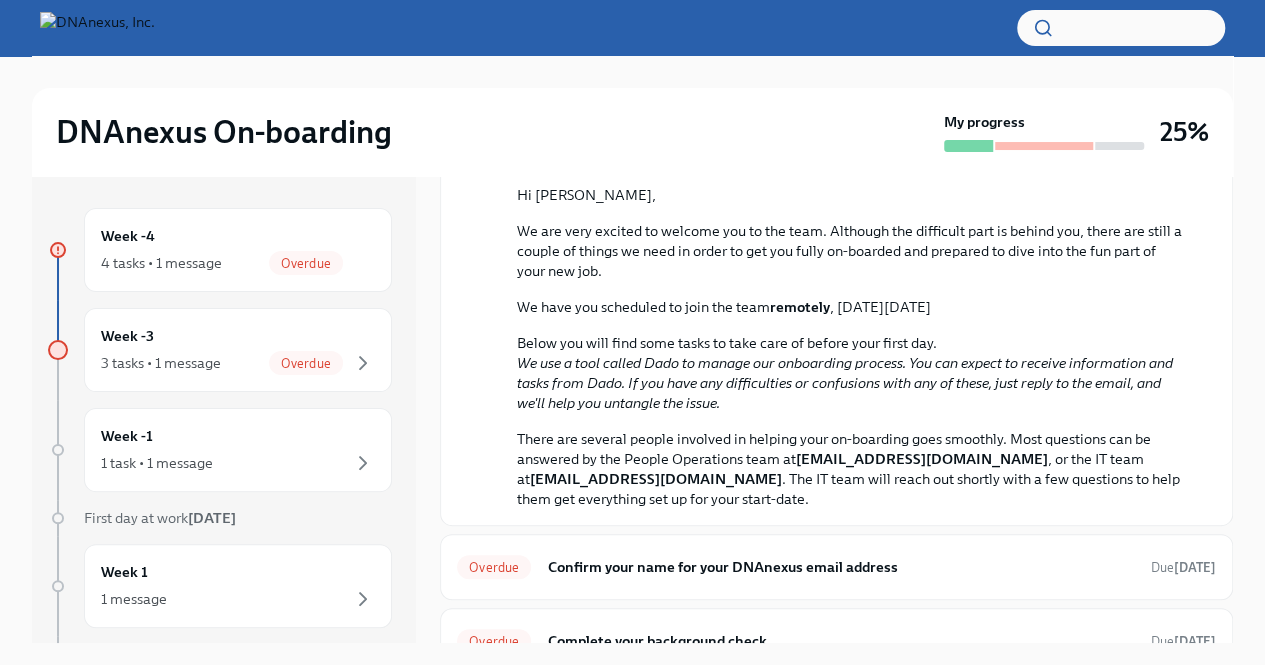 click on "We have you scheduled to join the team  remotely ,  [DATE][DATE]" at bounding box center [724, 307] 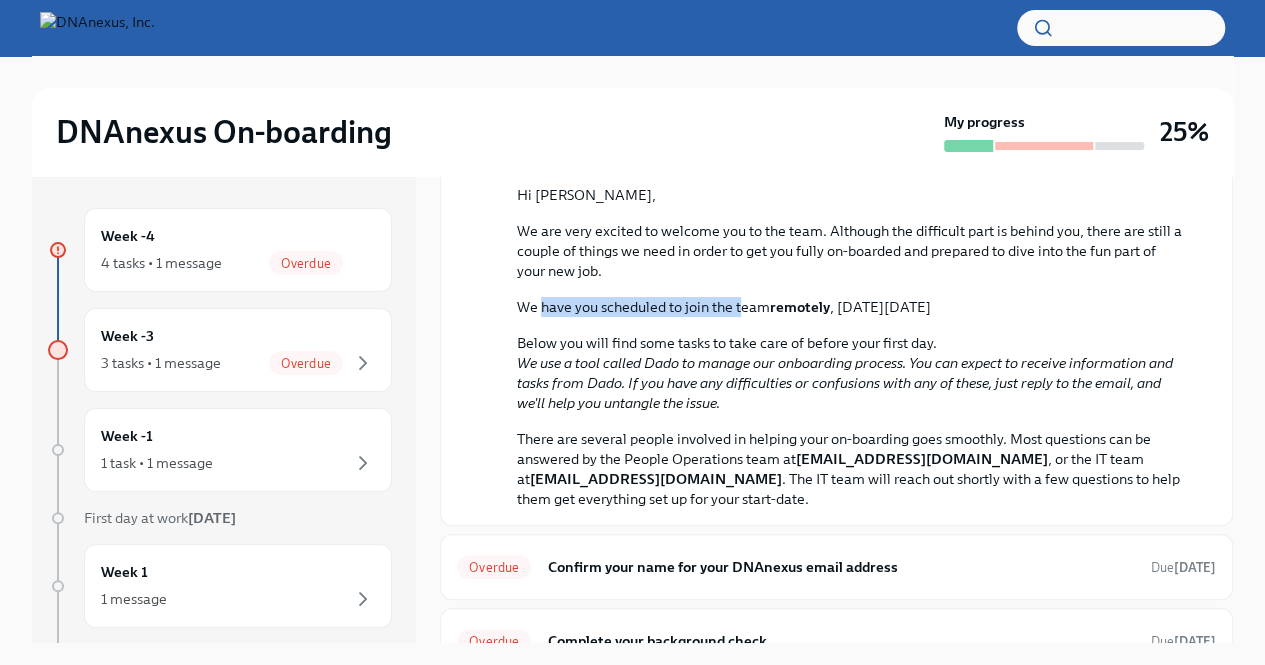 drag, startPoint x: 540, startPoint y: 301, endPoint x: 742, endPoint y: 300, distance: 202.00247 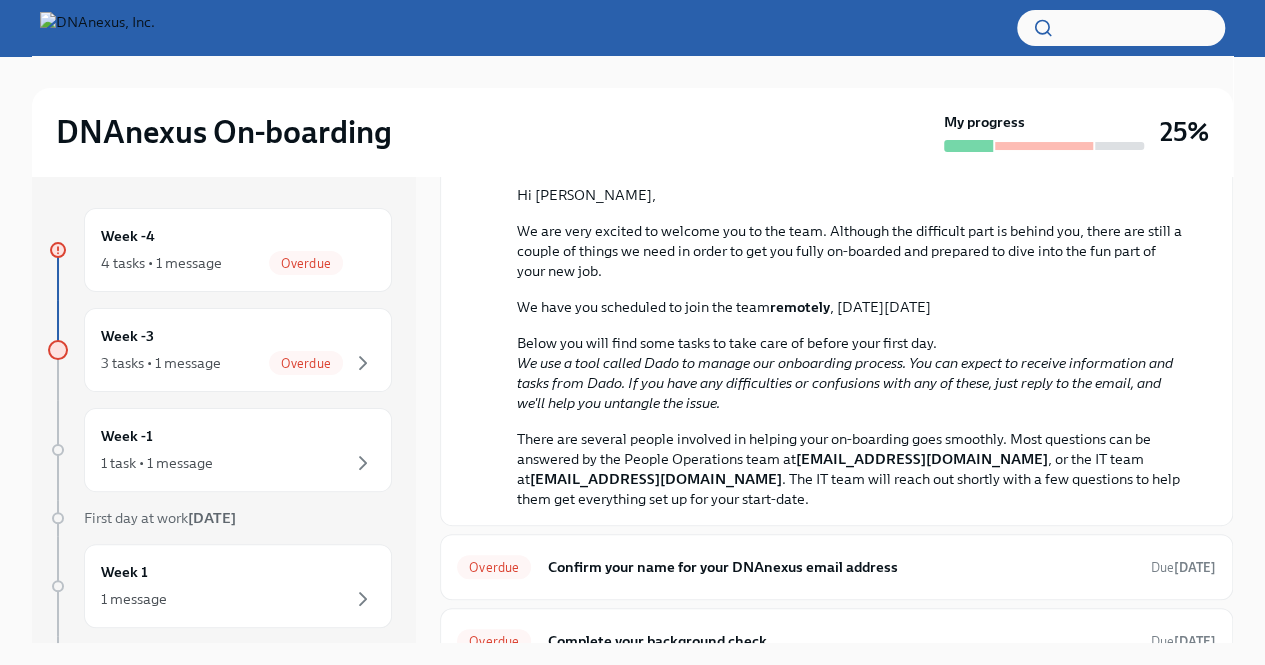 click on "Below you will find some tasks to take care of before your first day.
We use a tool called Dado to manage our onboarding process. You can expect to receive information and tasks from Dado. If you have any difficulties or confusions with any of these, just reply to the email, and we'll help you untangle the issue." at bounding box center (850, 373) 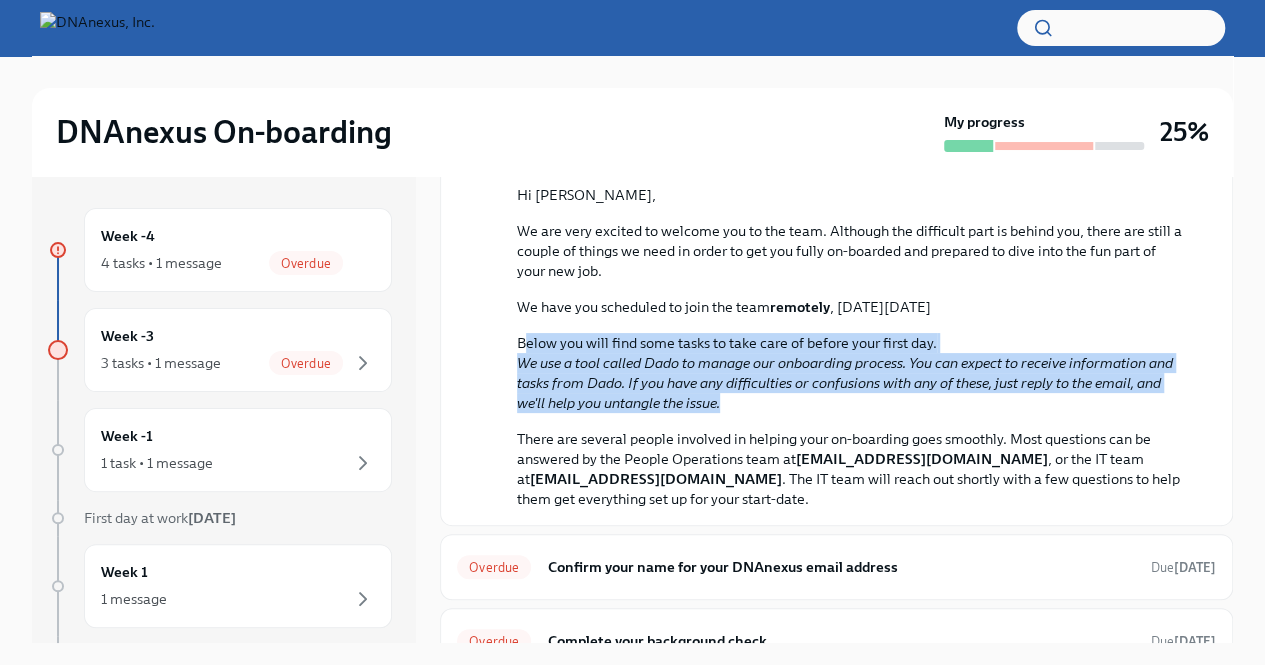 drag, startPoint x: 528, startPoint y: 332, endPoint x: 794, endPoint y: 409, distance: 276.92056 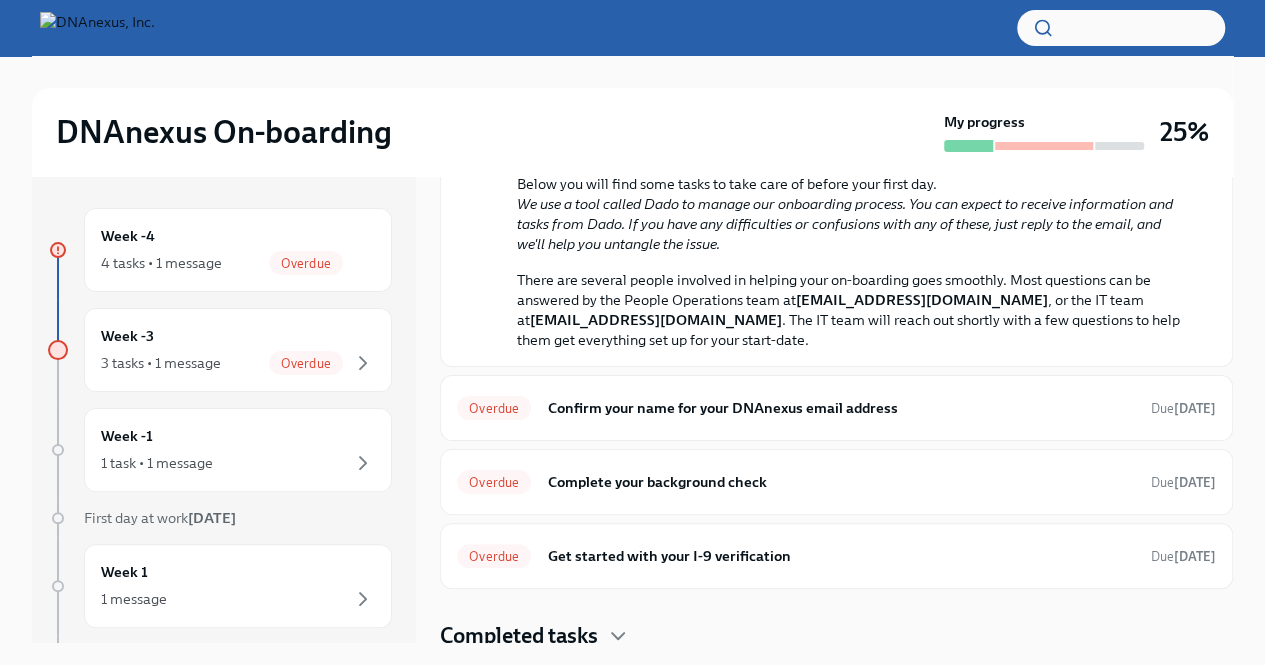 scroll, scrollTop: 351, scrollLeft: 0, axis: vertical 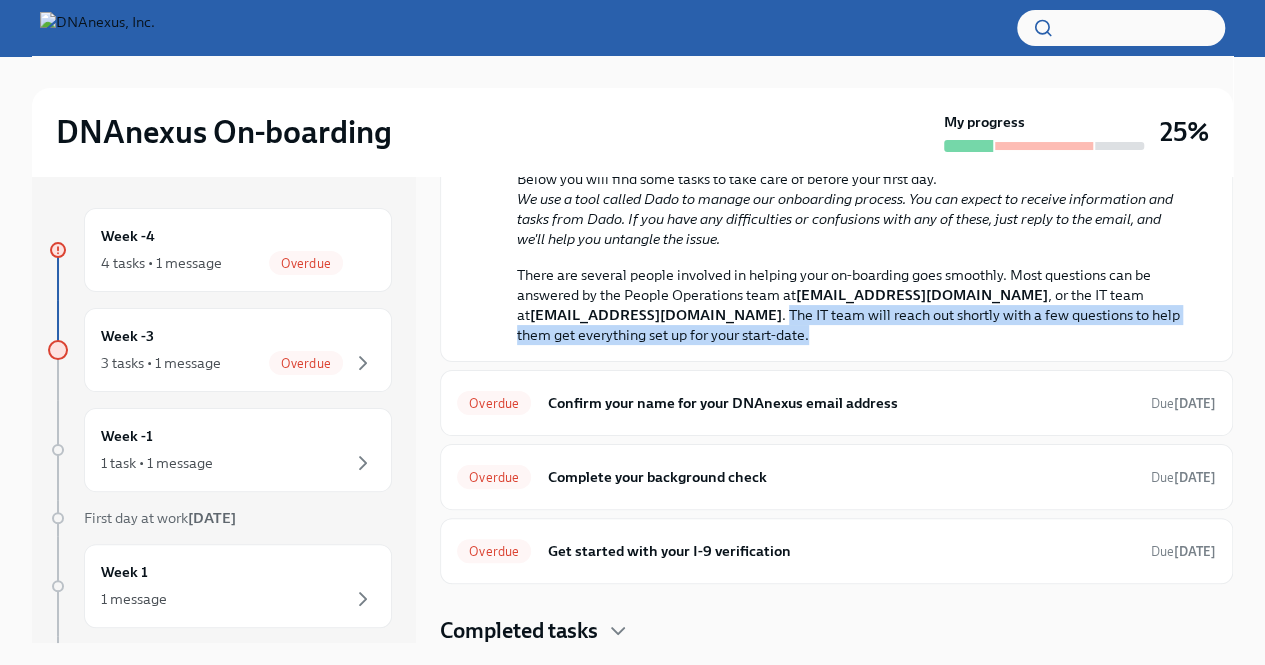 drag, startPoint x: 694, startPoint y: 311, endPoint x: 756, endPoint y: 339, distance: 68.0294 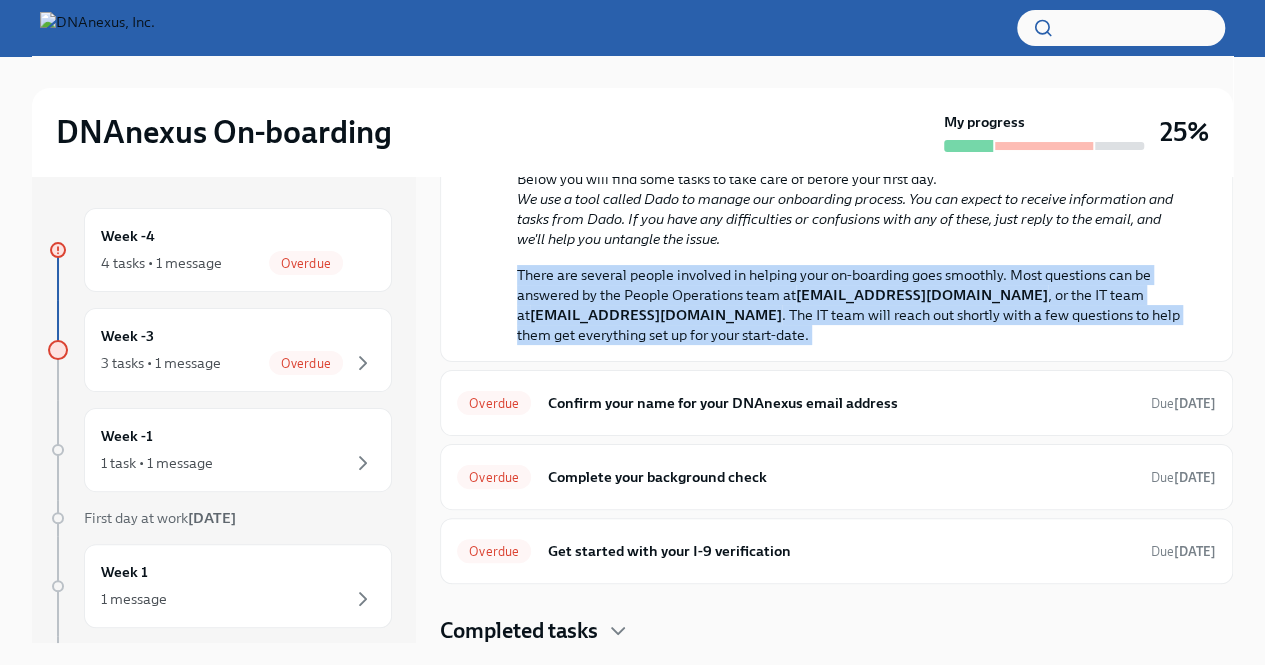 drag, startPoint x: 756, startPoint y: 339, endPoint x: 493, endPoint y: 259, distance: 274.89816 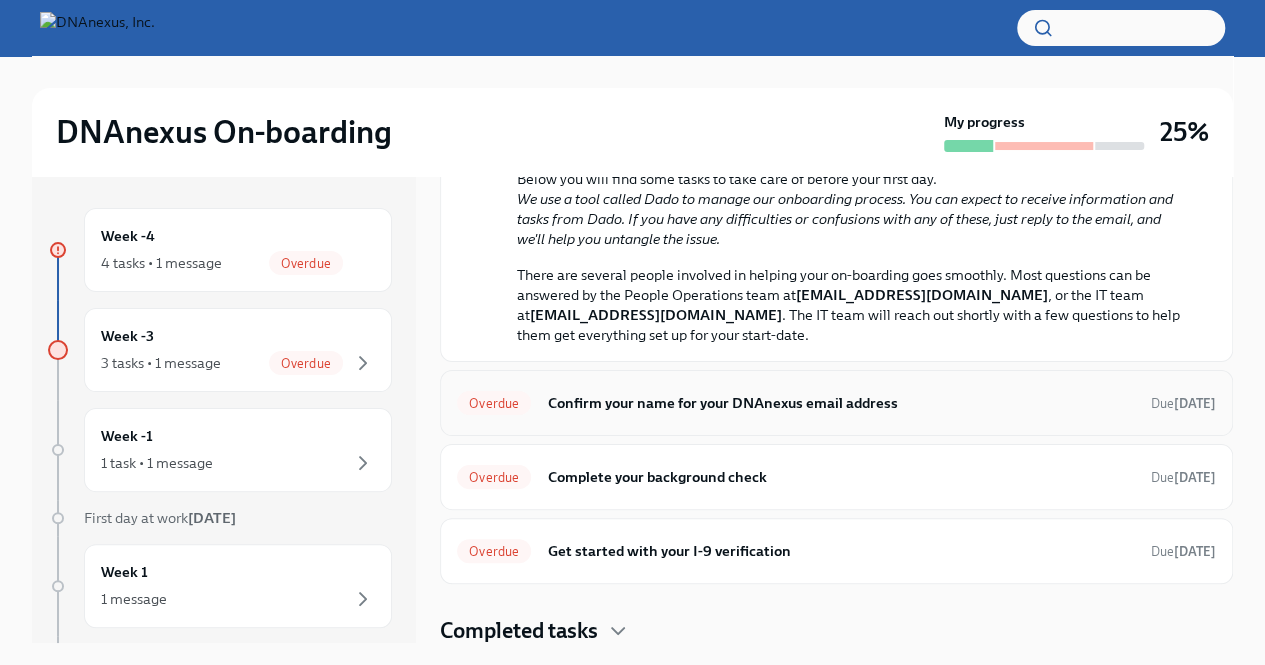 click on "Confirm your name for your DNAnexus email address" at bounding box center (841, 403) 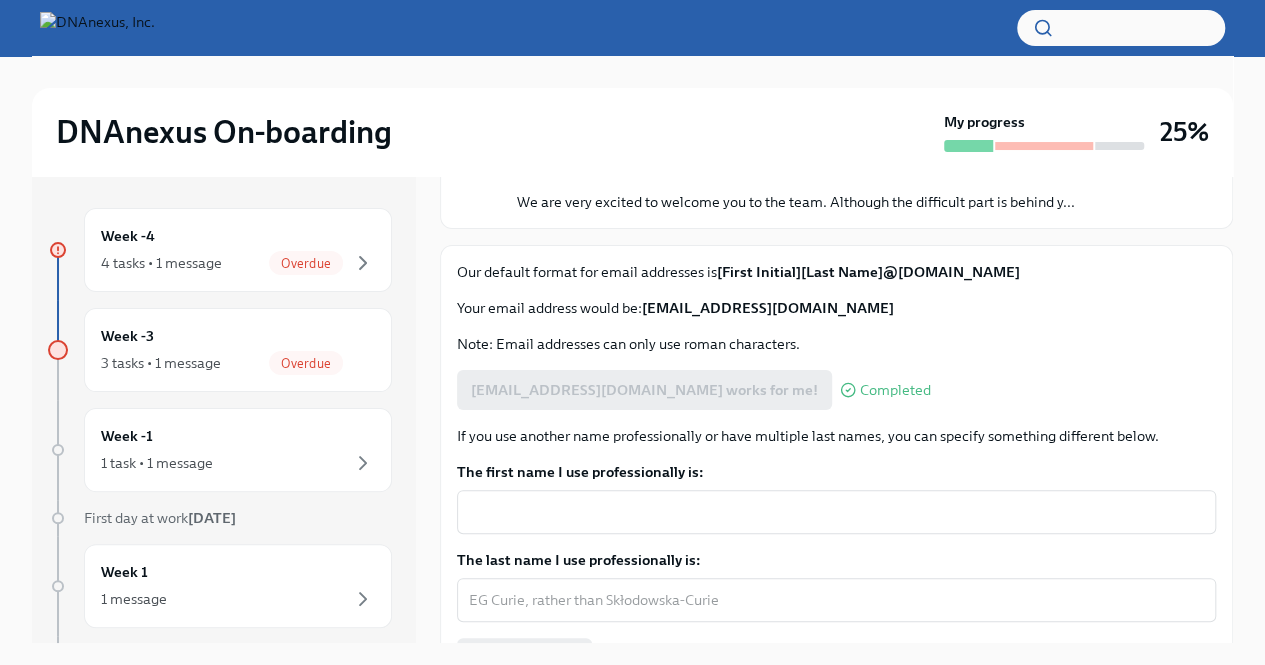 scroll, scrollTop: 178, scrollLeft: 0, axis: vertical 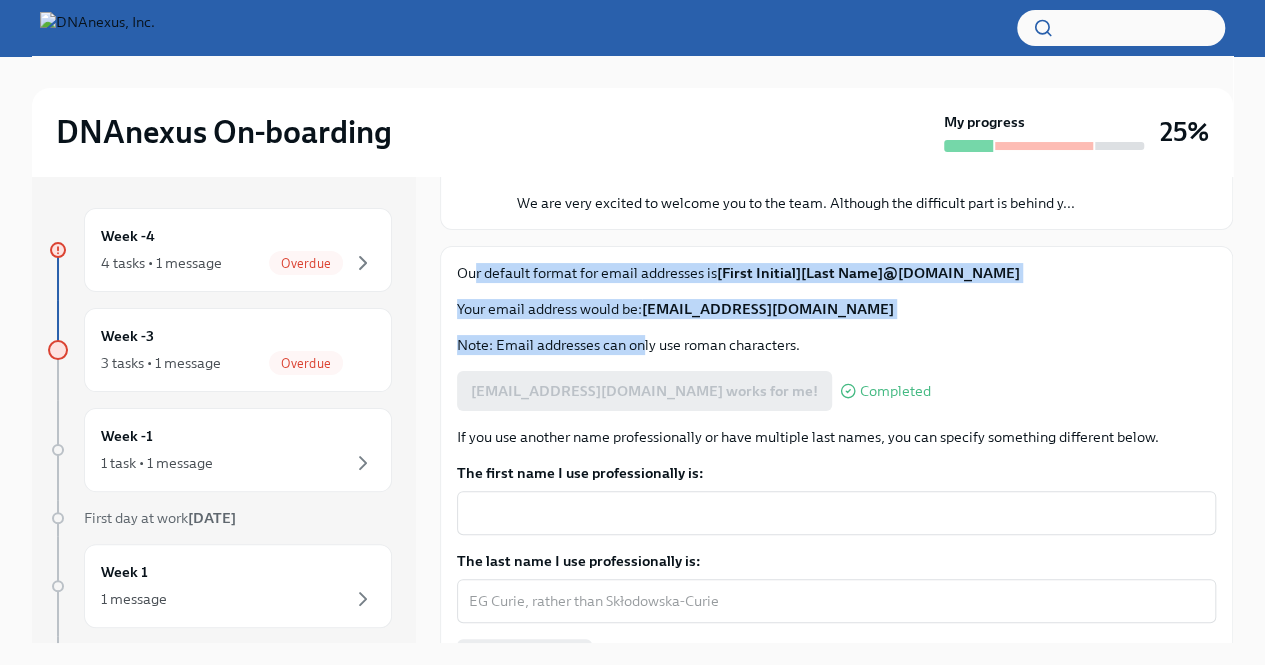 drag, startPoint x: 472, startPoint y: 279, endPoint x: 630, endPoint y: 319, distance: 162.98466 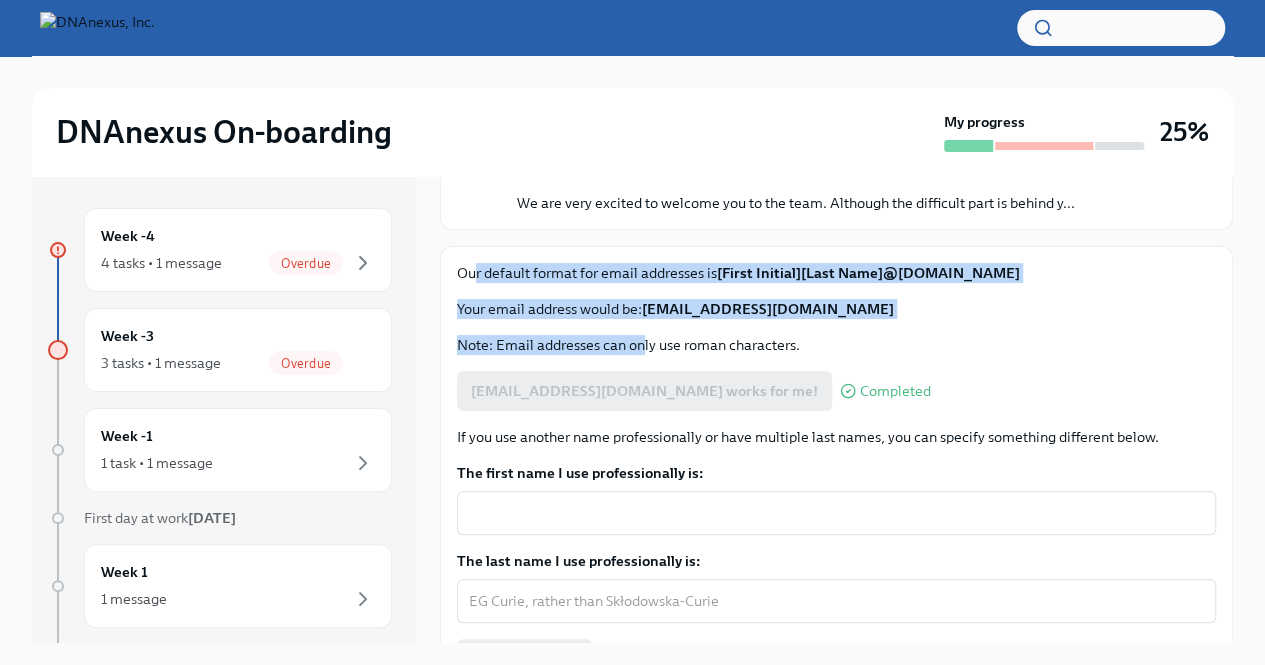 click on "Our default format for email addresses is  [First Initial][Last Name]@[DOMAIN_NAME]
Your email address would be:  [EMAIL_ADDRESS][DOMAIN_NAME]
Note: Email addresses can only use roman characters." at bounding box center (836, 309) 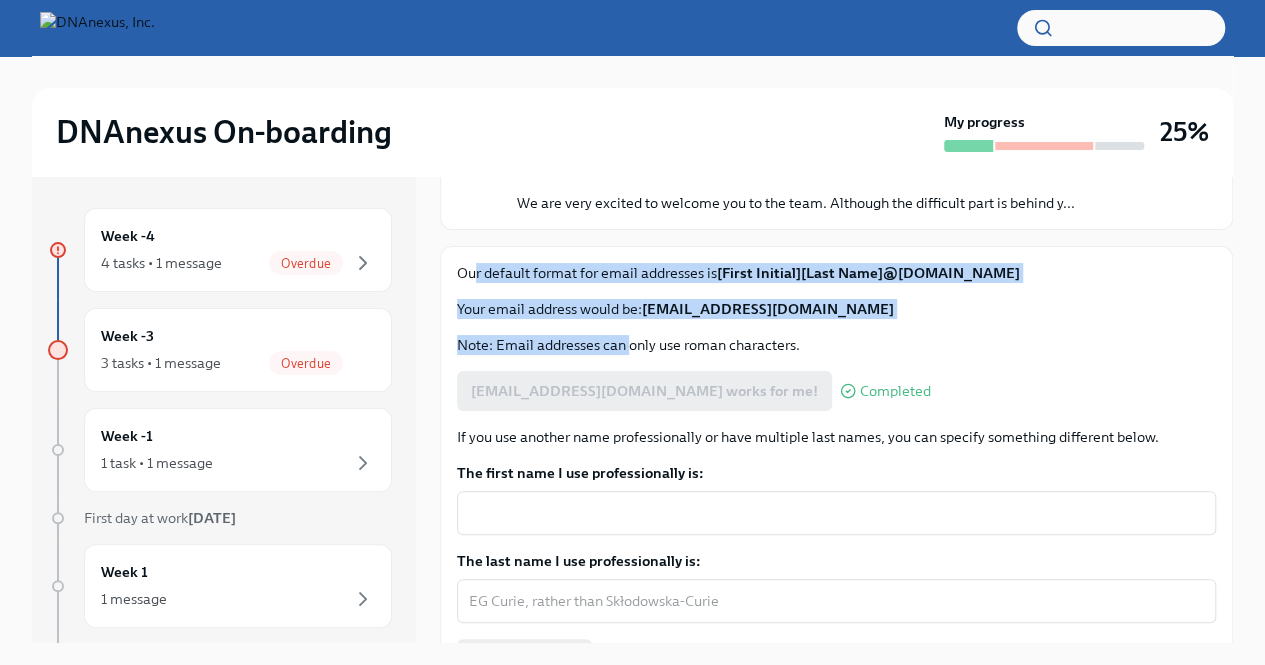 click on "Our default format for email addresses is  [First Initial][Last Name]@[DOMAIN_NAME]
Your email address would be:  [EMAIL_ADDRESS][DOMAIN_NAME]
Note: Email addresses can only use roman characters." at bounding box center [836, 309] 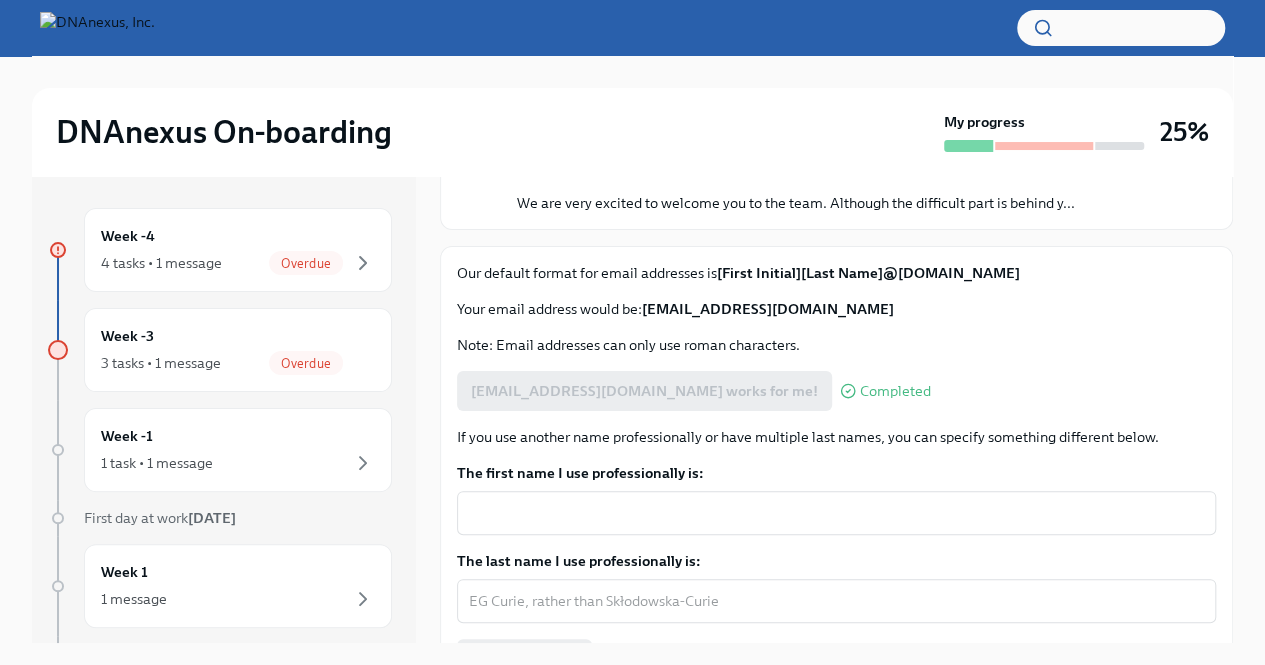 click on "[EMAIL_ADDRESS][DOMAIN_NAME] works for me! Completed" at bounding box center (694, 391) 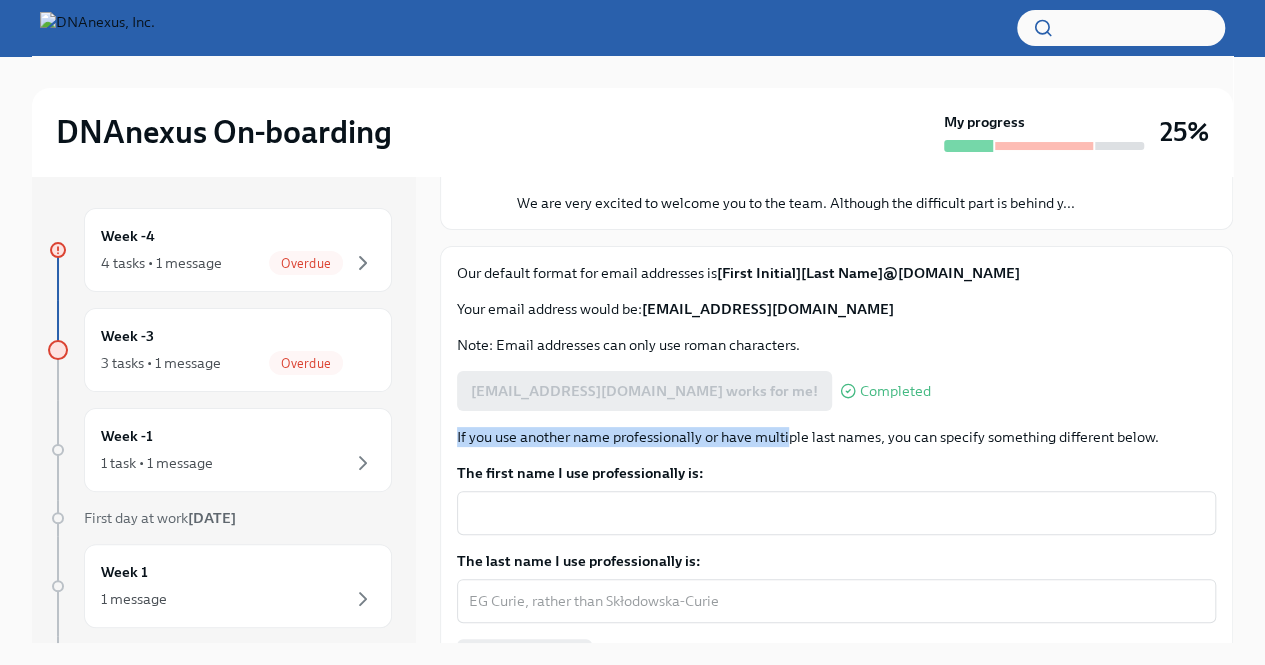 drag, startPoint x: 452, startPoint y: 435, endPoint x: 787, endPoint y: 423, distance: 335.21484 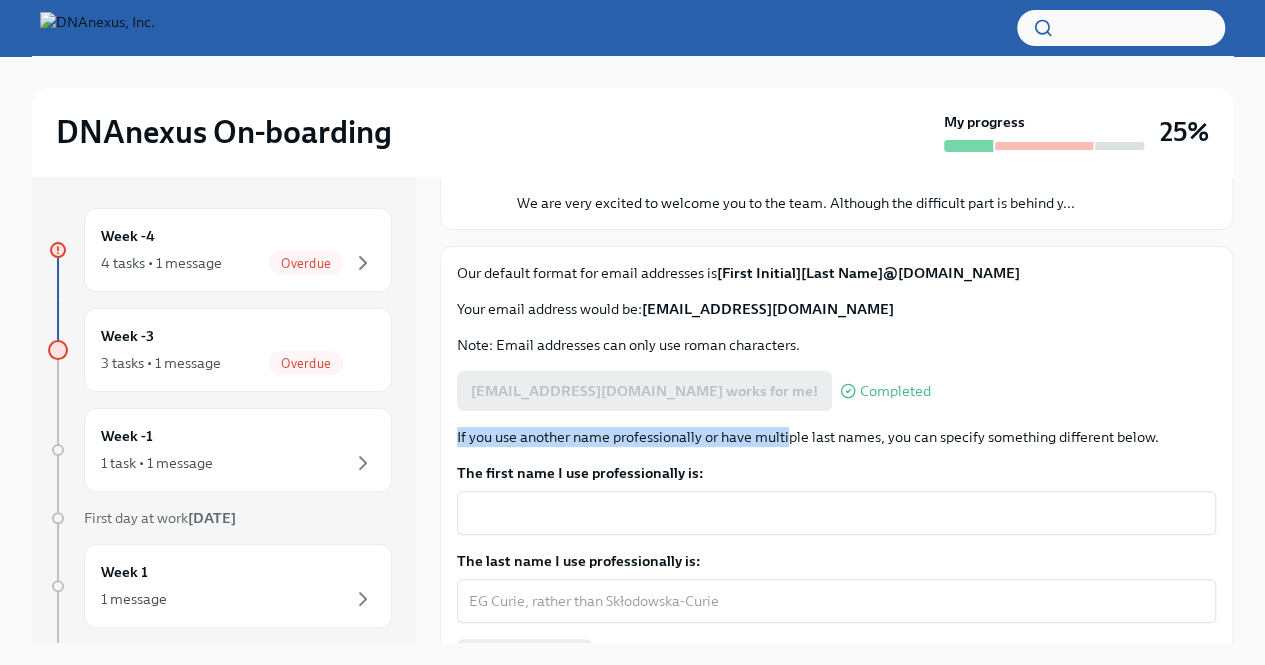 click on "Our default format for email addresses is  [First Initial][Last Name]@[DOMAIN_NAME]
Your email address would be:  [EMAIL_ADDRESS][DOMAIN_NAME]
Note: Email addresses can only use roman characters. [EMAIL_ADDRESS][DOMAIN_NAME] works for me! Completed If you use another name professionally or have multiple last names, you can specify something different below. The first name I use professionally is: x ​ The last name I use professionally is: x ​ Submit answers" at bounding box center (836, 471) 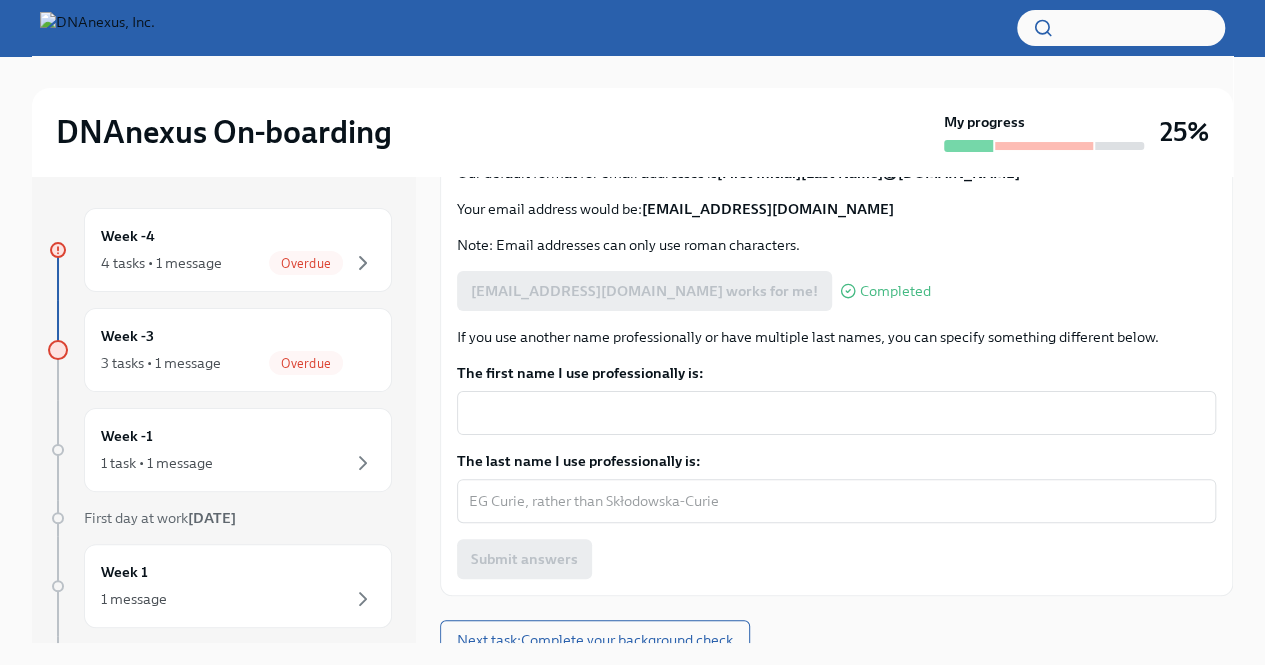 scroll, scrollTop: 292, scrollLeft: 0, axis: vertical 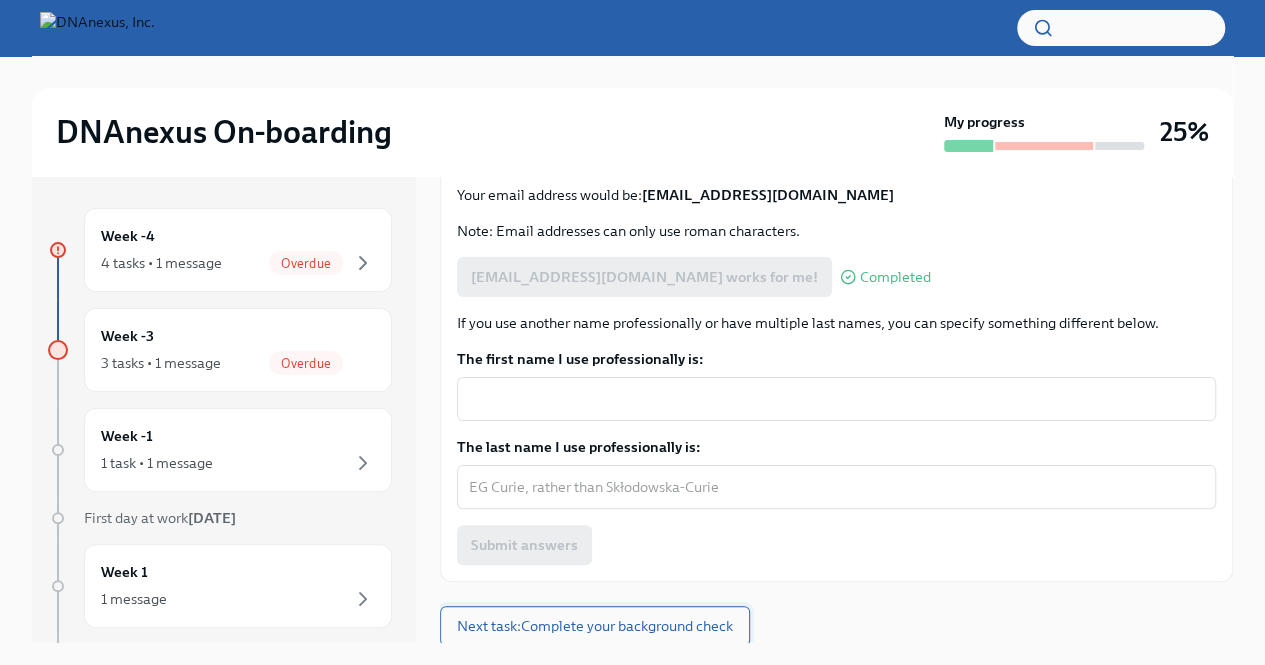 click on "Next task :  Complete your background check" at bounding box center [595, 626] 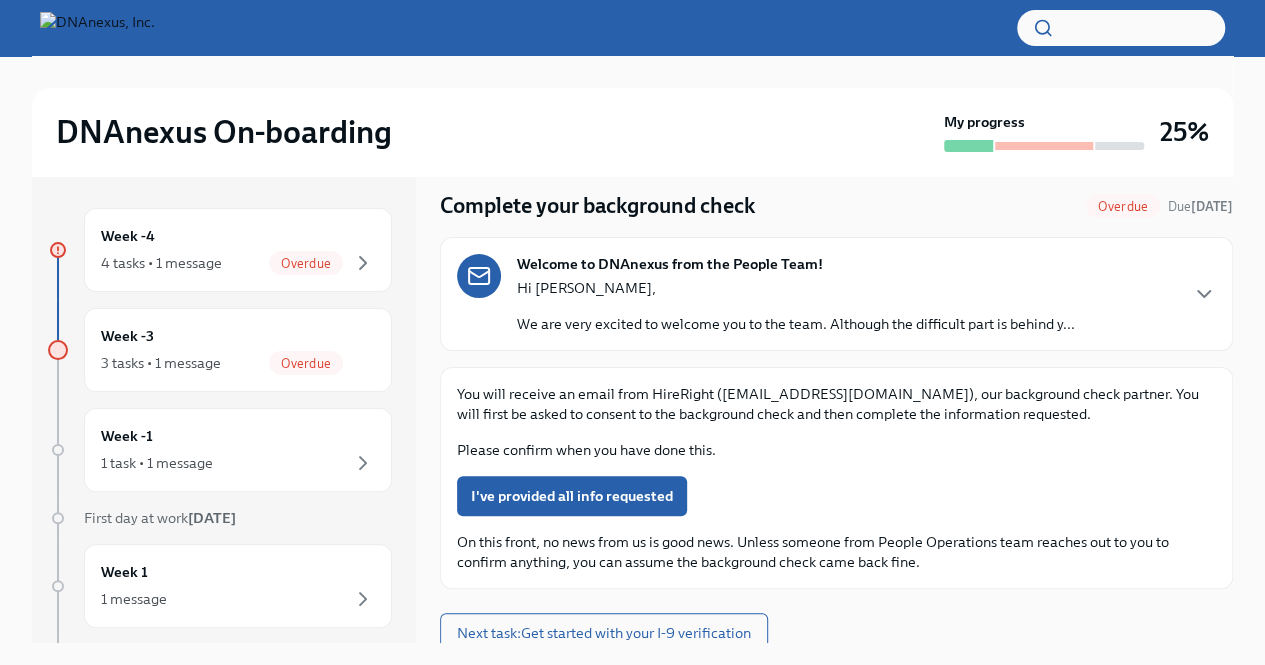 scroll, scrollTop: 64, scrollLeft: 0, axis: vertical 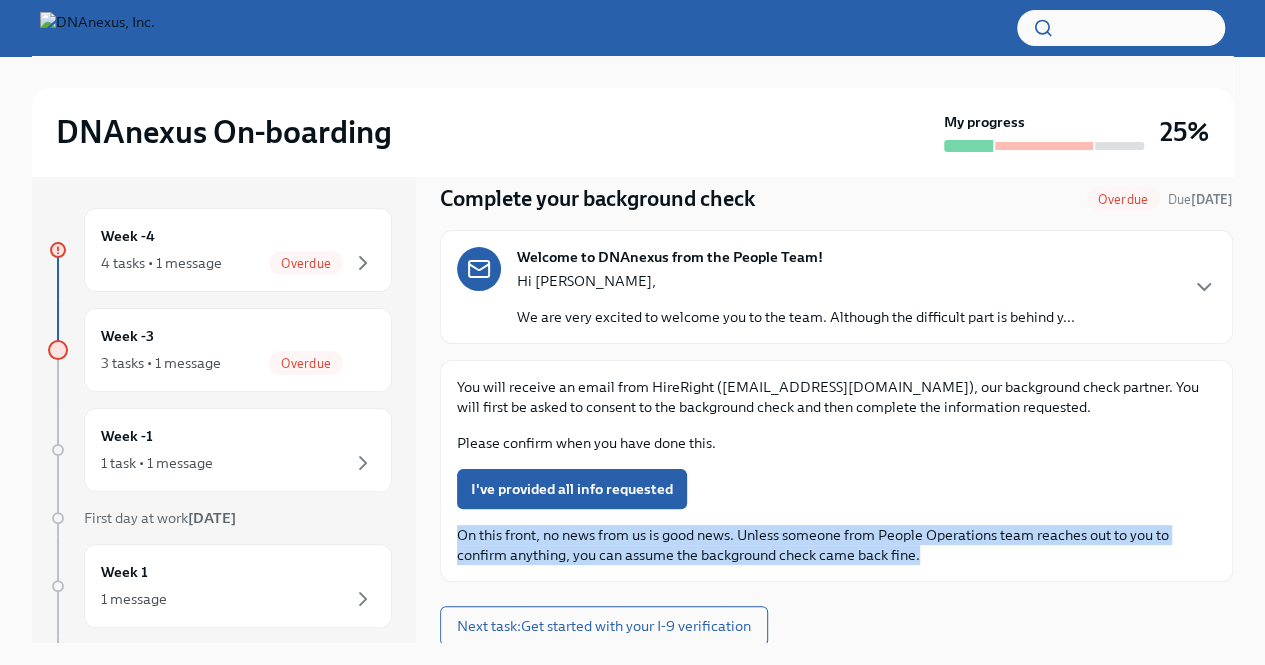 drag, startPoint x: 458, startPoint y: 530, endPoint x: 945, endPoint y: 573, distance: 488.89468 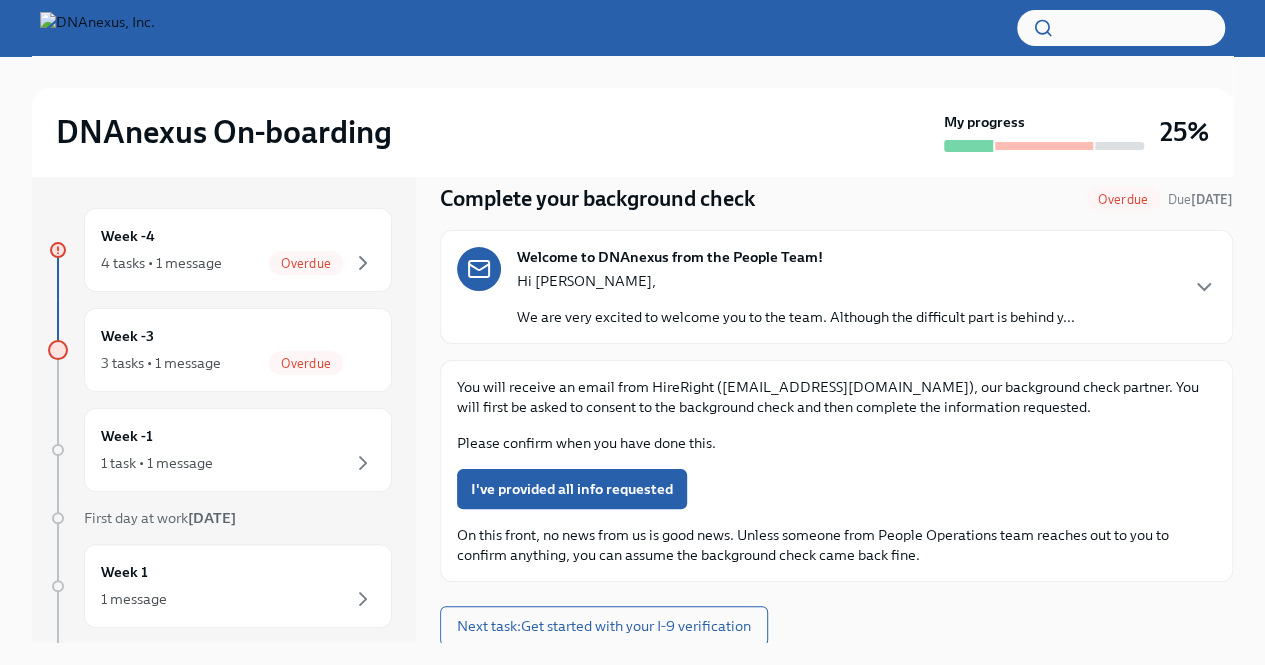 scroll, scrollTop: 34, scrollLeft: 0, axis: vertical 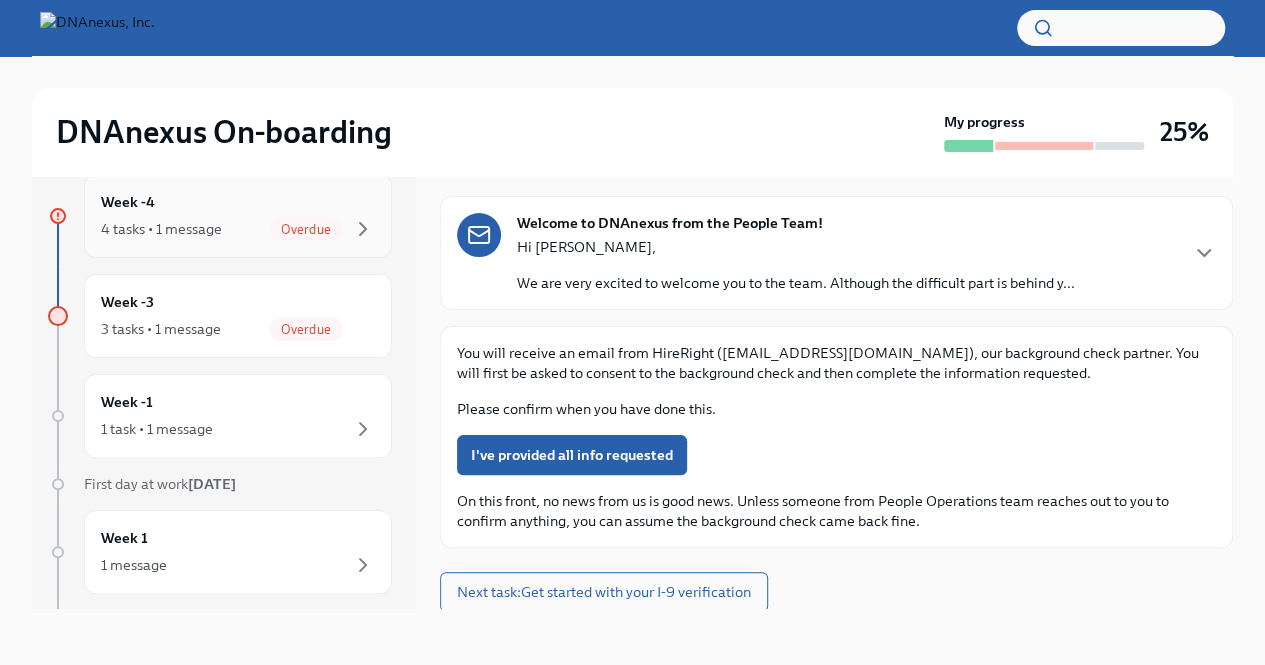 click on "Week -4 4 tasks • 1 message Overdue" at bounding box center (238, 216) 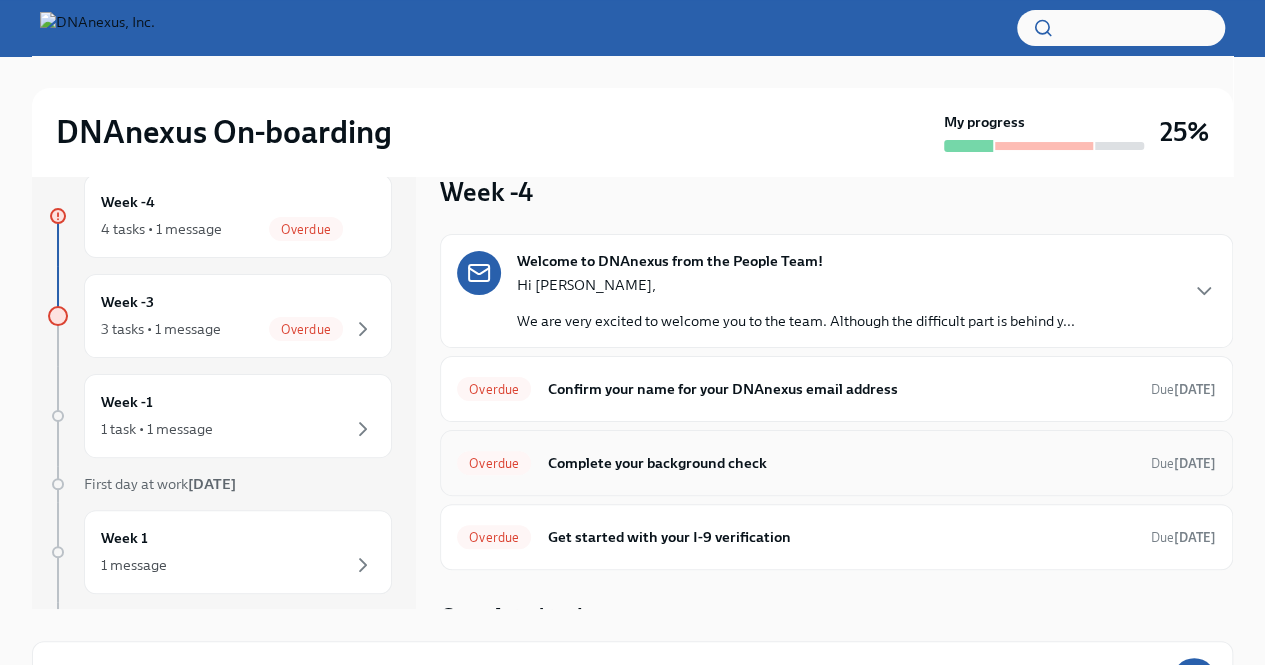 scroll, scrollTop: 20, scrollLeft: 0, axis: vertical 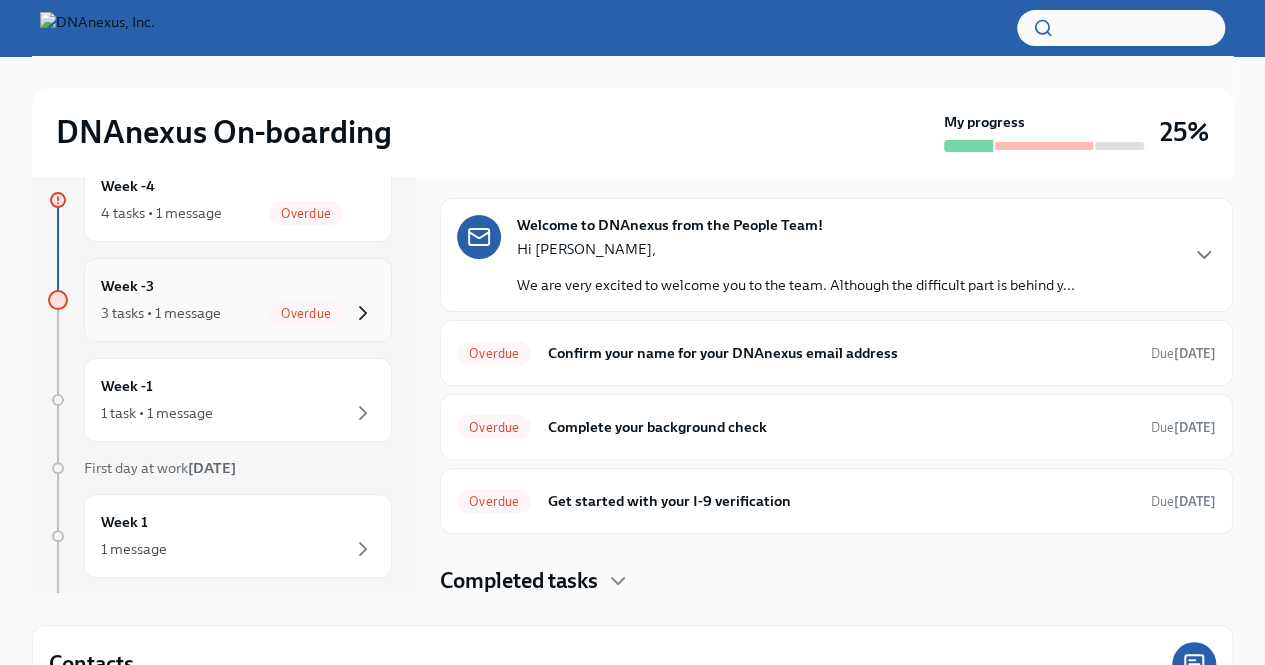 click 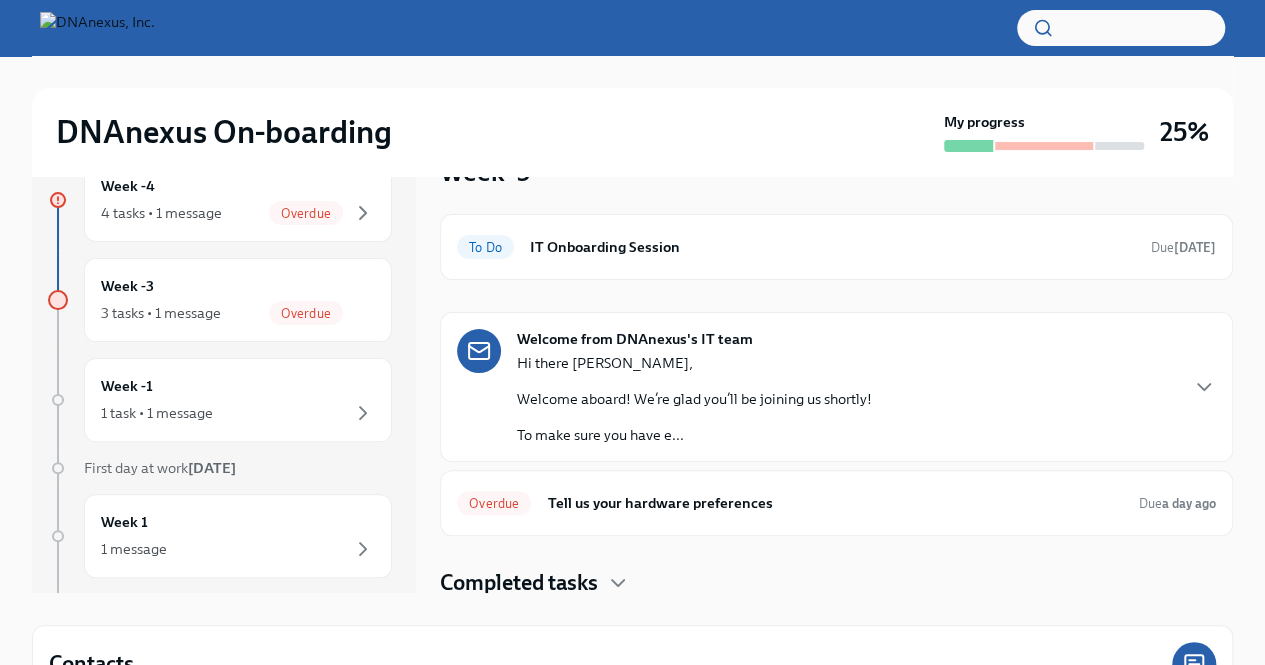 scroll, scrollTop: 296, scrollLeft: 0, axis: vertical 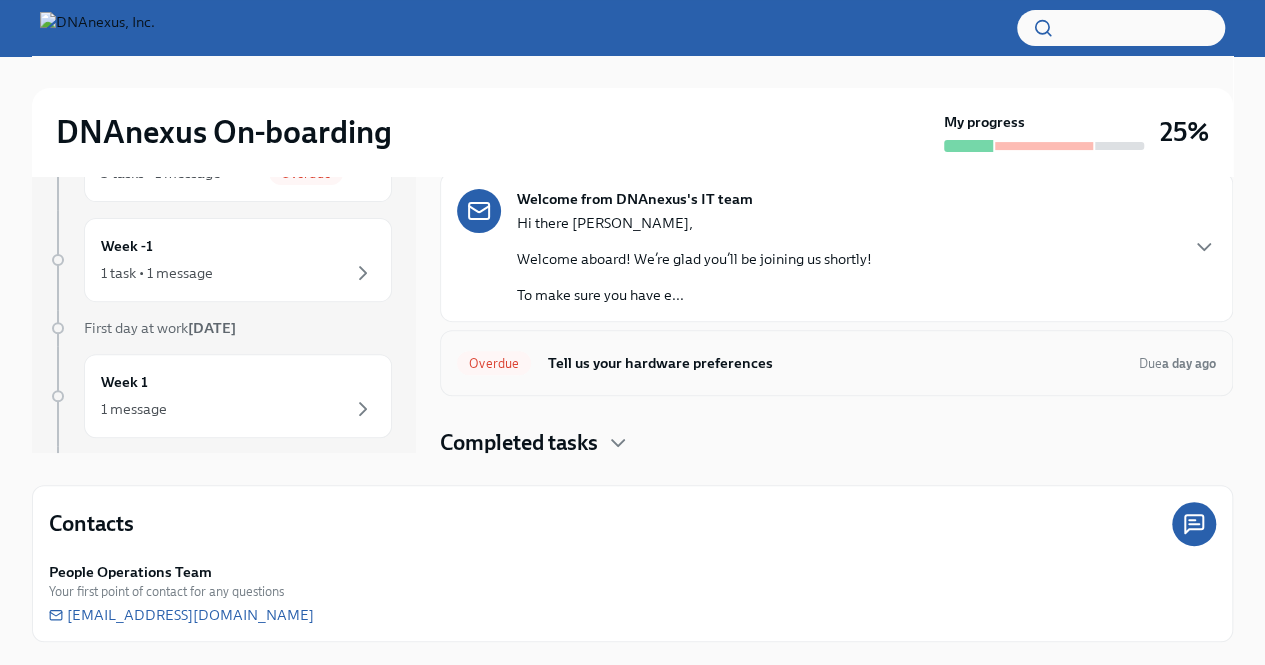 click on "Overdue Tell us your hardware preferences Due  a day ago" at bounding box center [836, 363] 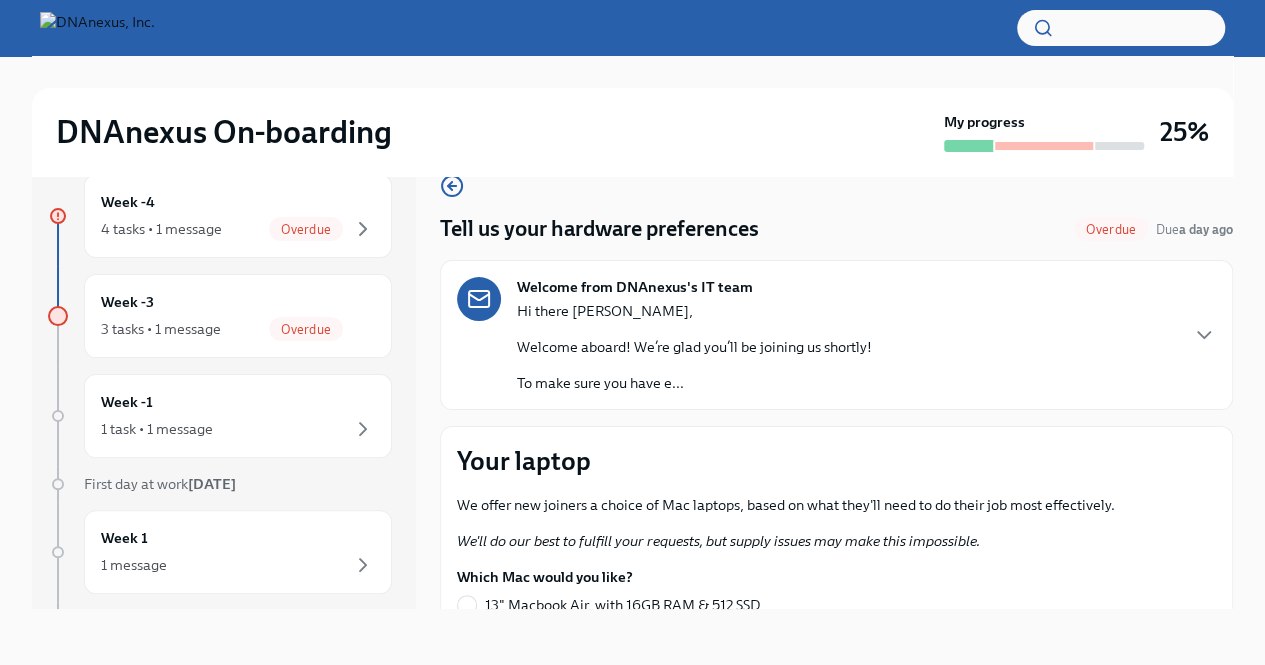 scroll, scrollTop: 34, scrollLeft: 0, axis: vertical 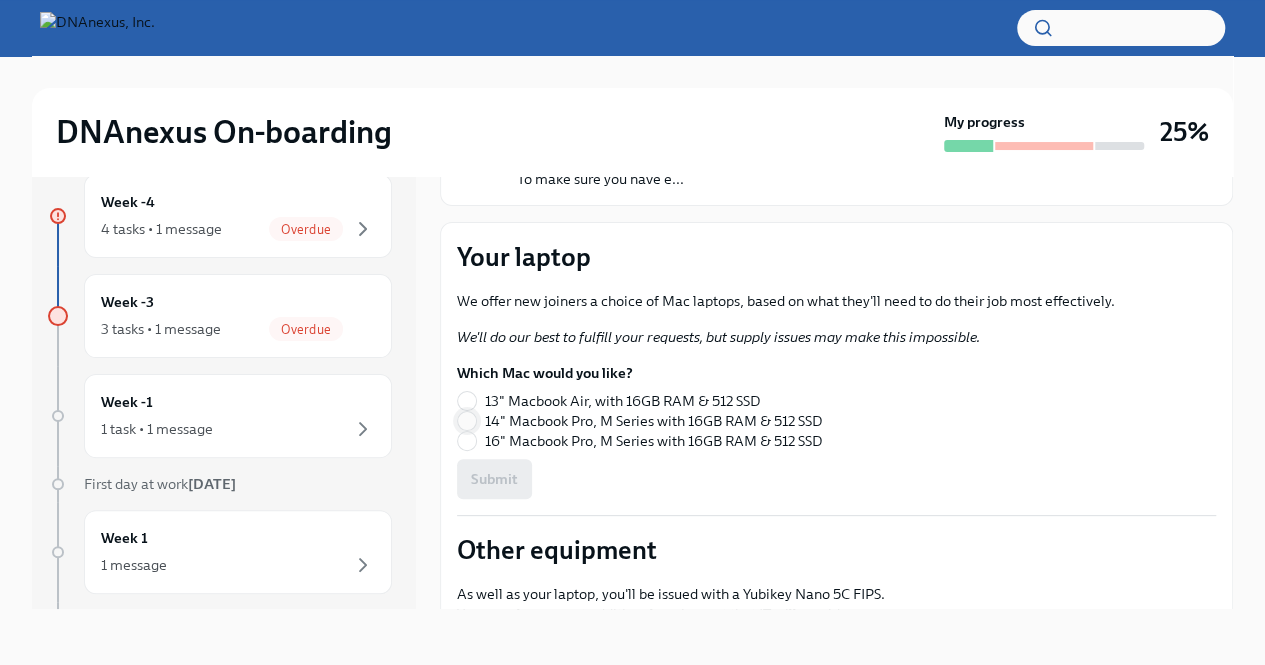 click on "14" Macbook Pro, M Series with 16GB RAM & 512 SSD" at bounding box center (467, 421) 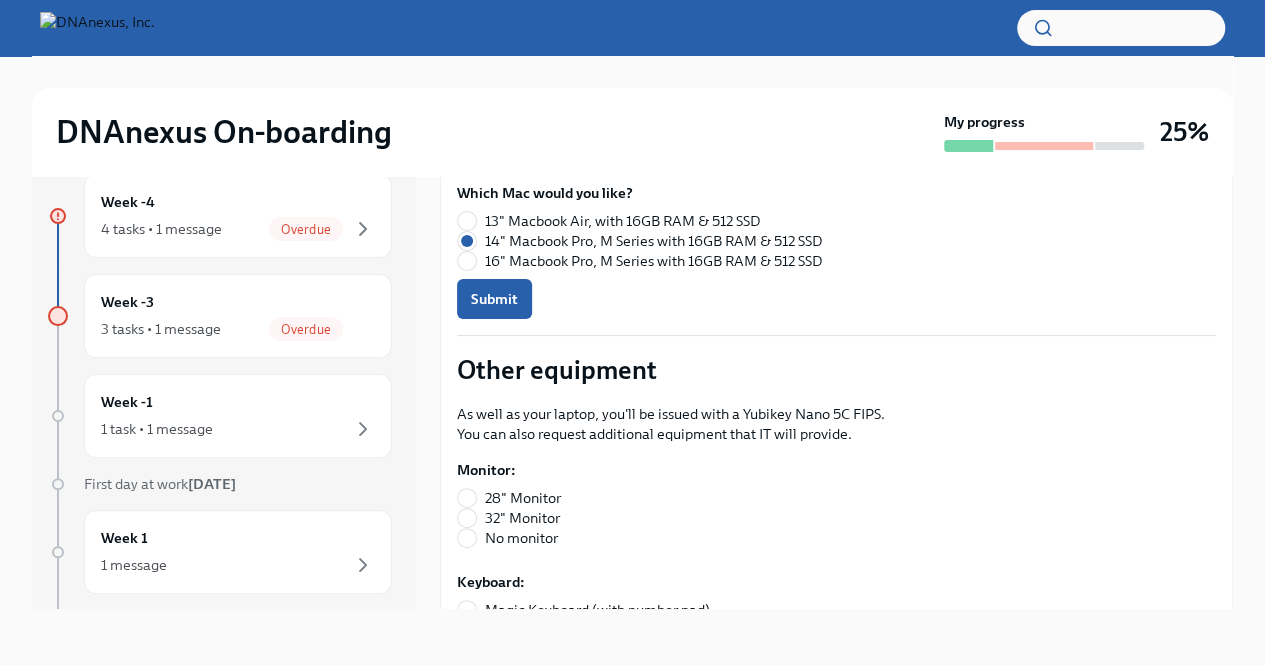 scroll, scrollTop: 388, scrollLeft: 0, axis: vertical 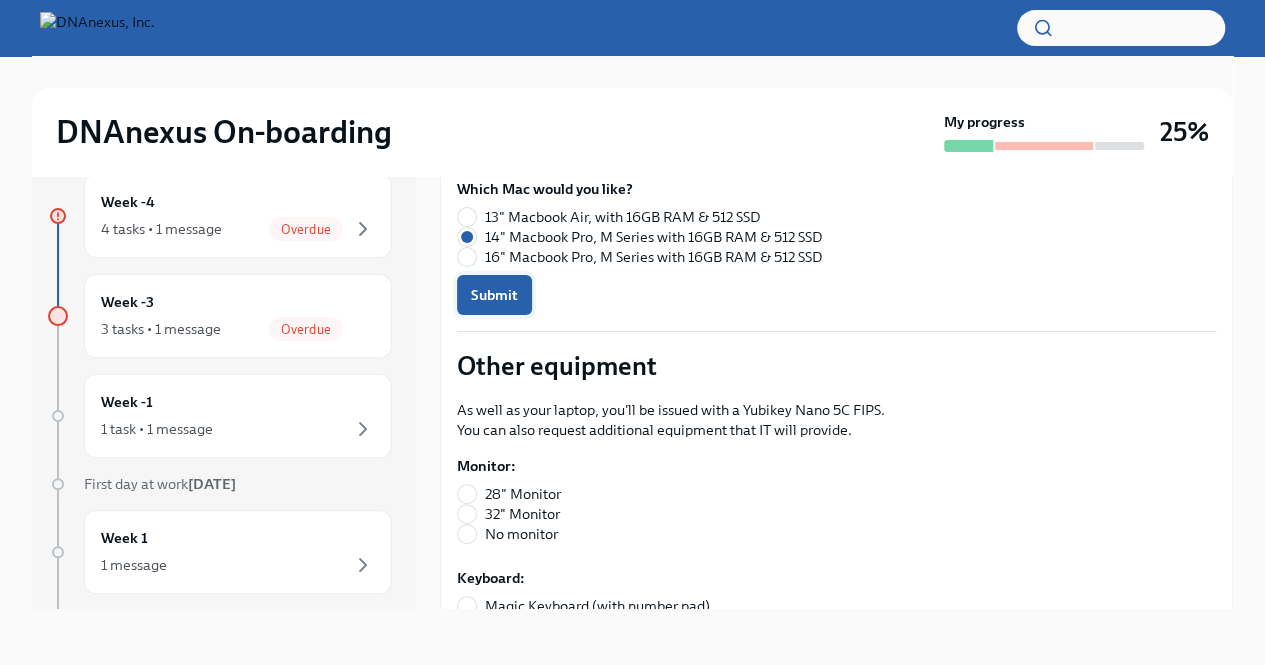 click on "Submit" at bounding box center [494, 295] 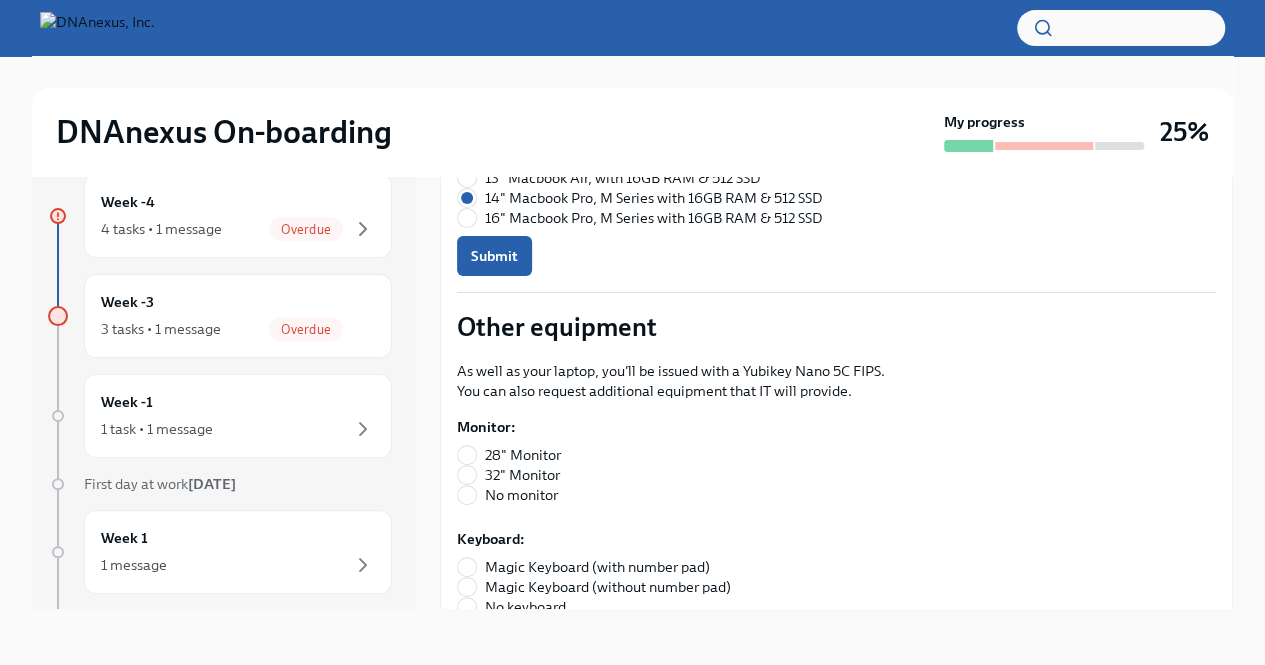 scroll, scrollTop: 437, scrollLeft: 0, axis: vertical 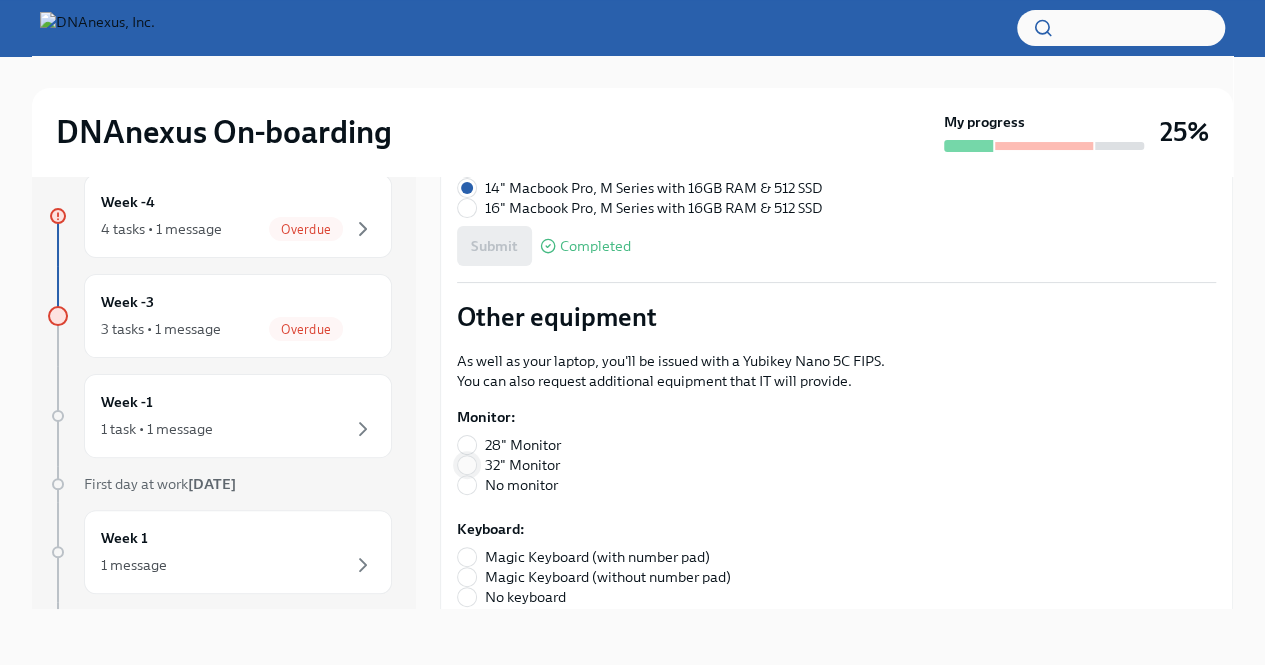 click on "32" Monitor" at bounding box center (467, 465) 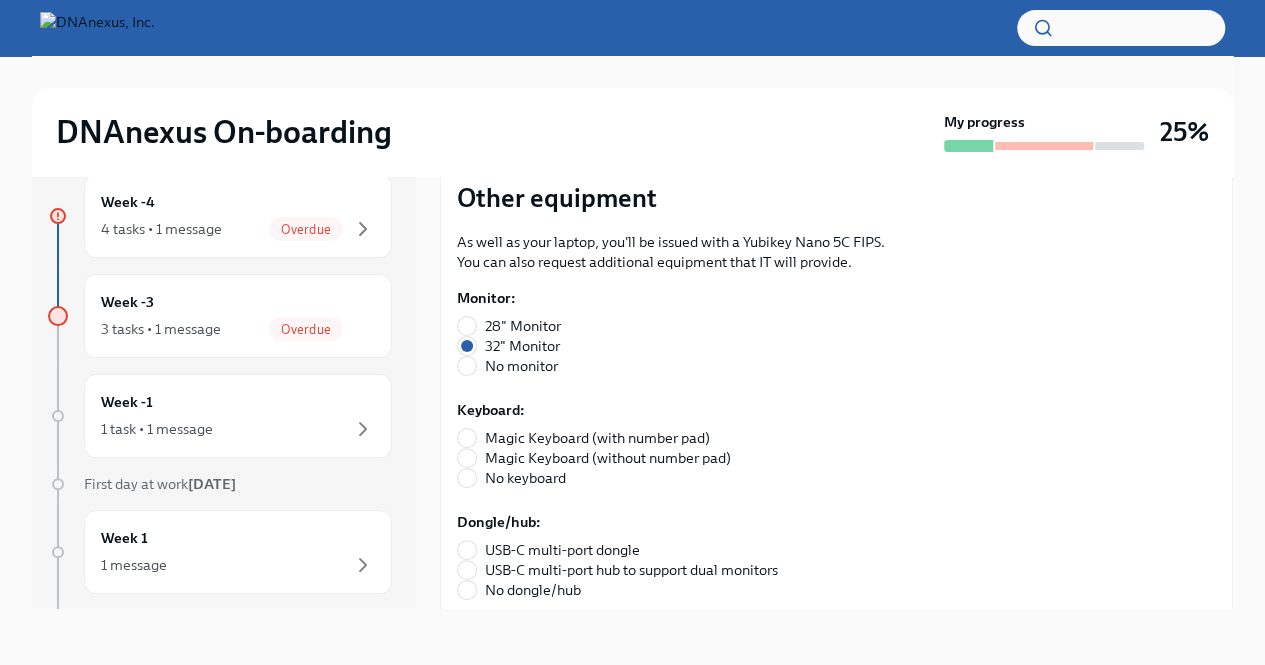 scroll, scrollTop: 557, scrollLeft: 0, axis: vertical 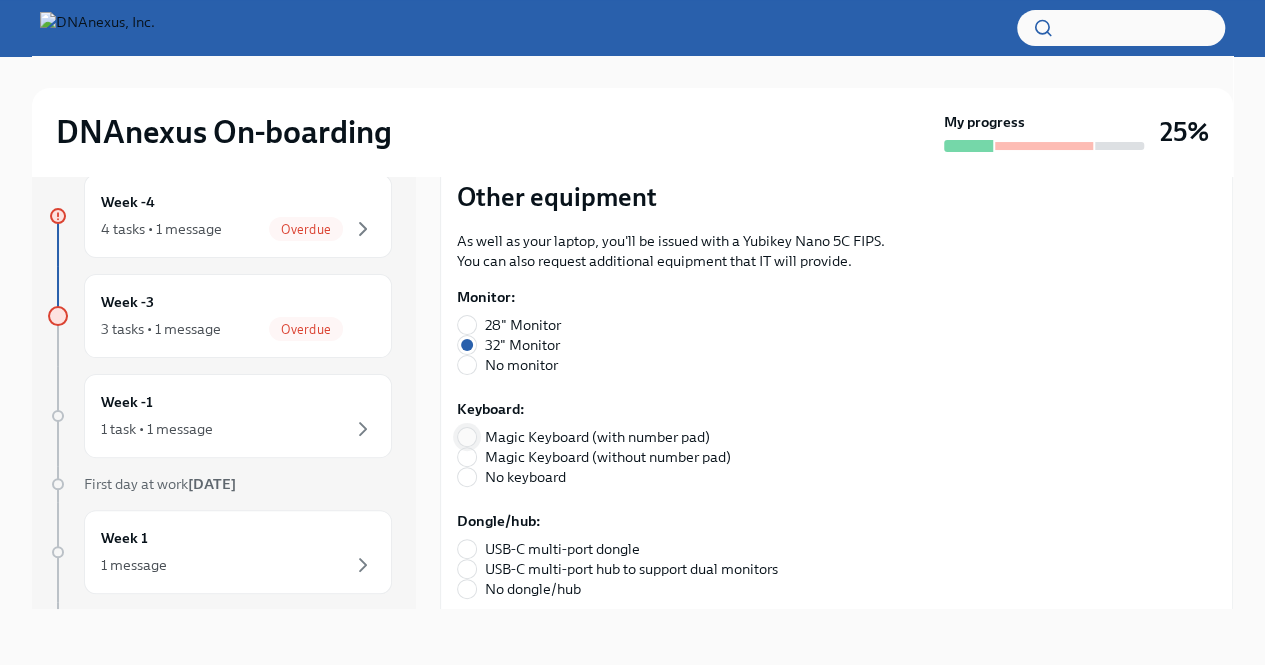 click on "Magic Keyboard (with number pad)" at bounding box center (467, 437) 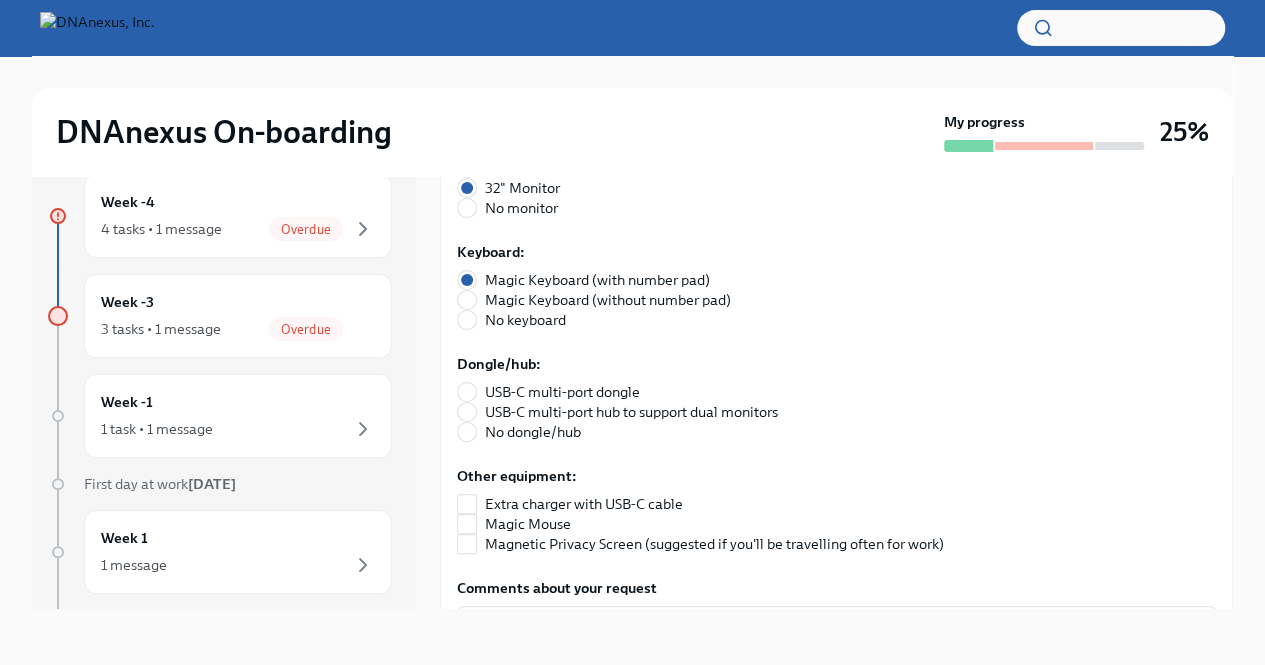 scroll, scrollTop: 713, scrollLeft: 0, axis: vertical 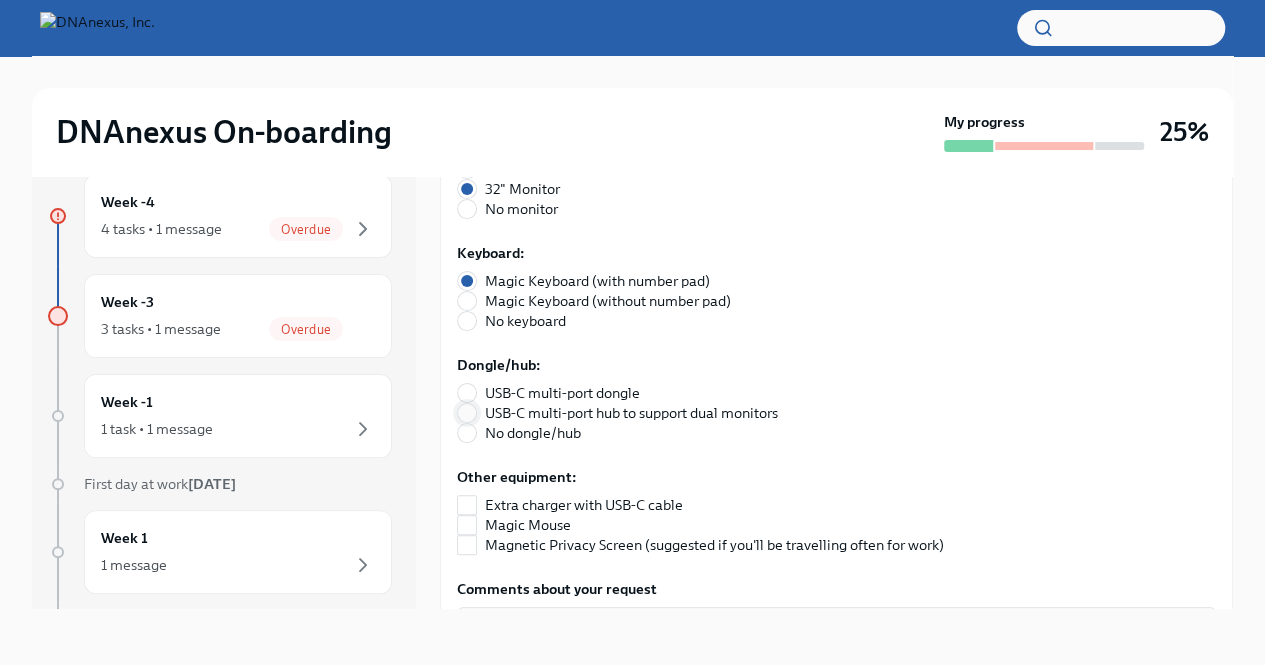click on "USB-C multi-port hub to support dual monitors" at bounding box center [467, 413] 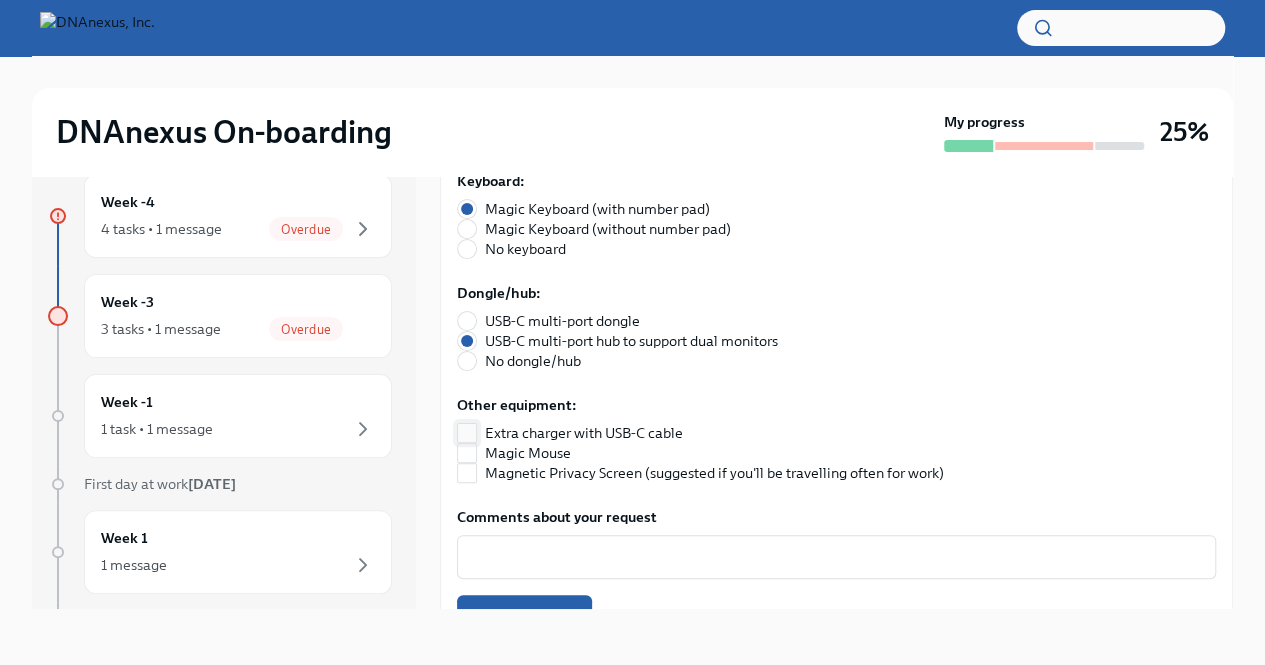 scroll, scrollTop: 815, scrollLeft: 0, axis: vertical 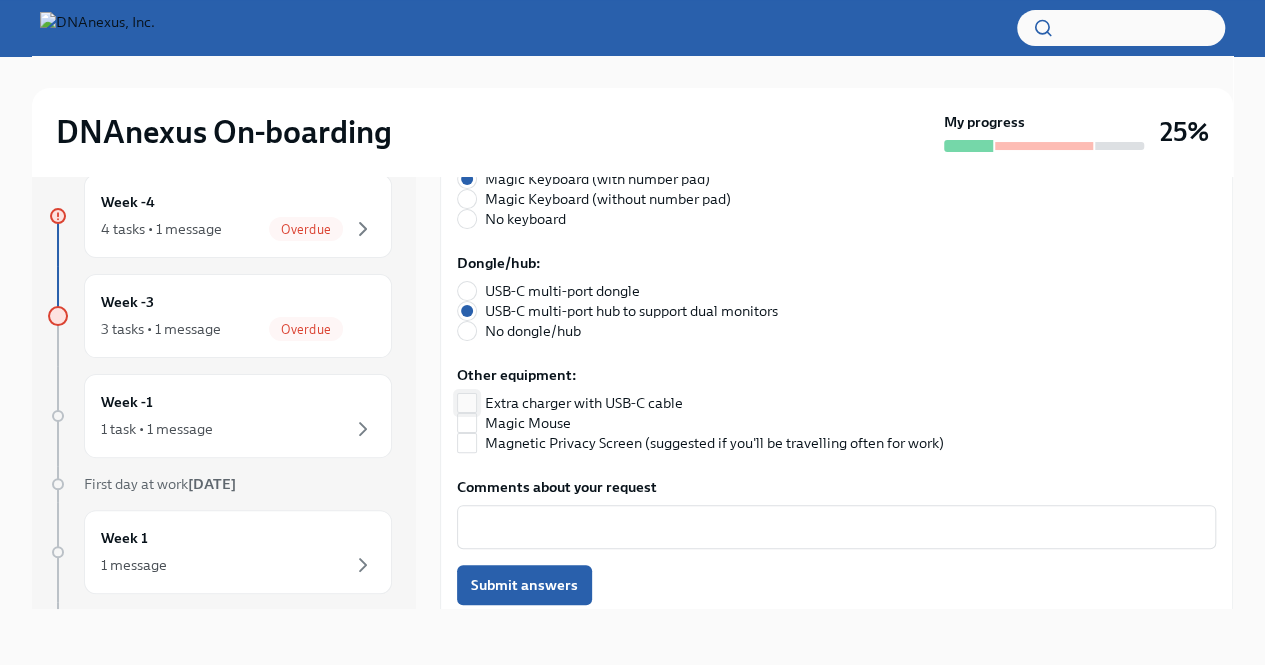 click on "Extra charger with USB-C cable" at bounding box center (467, 403) 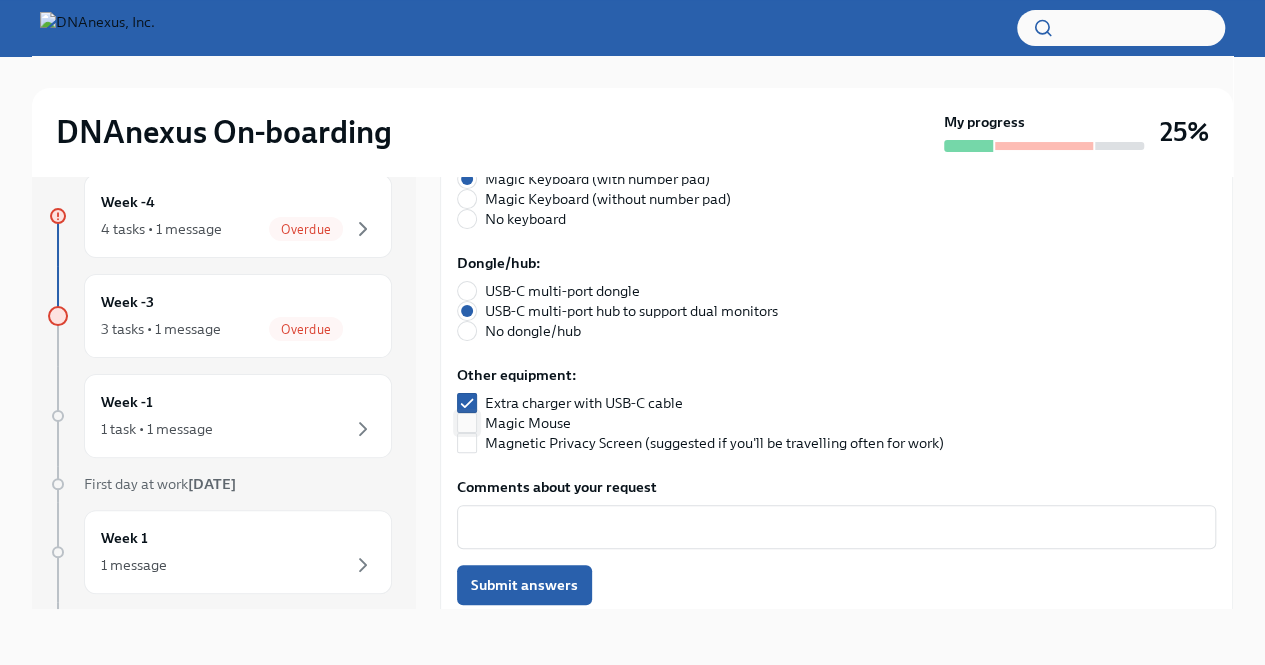 click on "Magic Mouse" at bounding box center [467, 423] 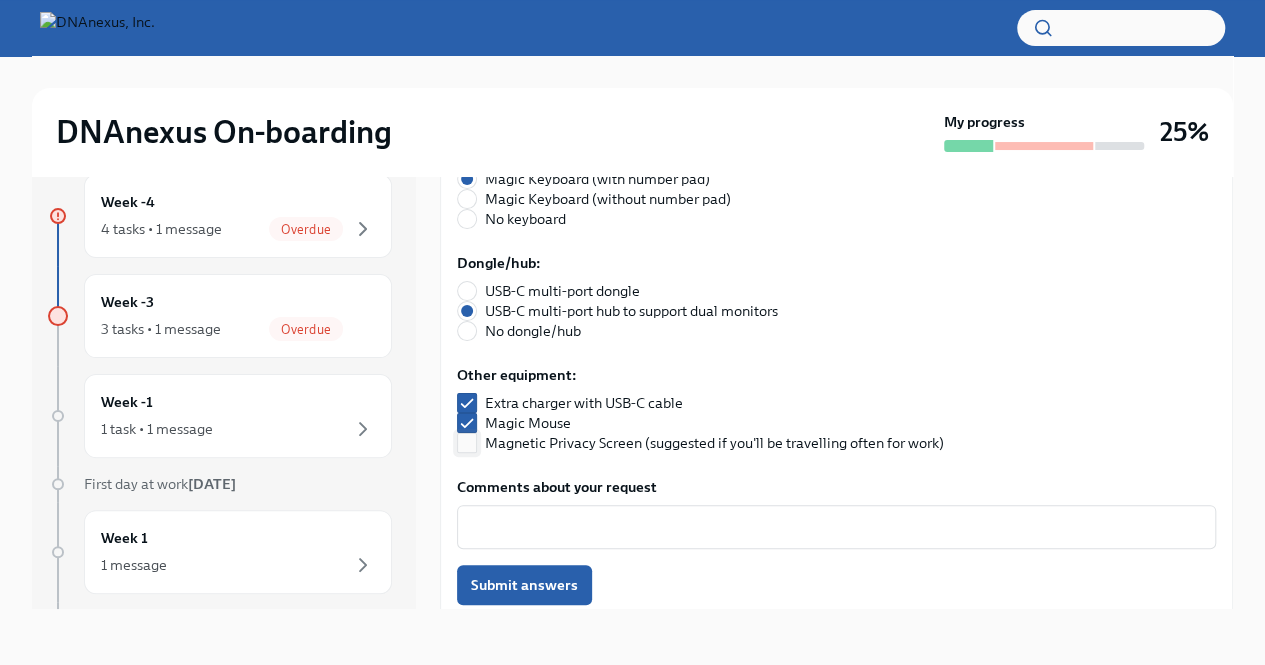 click on "Magnetic Privacy Screen (suggested if you'll be travelling often for work)" at bounding box center (467, 443) 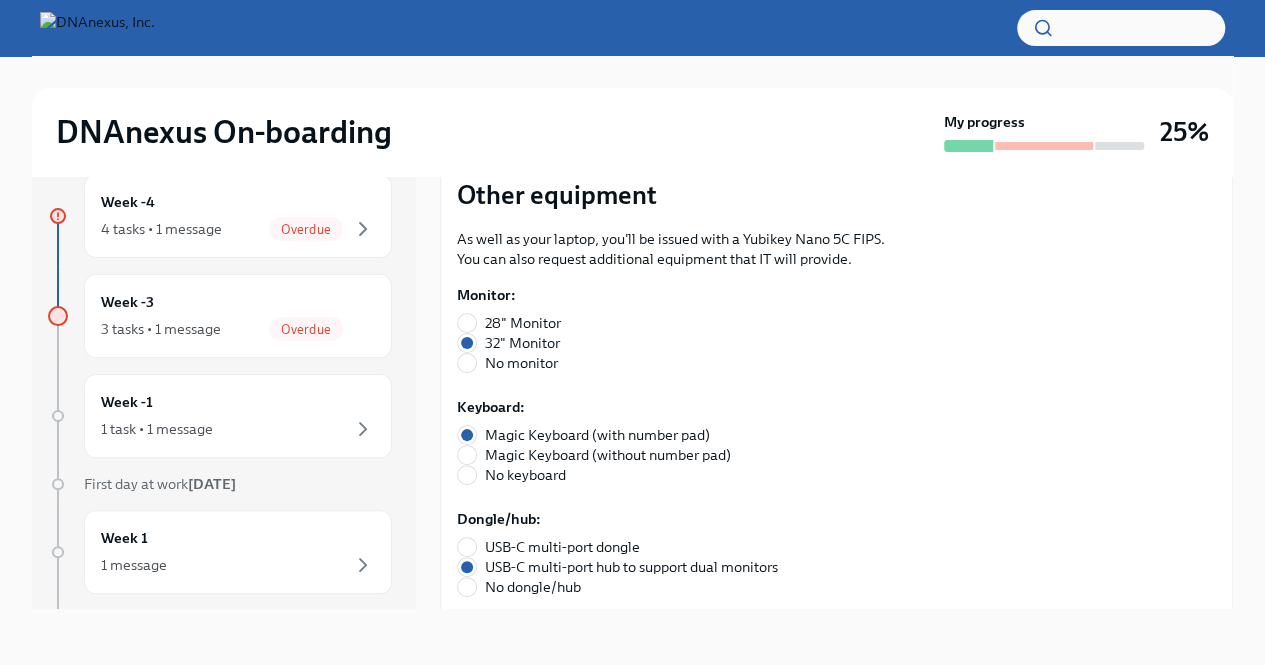 scroll, scrollTop: 560, scrollLeft: 0, axis: vertical 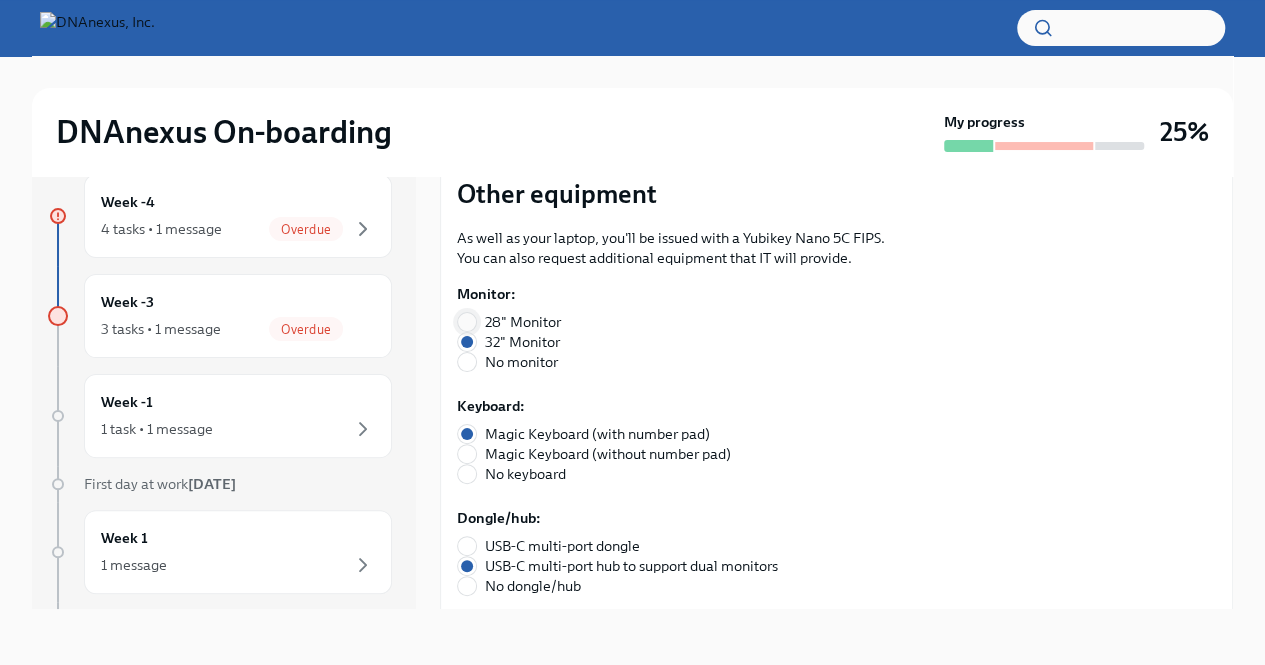 click on "28" Monitor" at bounding box center [467, 322] 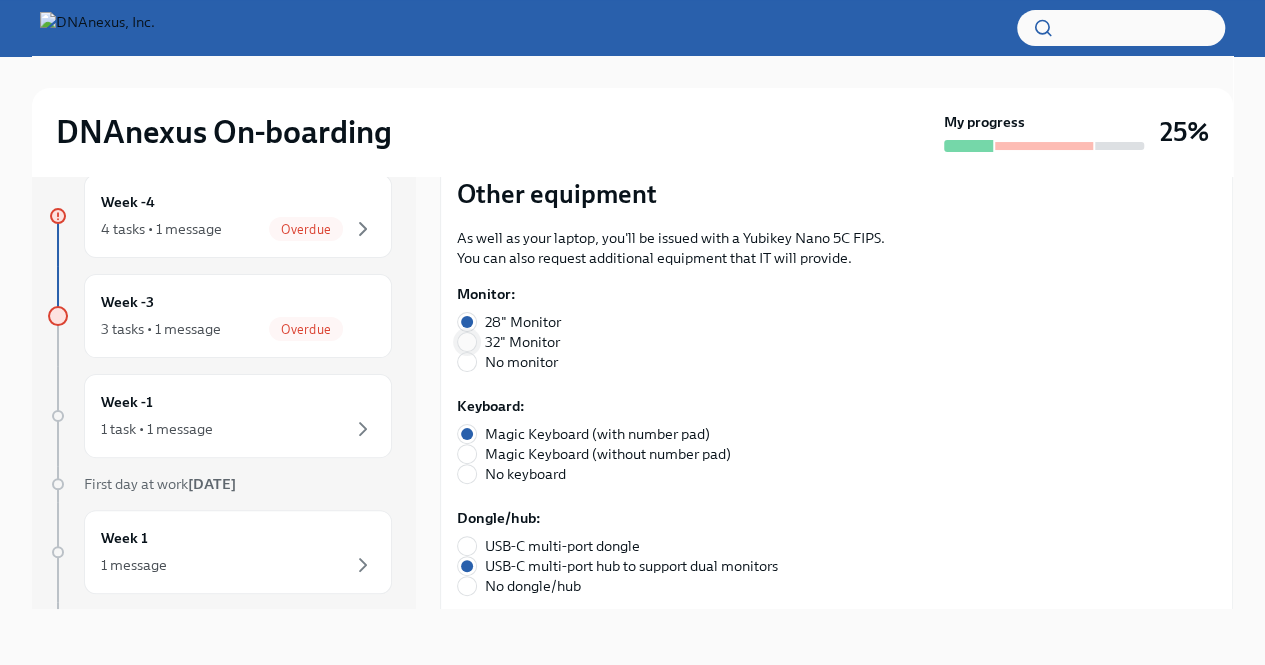 click on "32" Monitor" at bounding box center [467, 342] 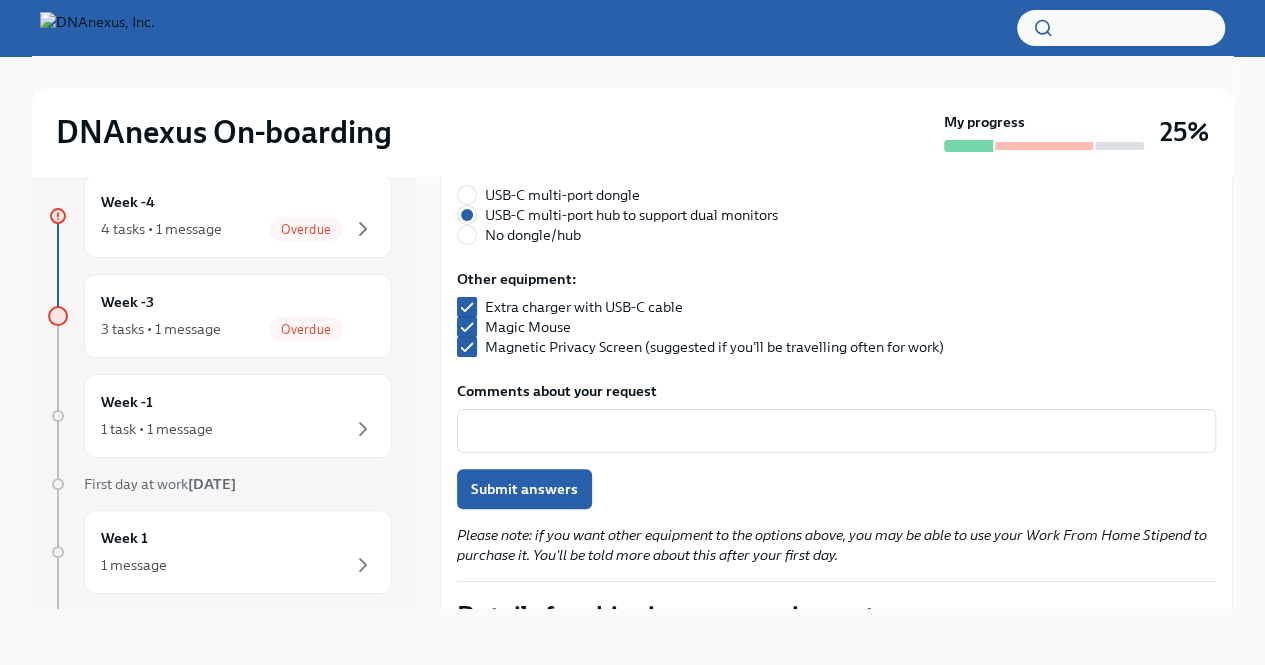 scroll, scrollTop: 910, scrollLeft: 0, axis: vertical 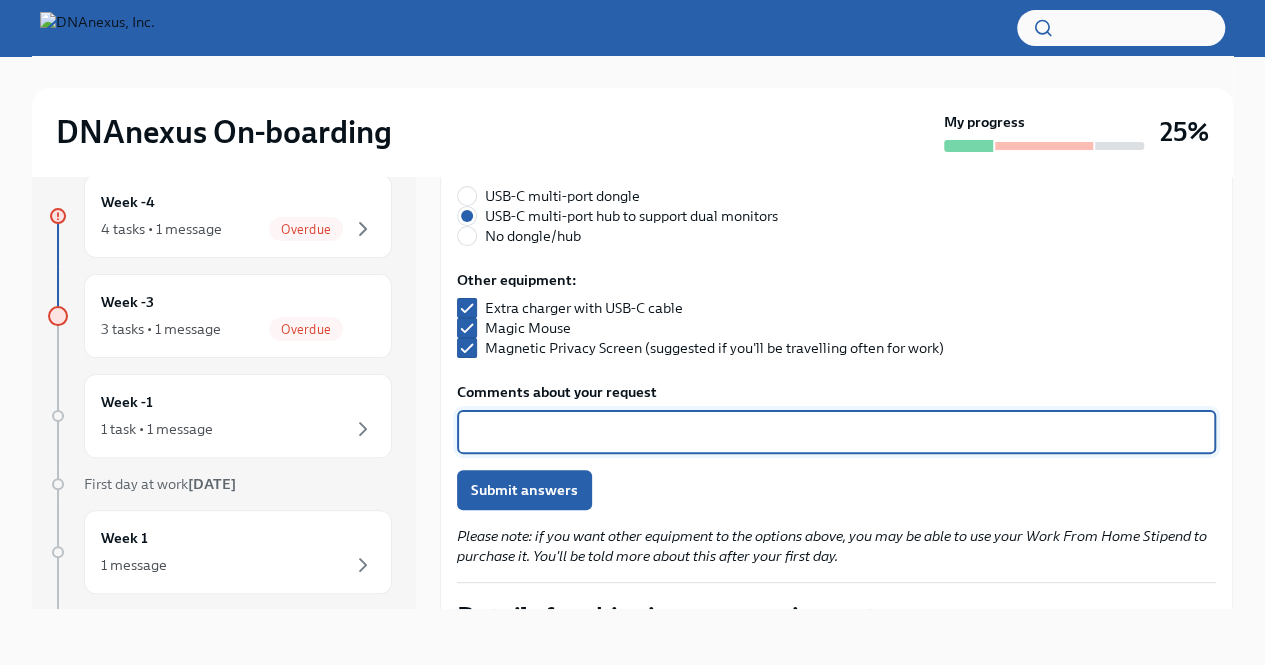 click on "Comments about your request" at bounding box center [836, 432] 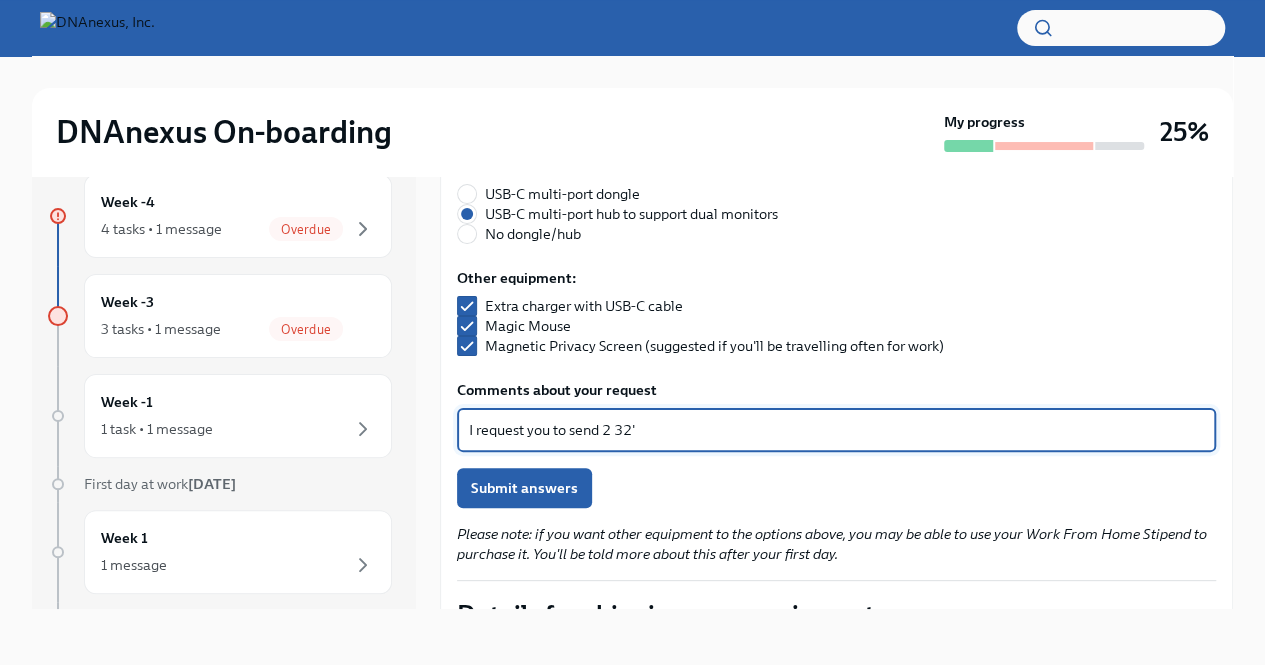 scroll, scrollTop: 911, scrollLeft: 0, axis: vertical 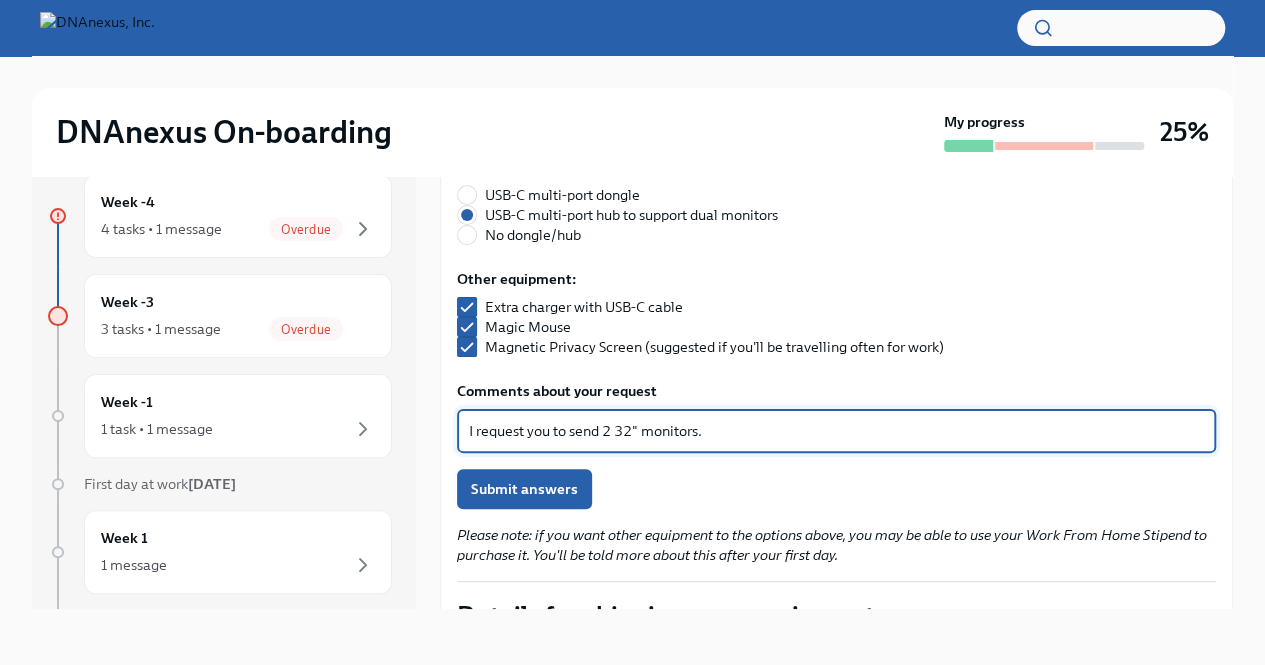 click on "I request you to send 2 32" monitors." at bounding box center (836, 431) 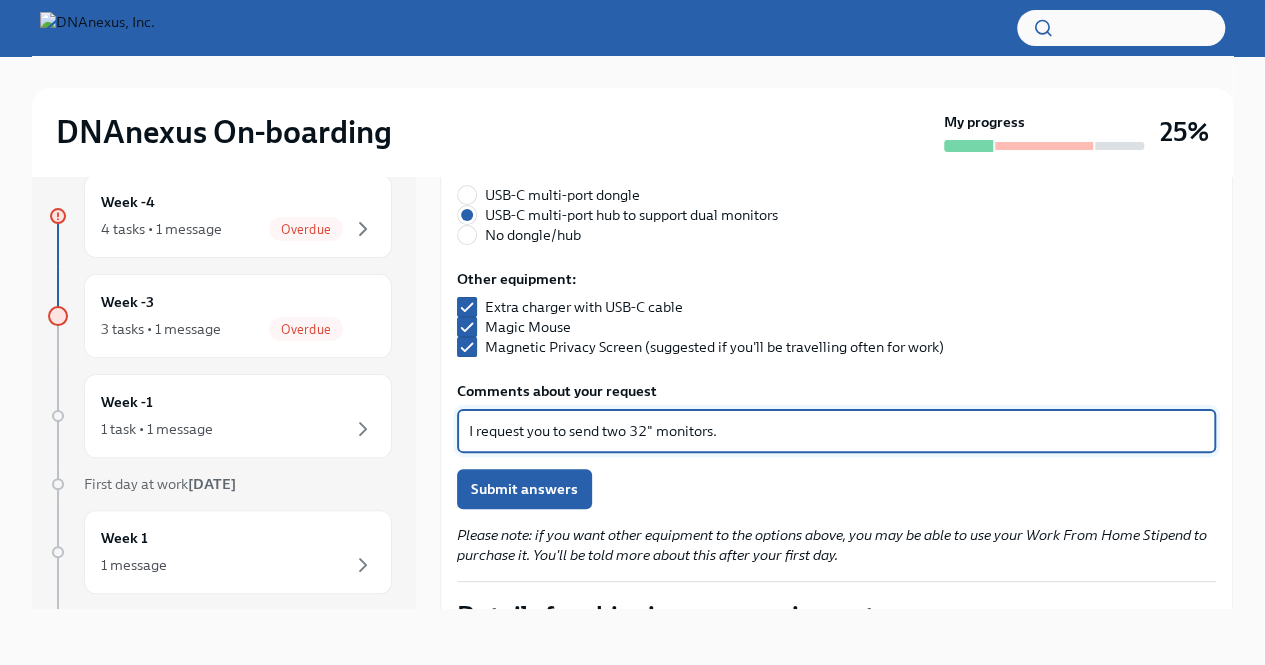 click on "I request you to send two 32" monitors." at bounding box center (836, 431) 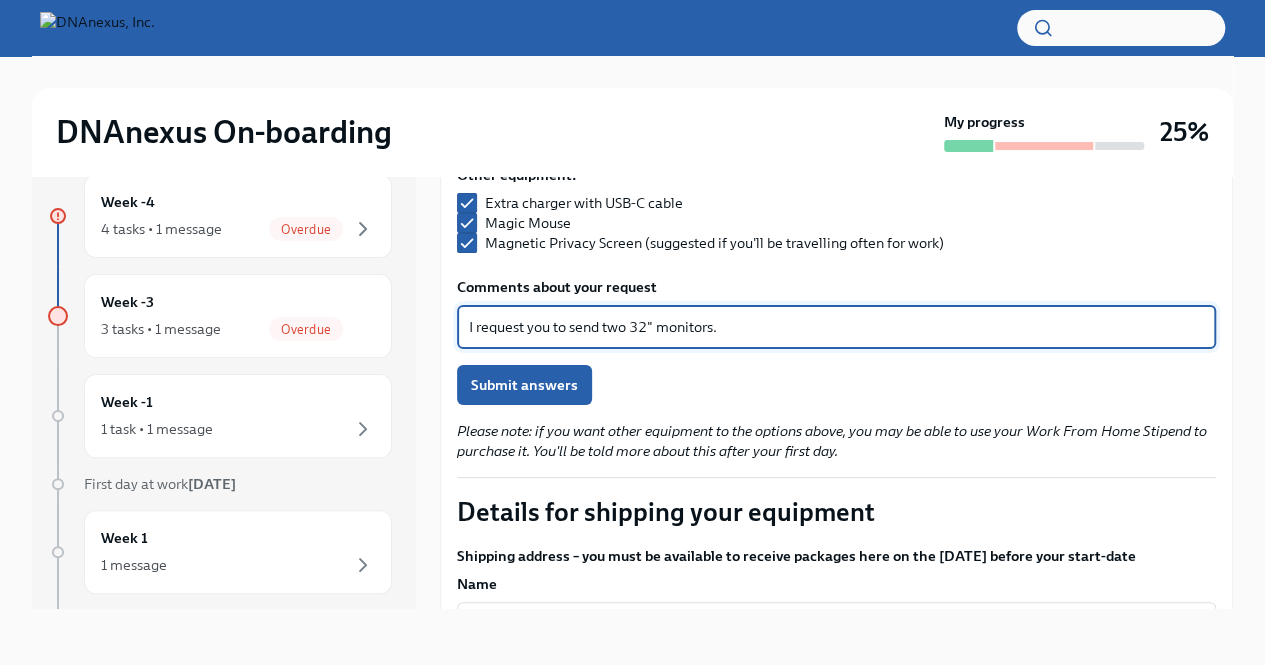 scroll, scrollTop: 1016, scrollLeft: 0, axis: vertical 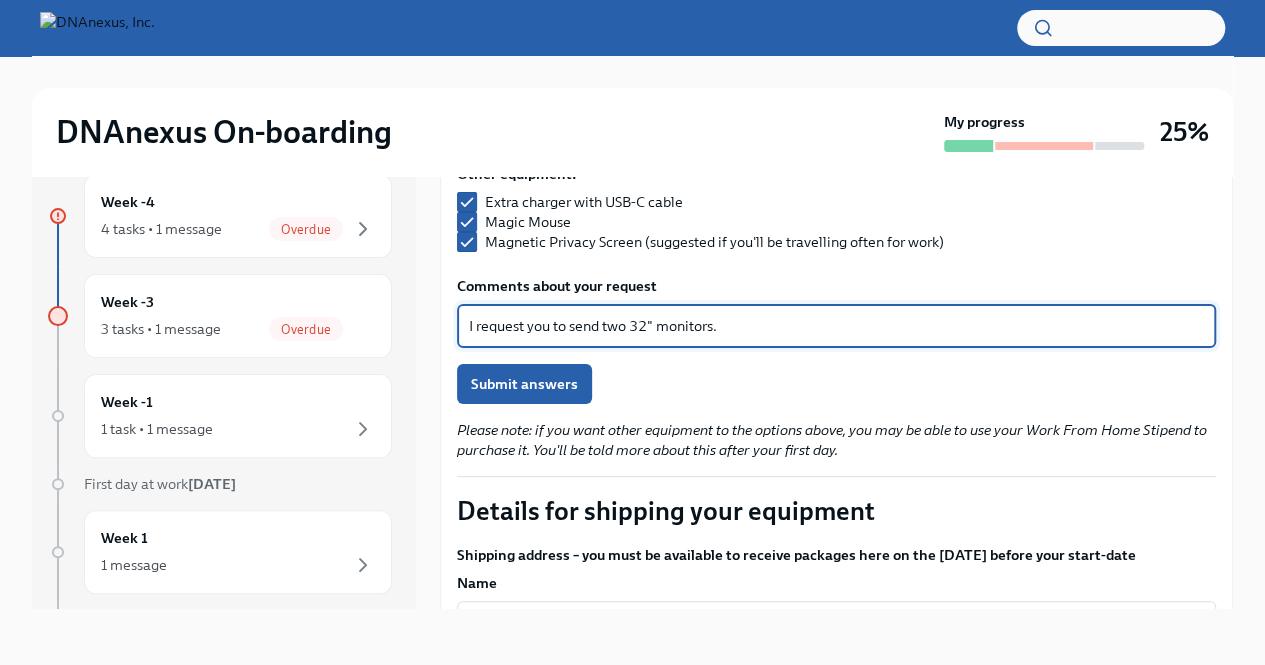 type on "I request you to send two 32" monitors." 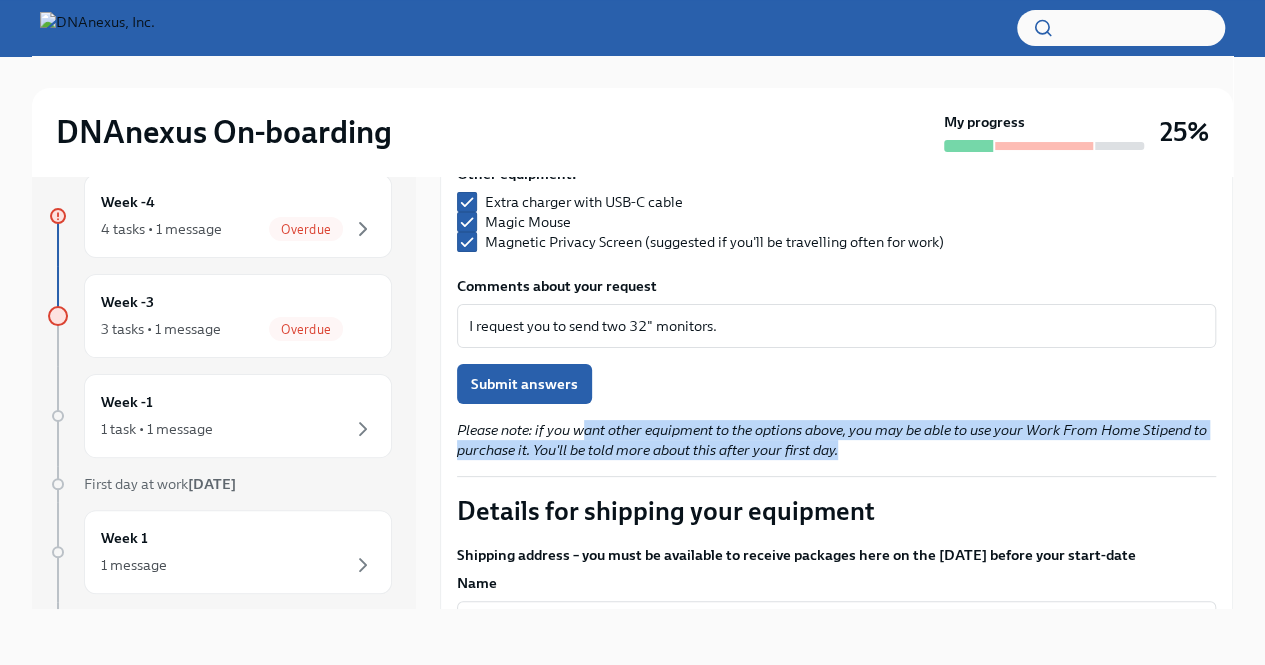 drag, startPoint x: 585, startPoint y: 427, endPoint x: 926, endPoint y: 441, distance: 341.28726 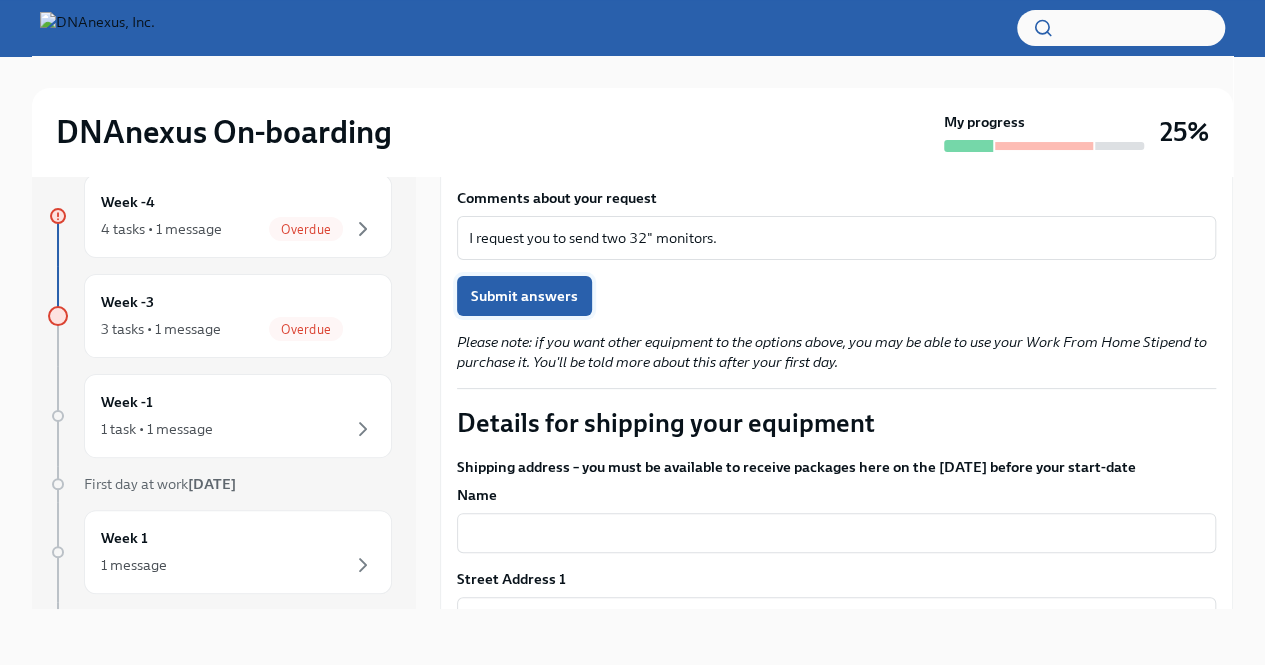 scroll, scrollTop: 1105, scrollLeft: 0, axis: vertical 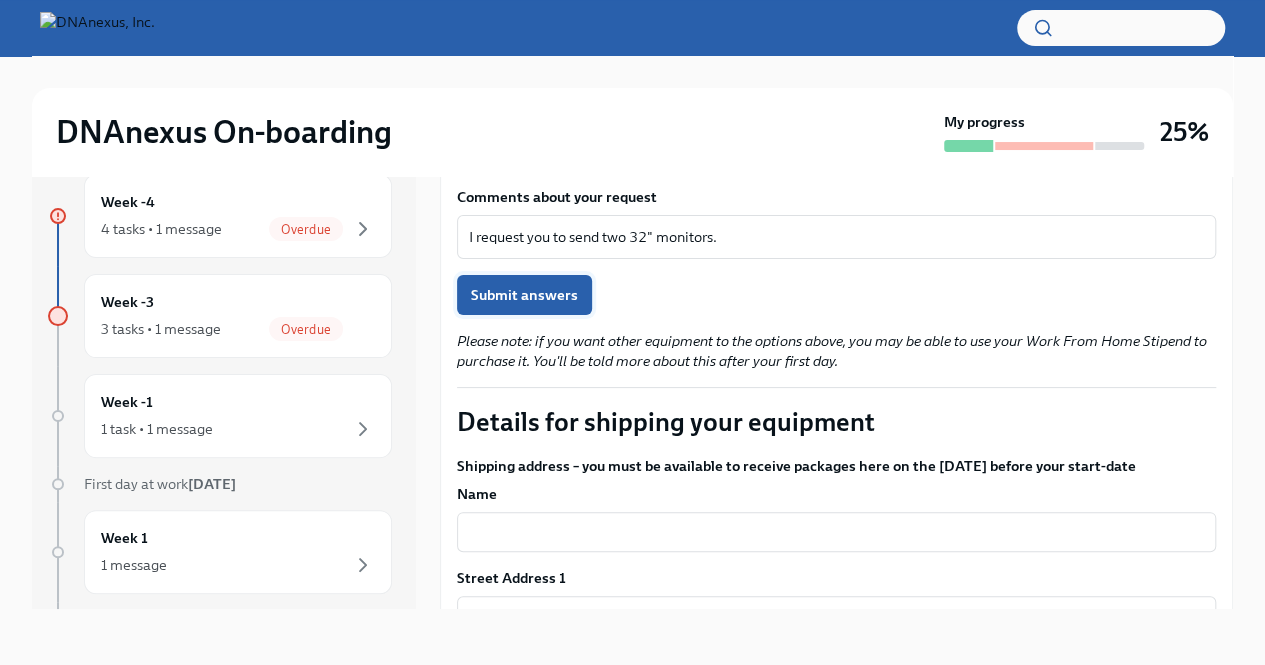 click on "Submit answers" at bounding box center [524, 295] 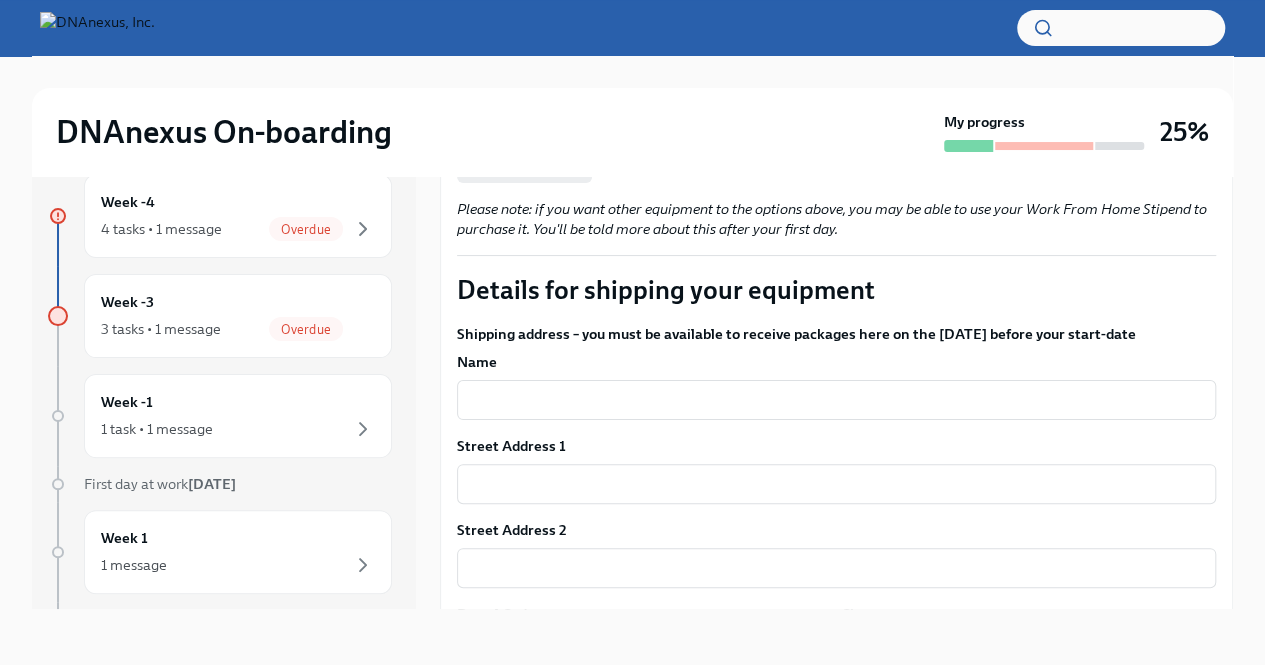 scroll, scrollTop: 1259, scrollLeft: 0, axis: vertical 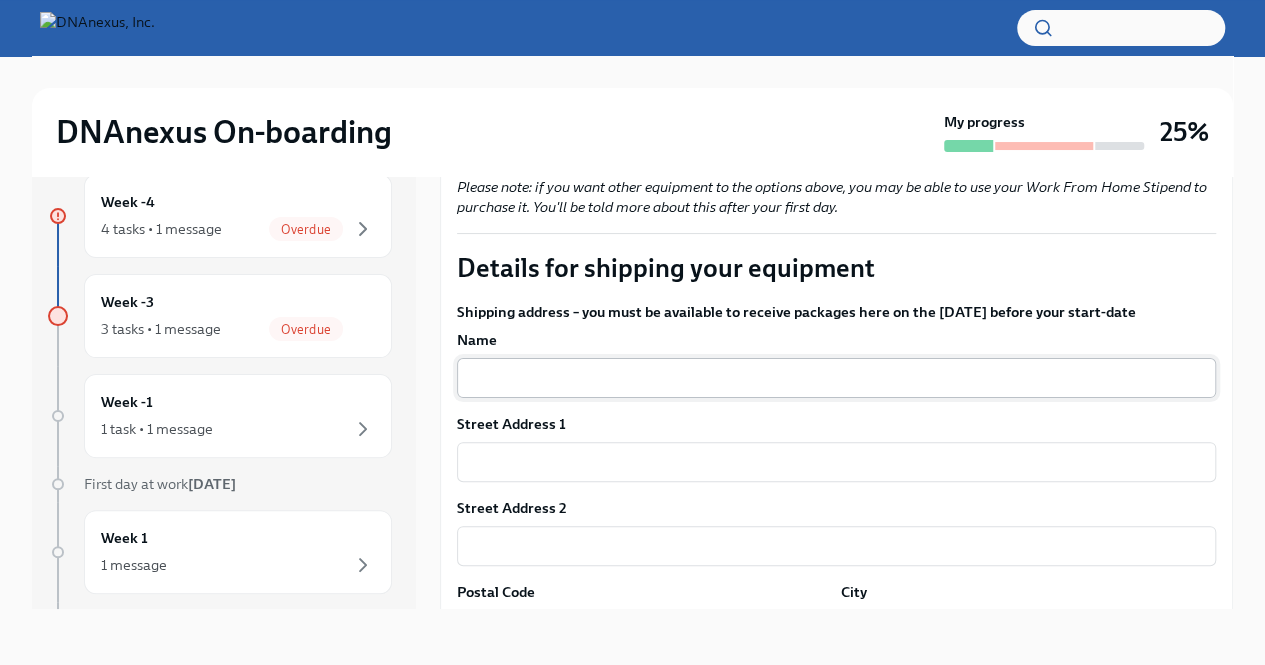 click at bounding box center [836, 378] 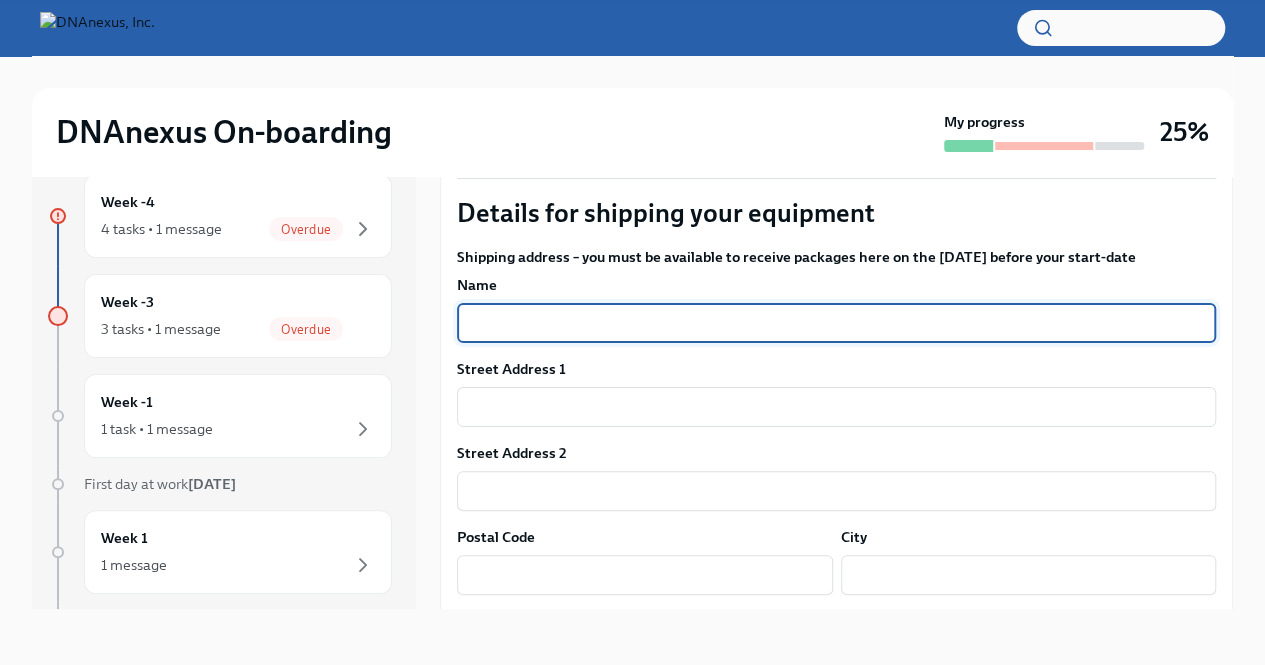 scroll, scrollTop: 1314, scrollLeft: 0, axis: vertical 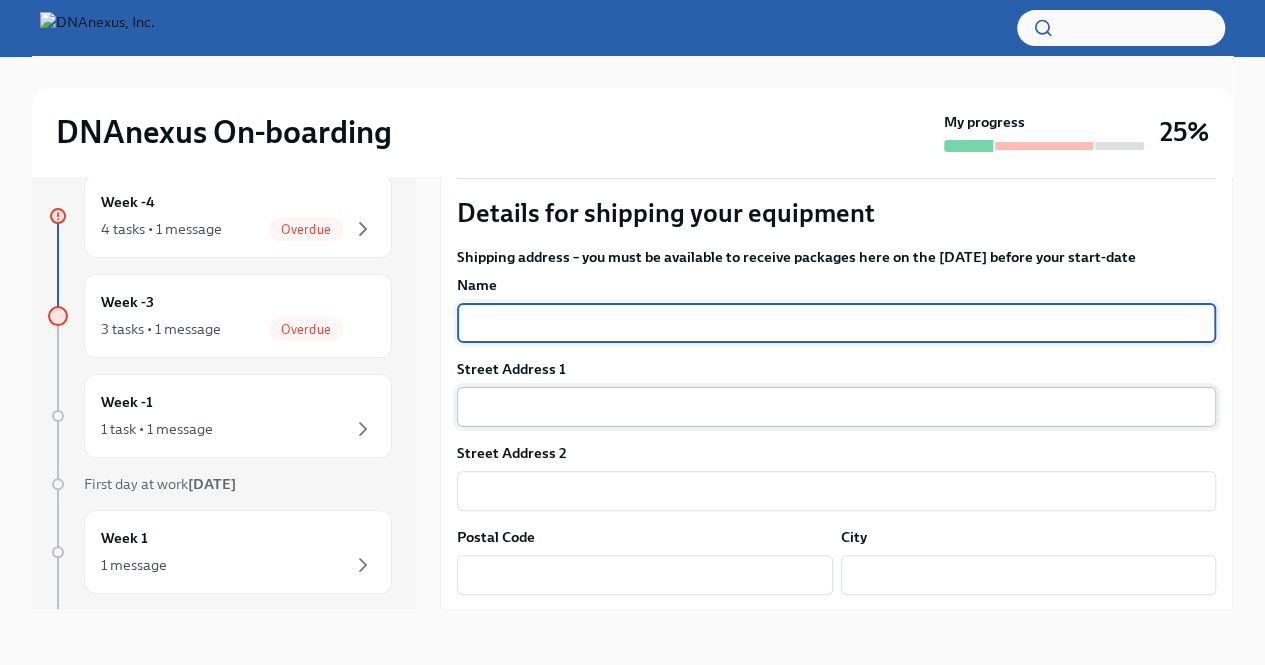 paste on "[PERSON_NAME]" 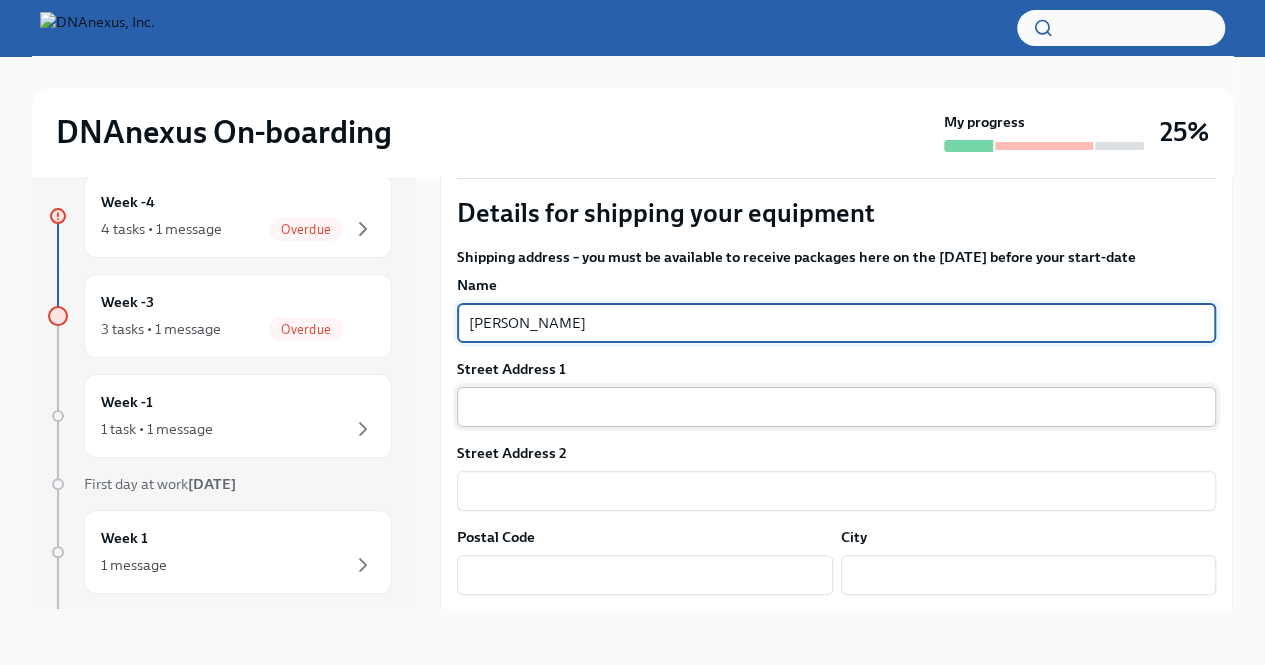 type on "[PERSON_NAME]" 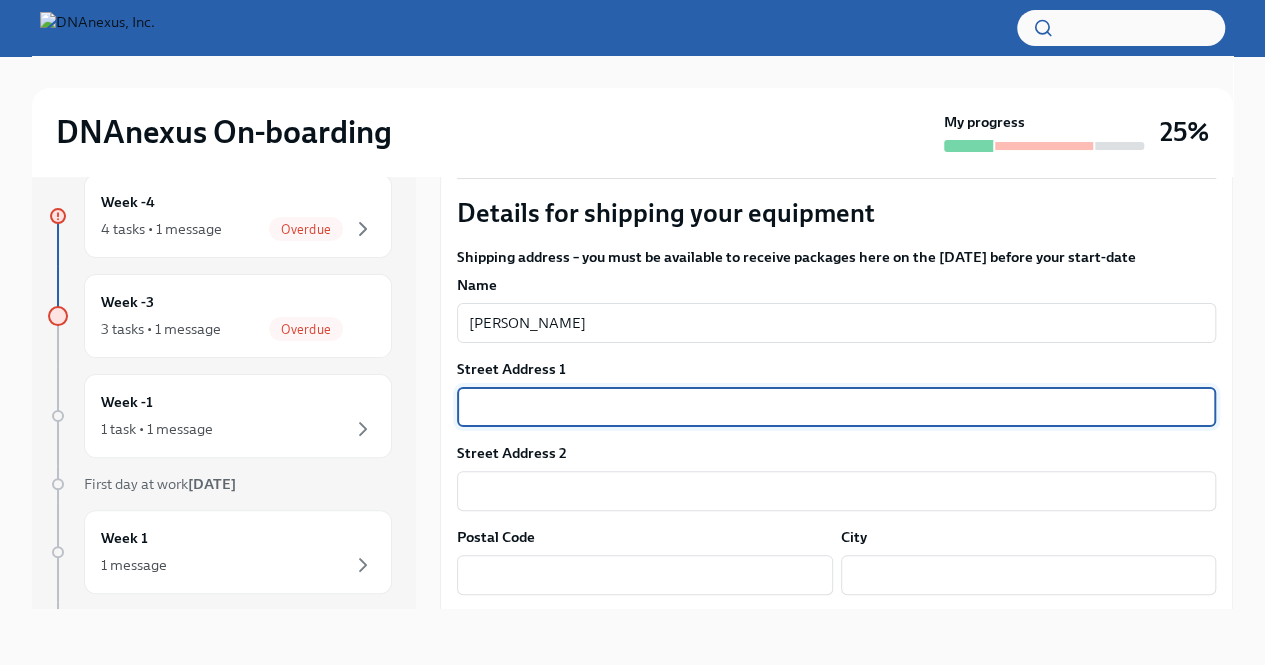 click at bounding box center (836, 407) 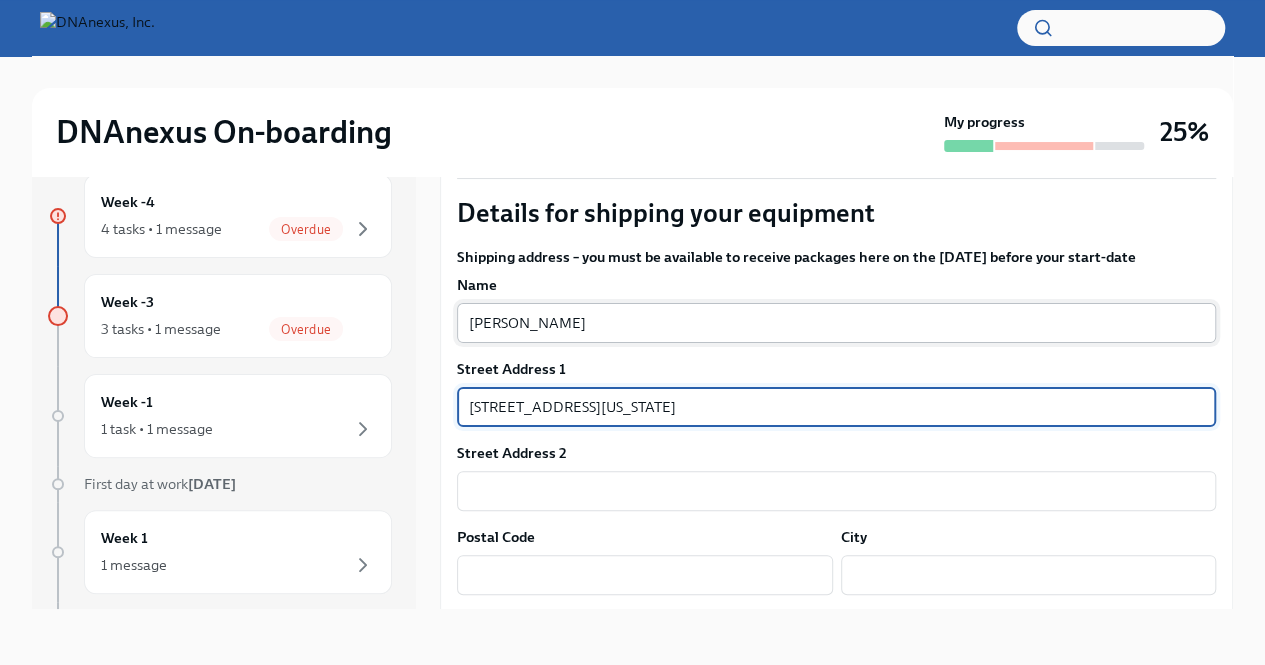 type on "[STREET_ADDRESS][US_STATE]" 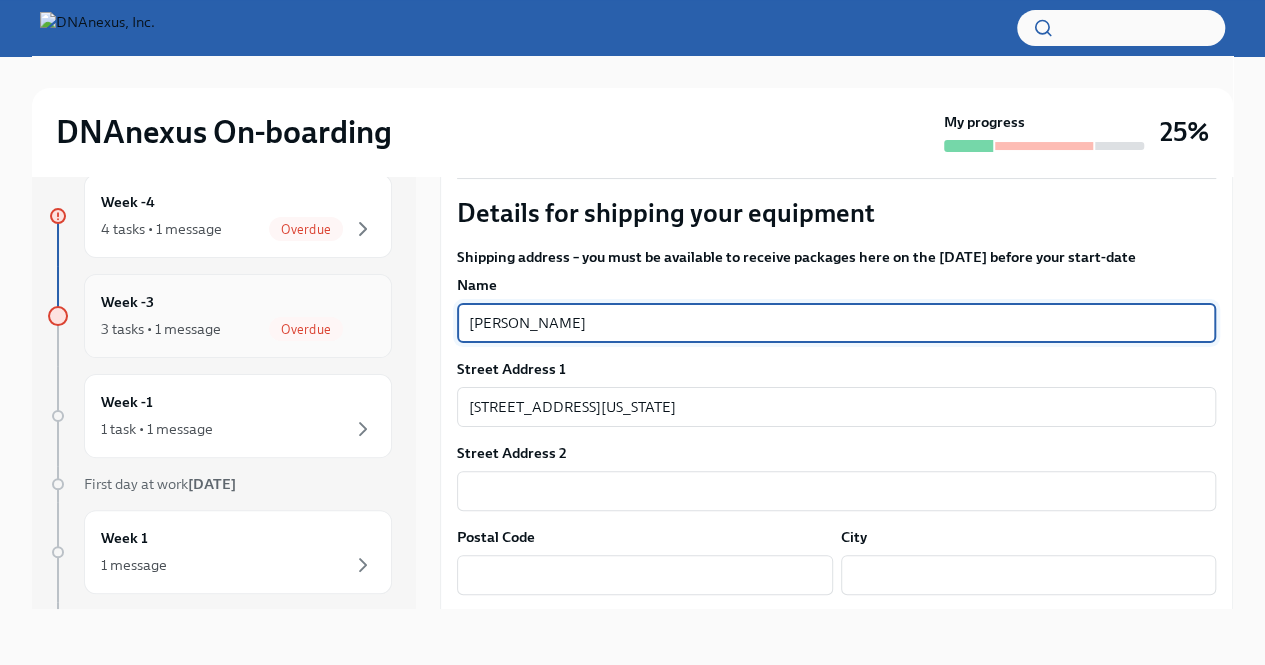 drag, startPoint x: 603, startPoint y: 309, endPoint x: 328, endPoint y: 289, distance: 275.72632 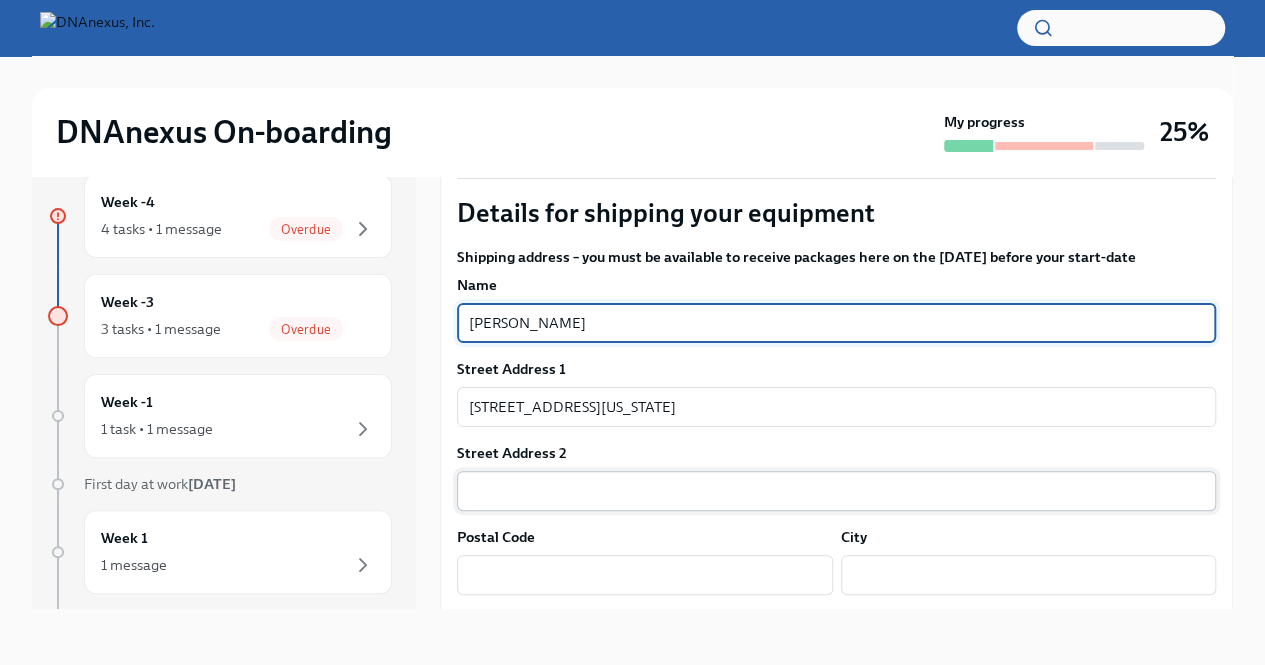 type on "[PERSON_NAME]" 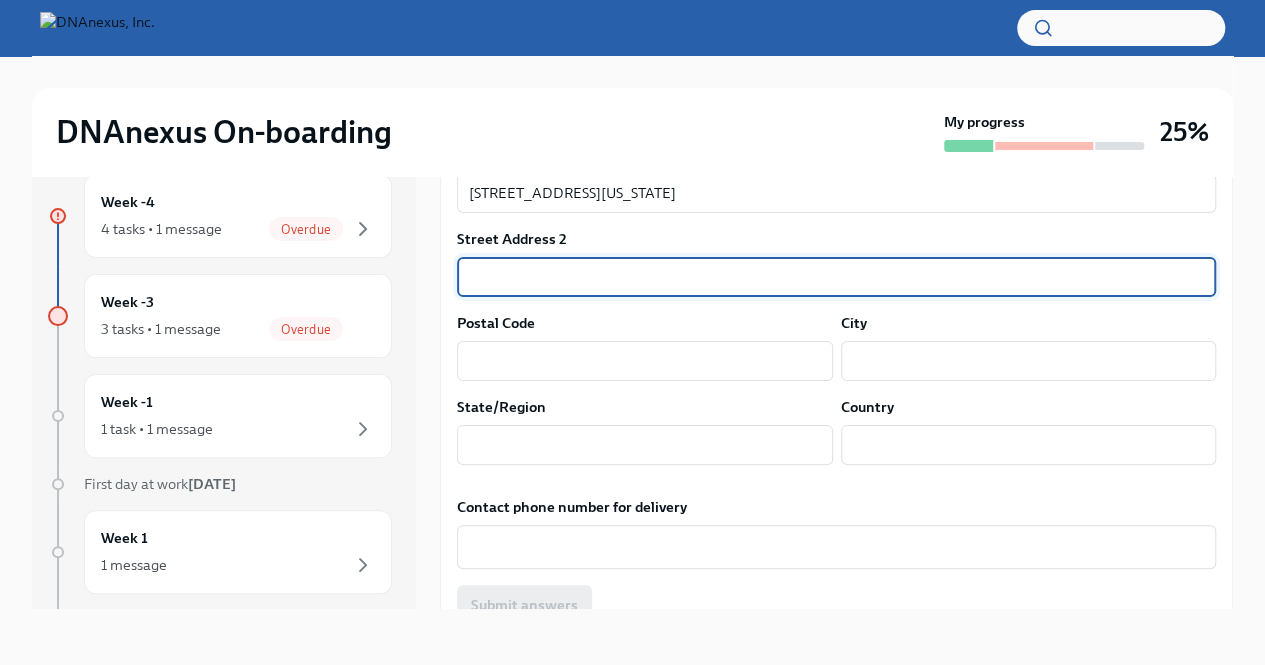 scroll, scrollTop: 1394, scrollLeft: 0, axis: vertical 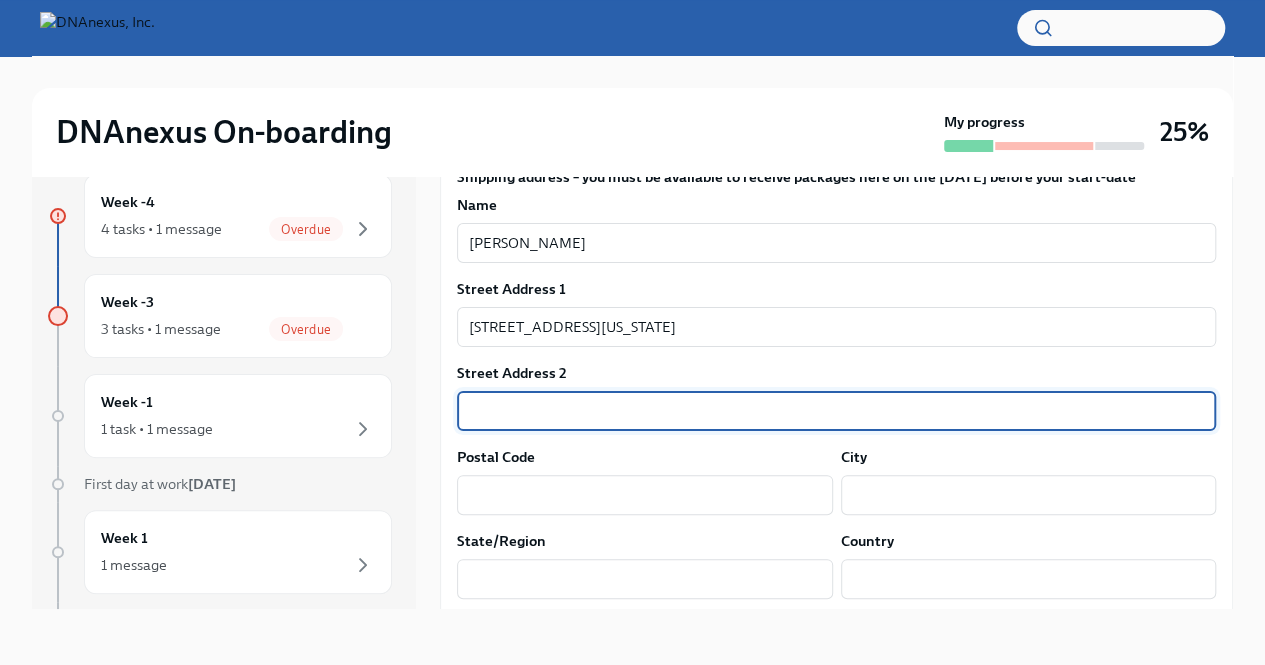 paste on "Apt 603" 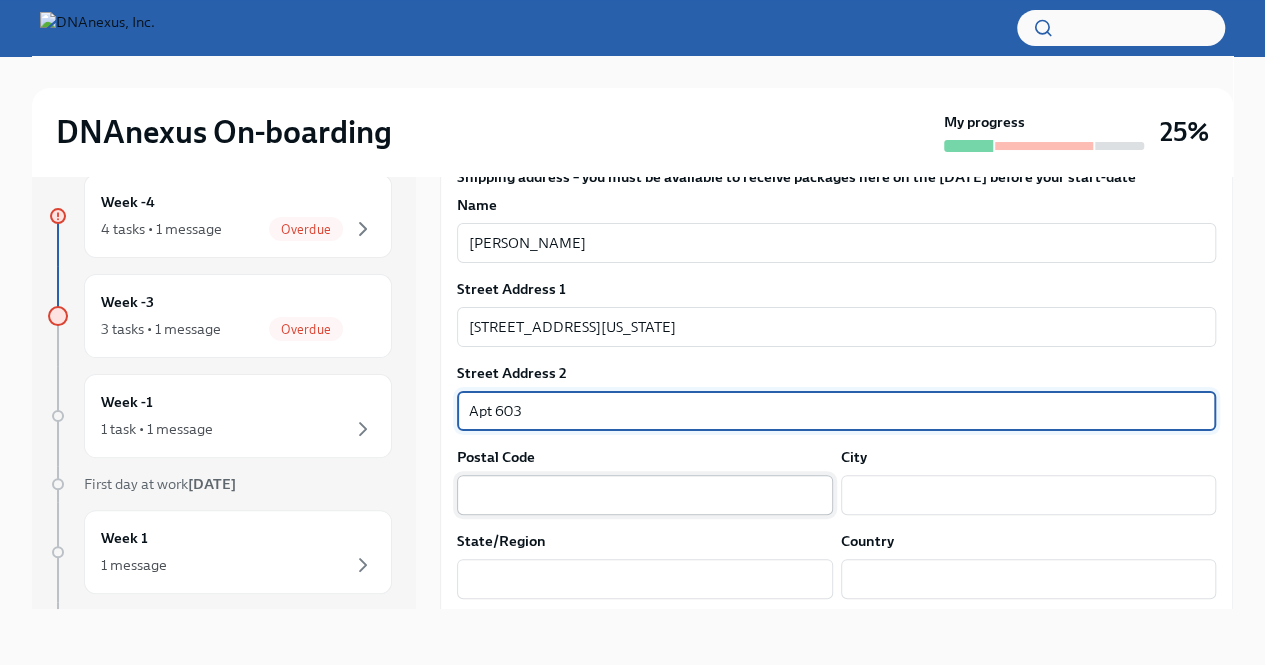 type on "Apt 603" 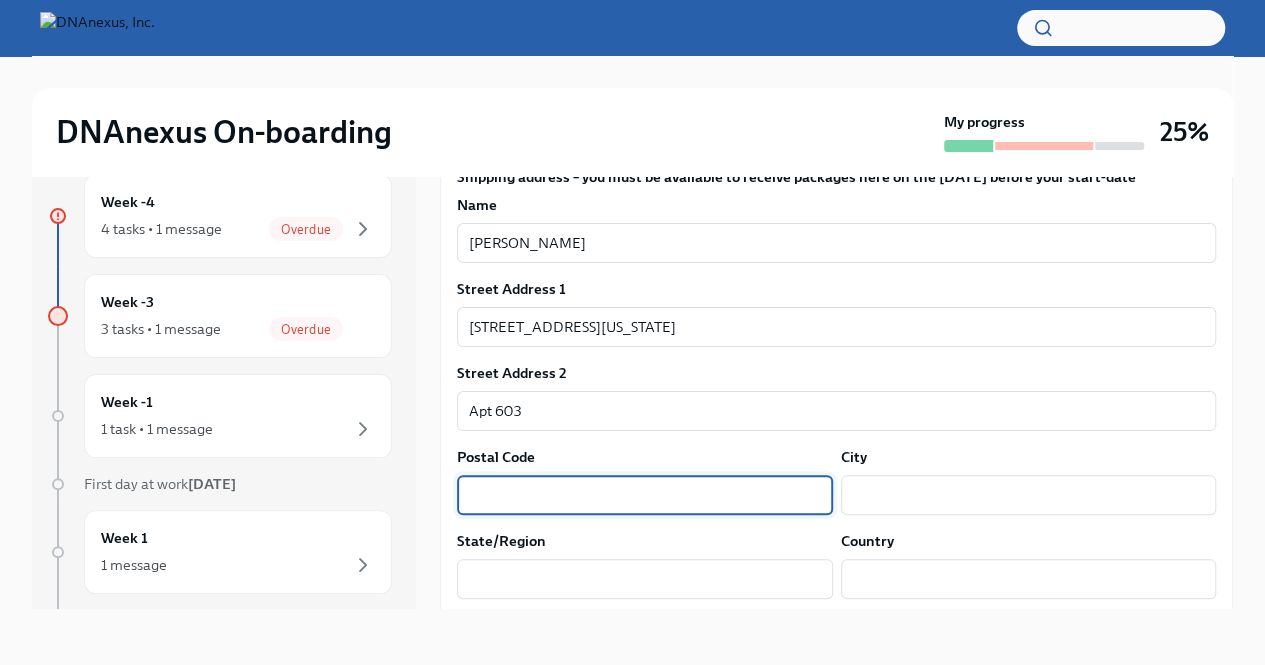 click at bounding box center (645, 495) 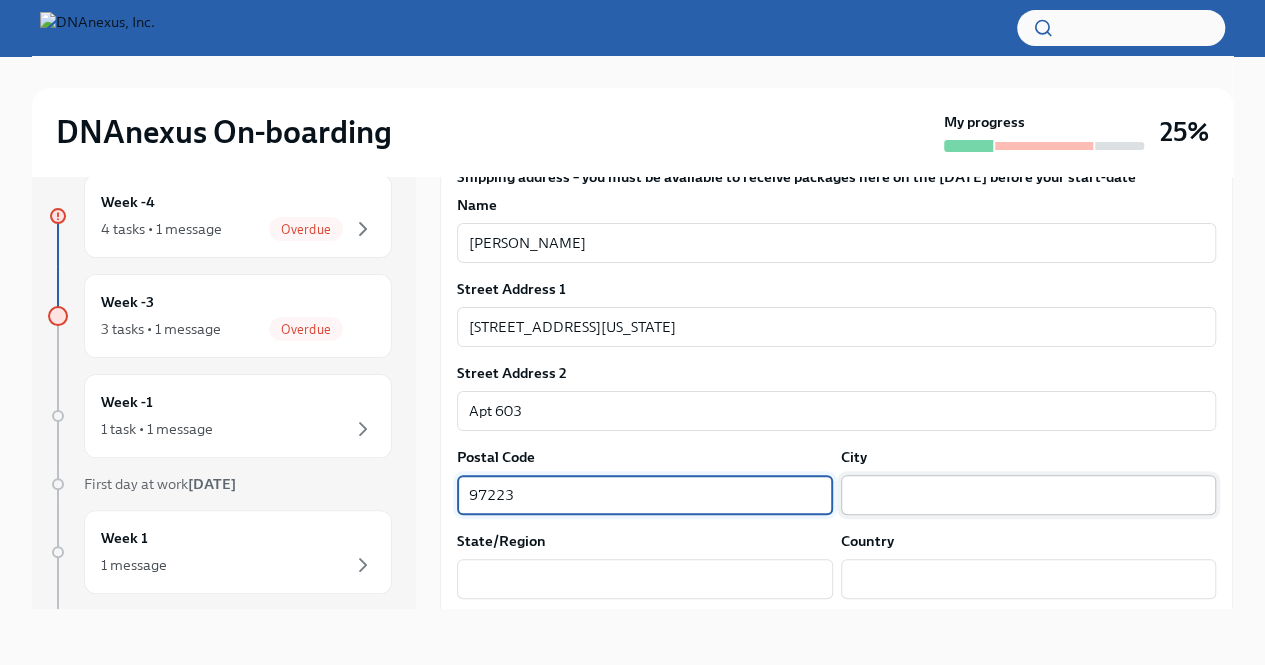 type on "97223" 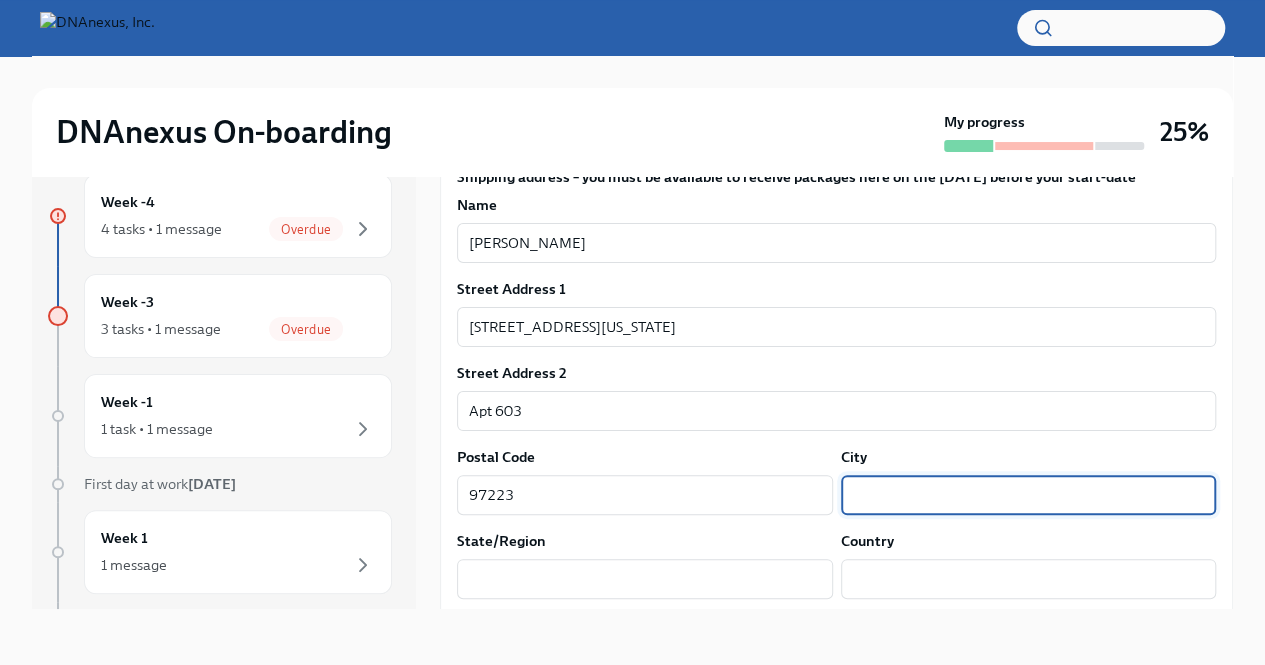 paste on "Tigard" 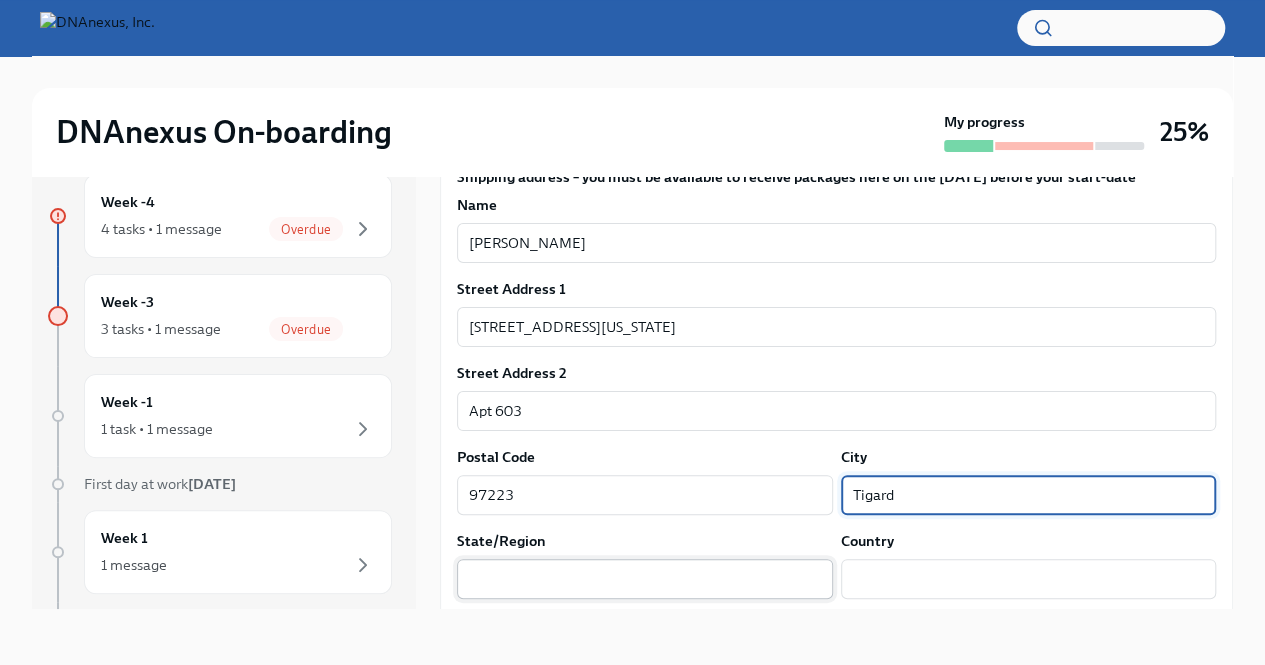 type on "Tigard" 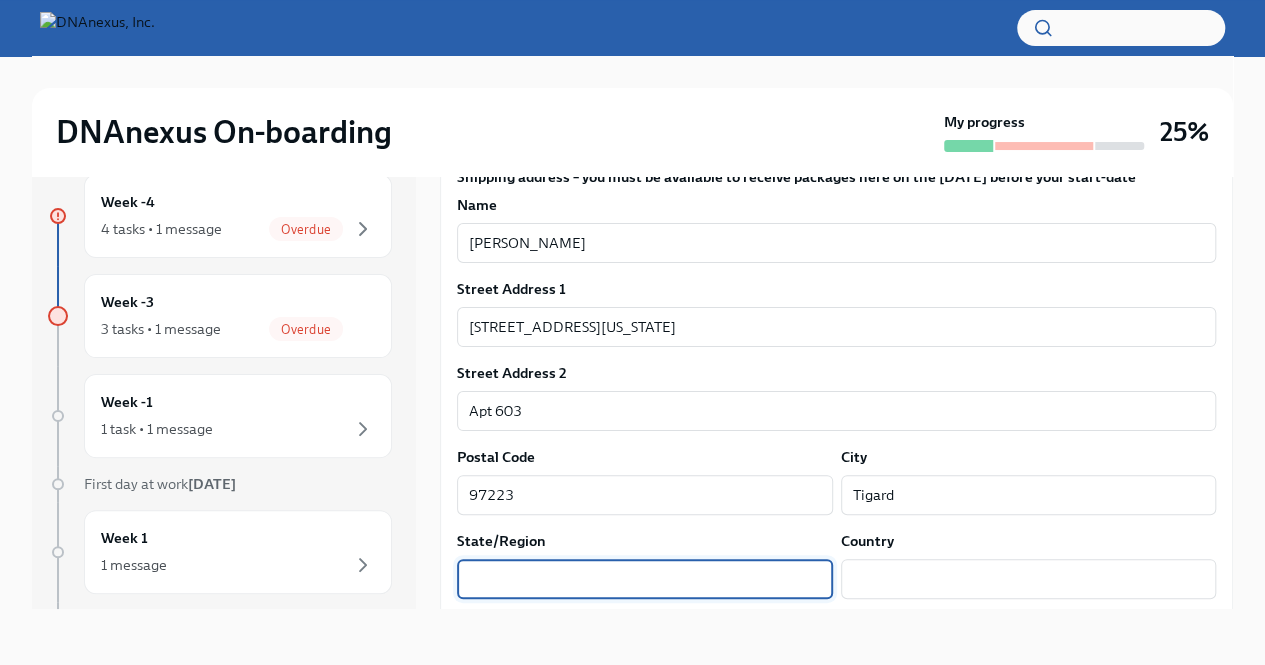 click at bounding box center (645, 579) 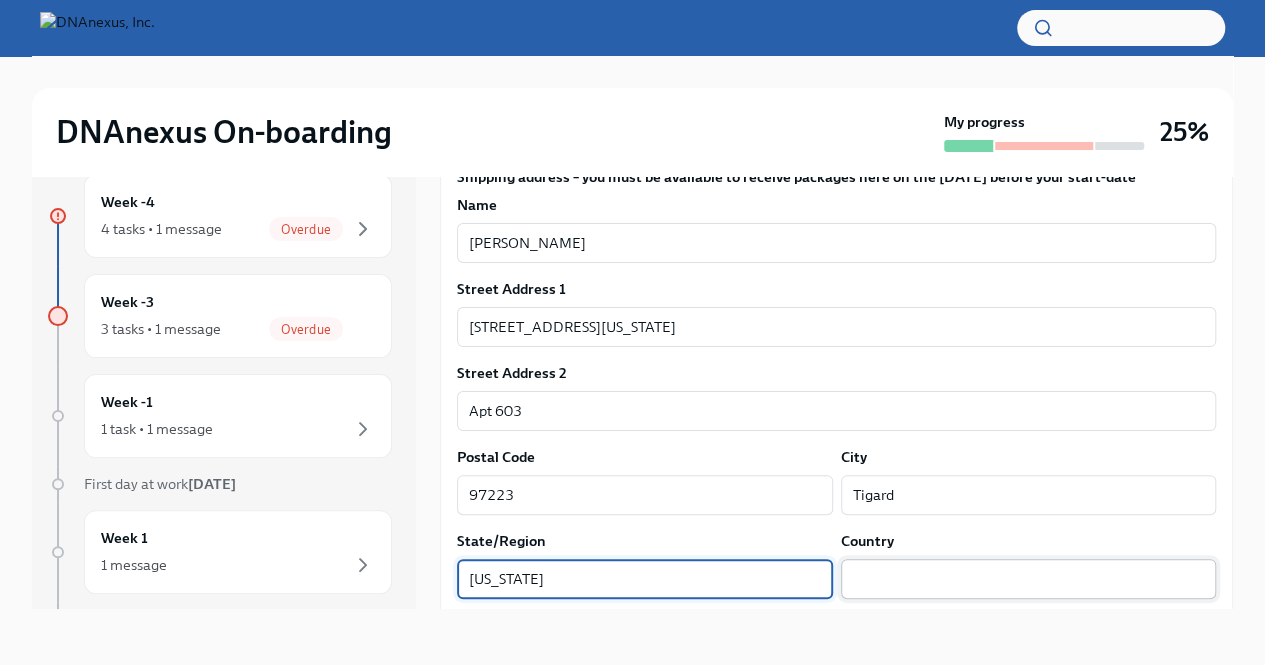 type on "[US_STATE]" 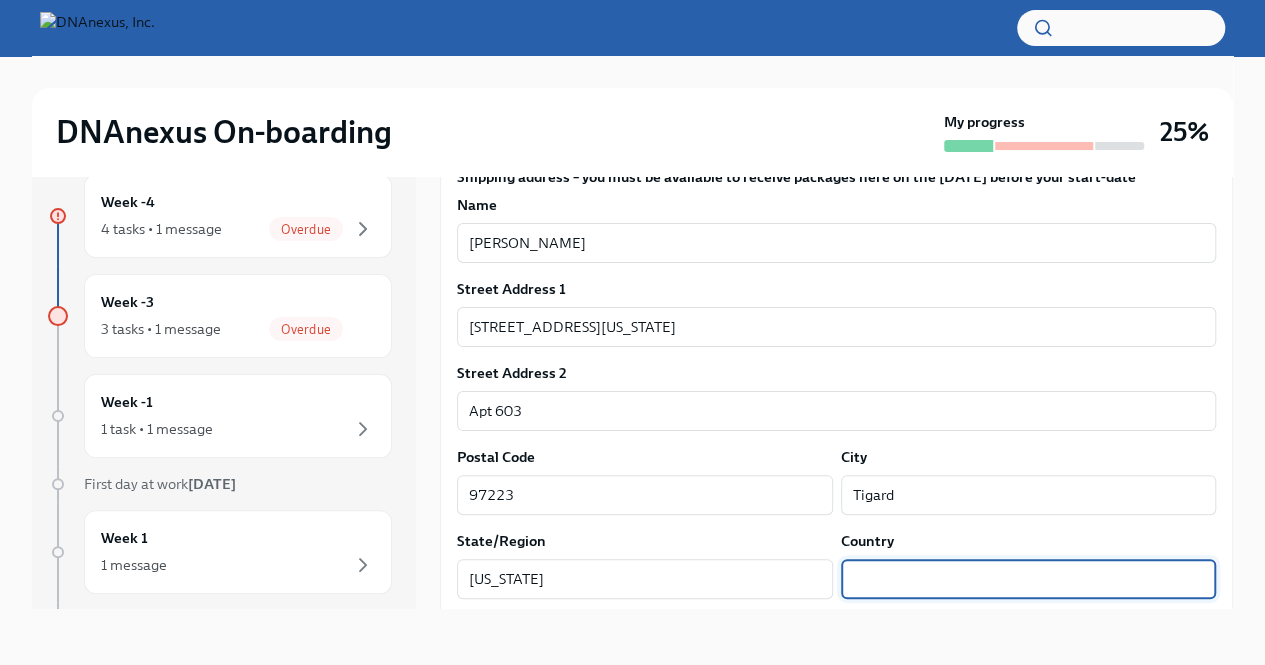 click at bounding box center (1029, 579) 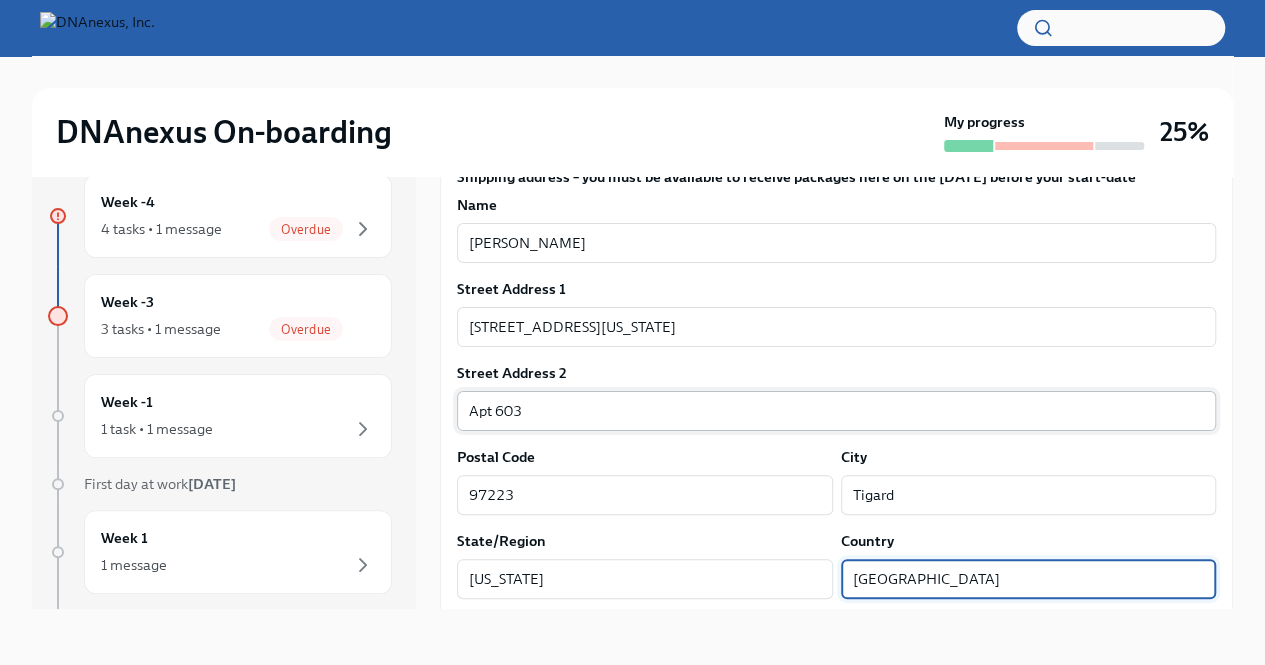 scroll, scrollTop: 1622, scrollLeft: 0, axis: vertical 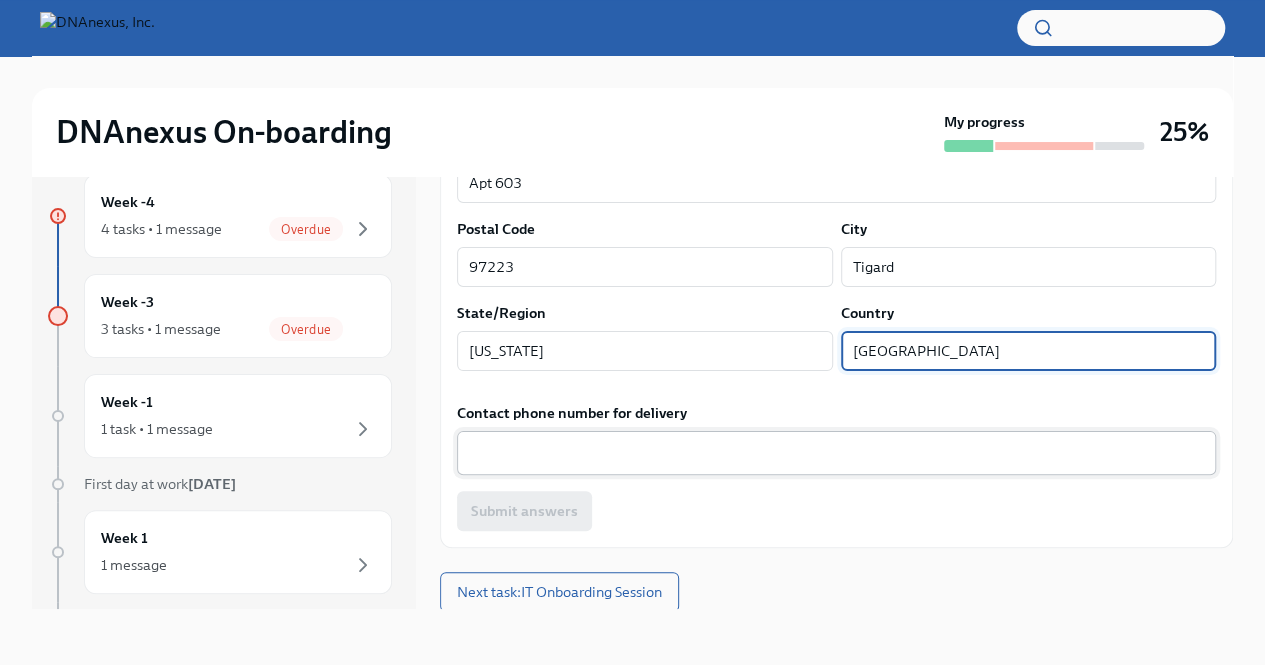 type on "[GEOGRAPHIC_DATA]" 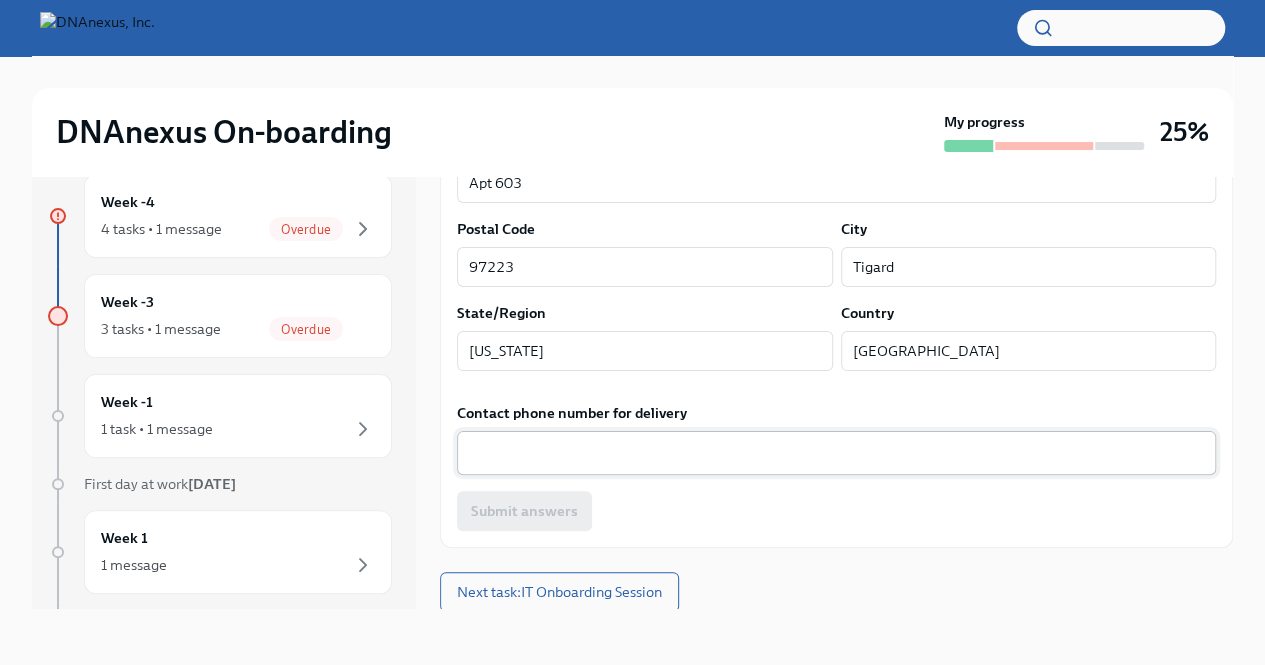 click on "x ​" at bounding box center (836, 453) 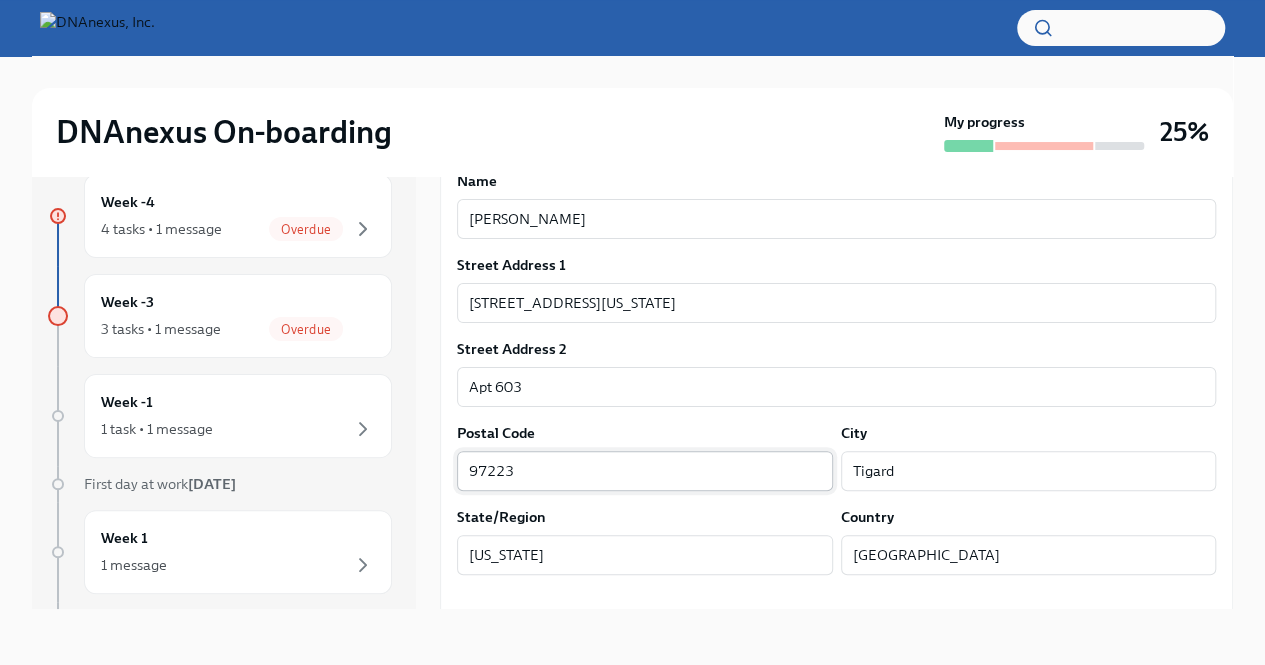 scroll, scrollTop: 1622, scrollLeft: 0, axis: vertical 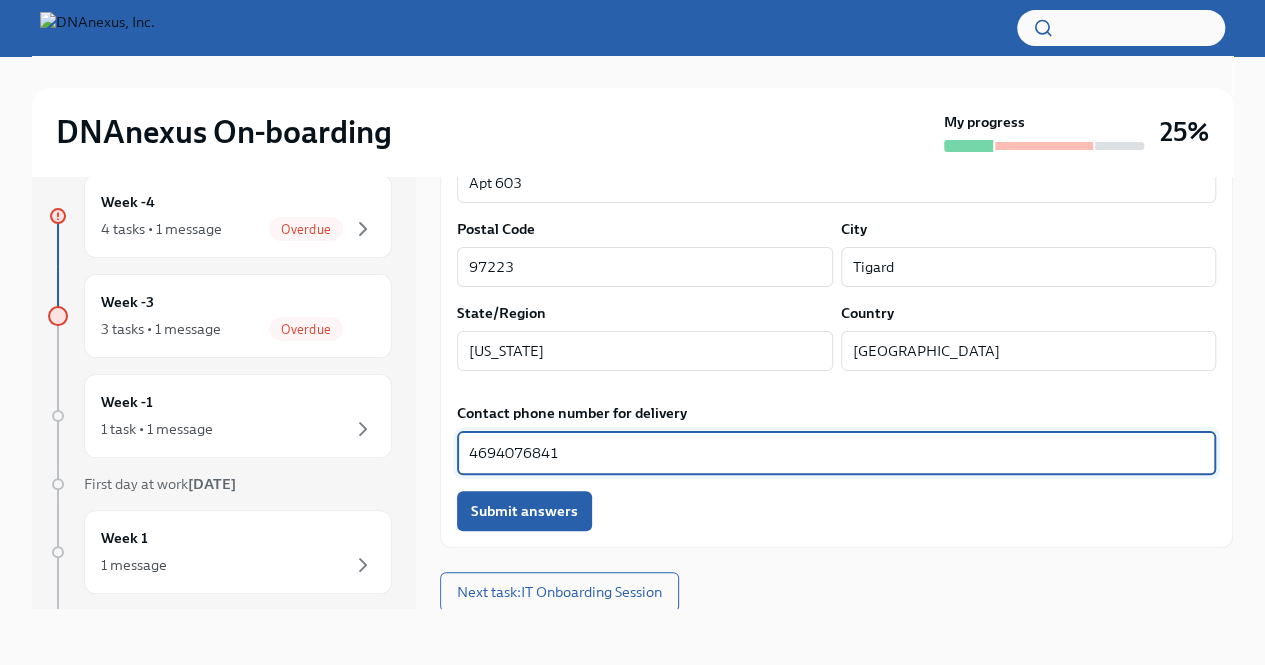 click on "4694076841" at bounding box center [836, 453] 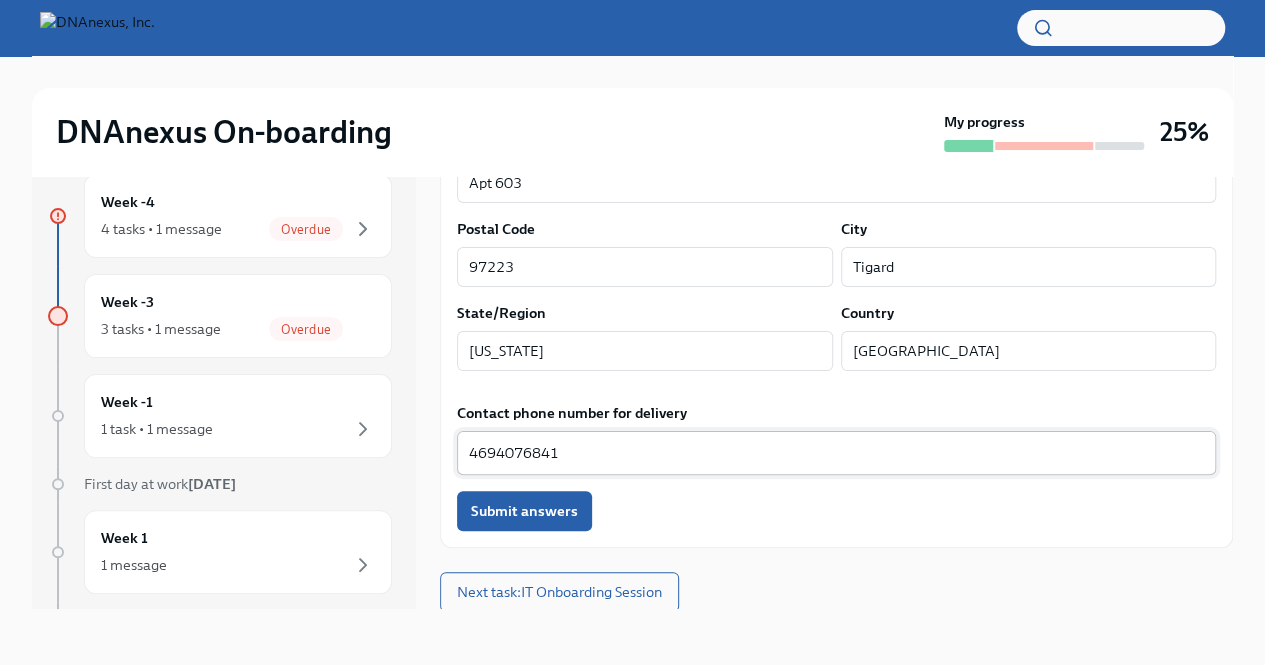 click on "4694076841 x ​" at bounding box center [836, 453] 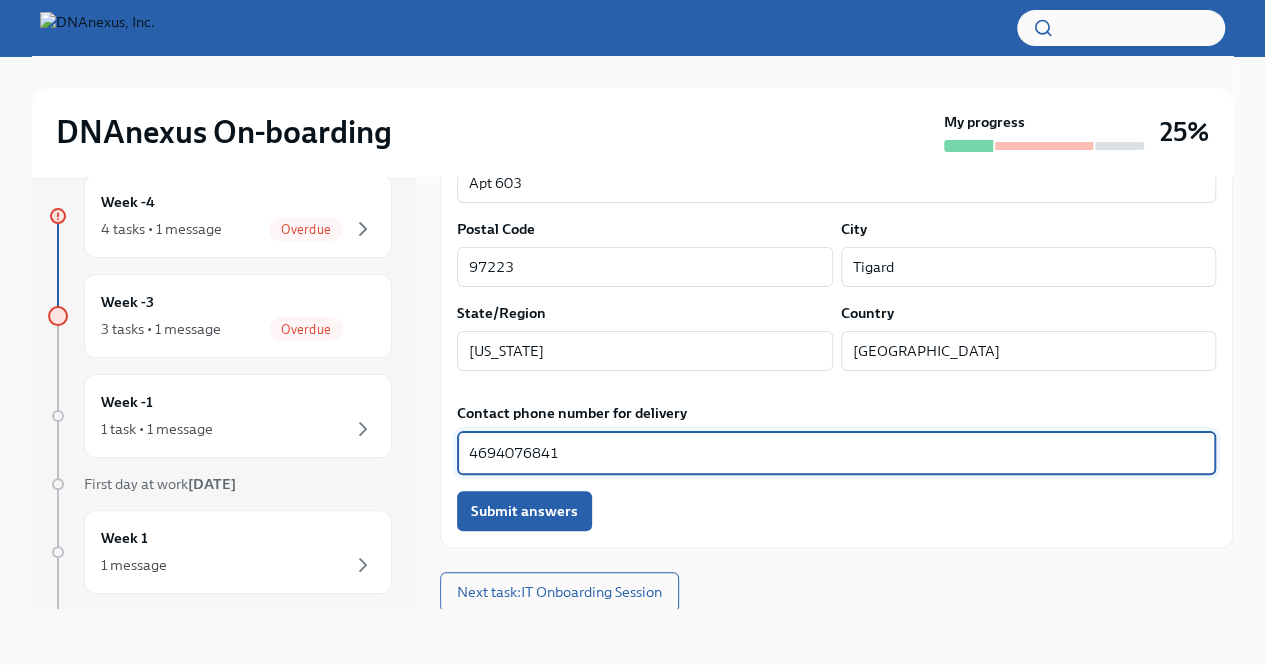 drag, startPoint x: 516, startPoint y: 451, endPoint x: 496, endPoint y: 452, distance: 20.024984 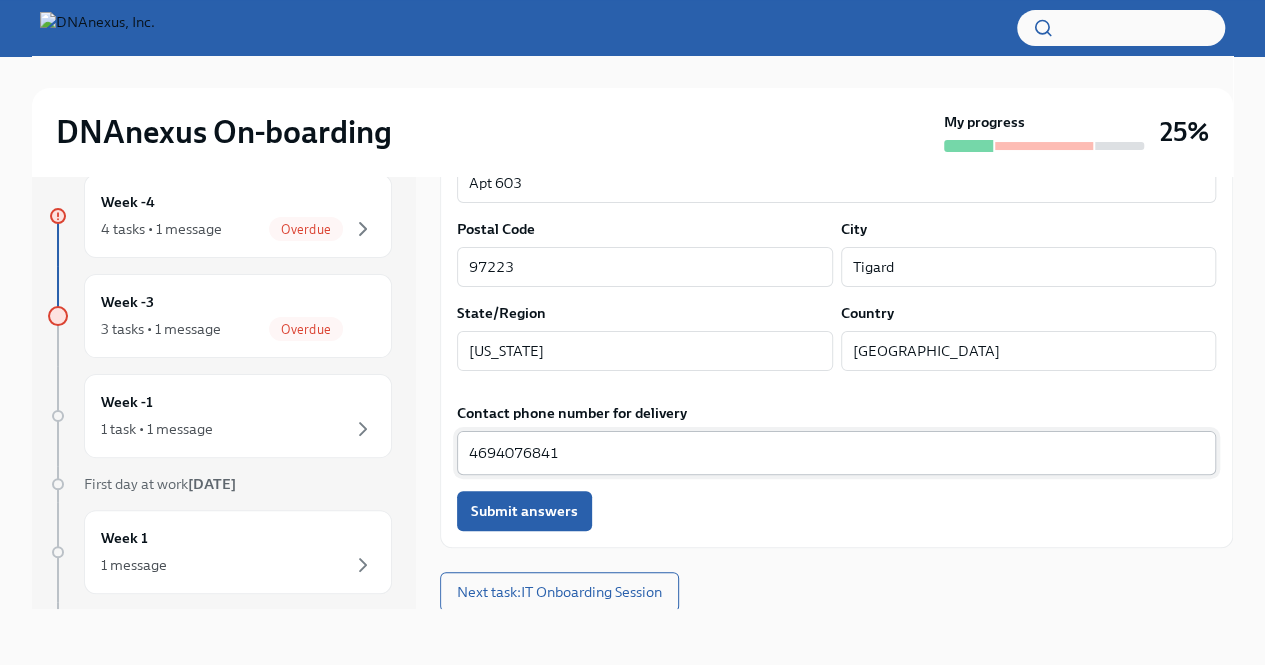 click on "4694076841 x ​" at bounding box center (836, 453) 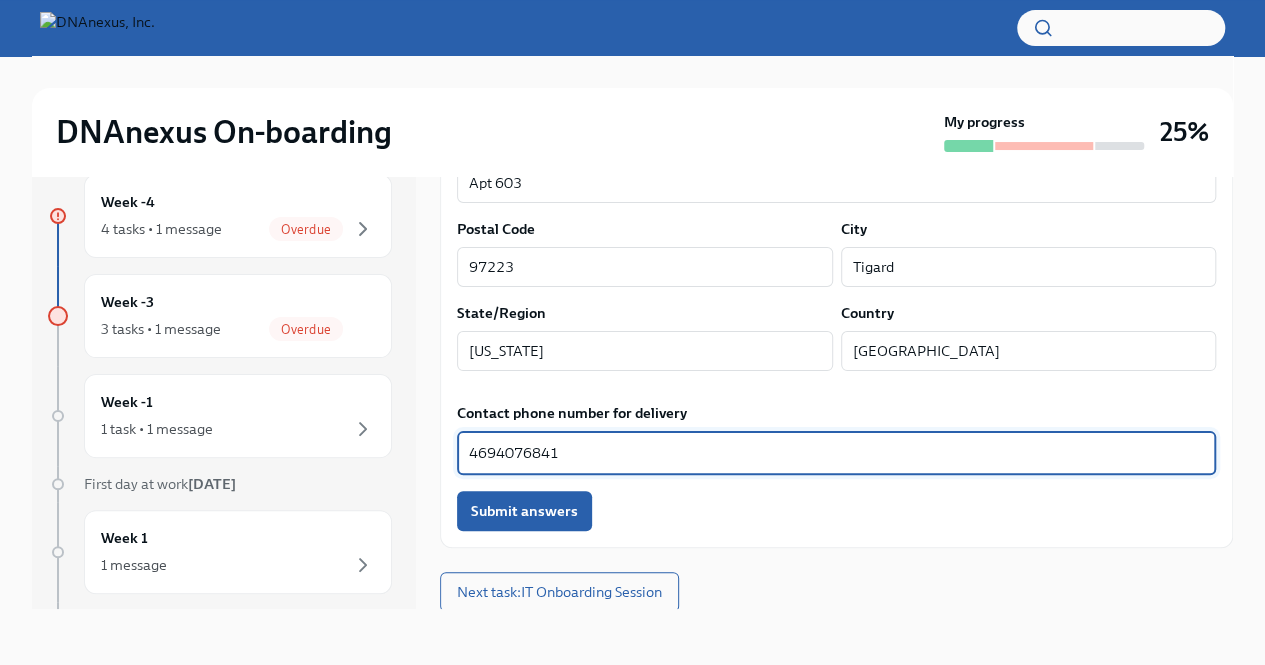 drag, startPoint x: 677, startPoint y: 455, endPoint x: 436, endPoint y: 451, distance: 241.03319 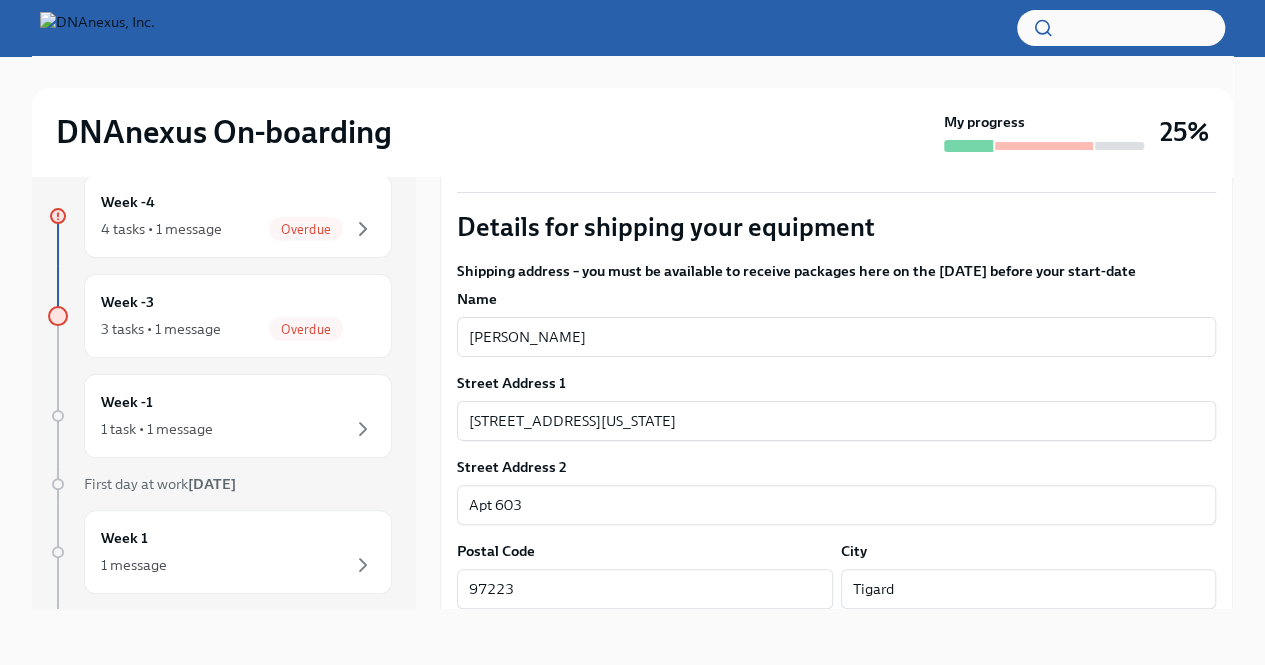 scroll, scrollTop: 1300, scrollLeft: 0, axis: vertical 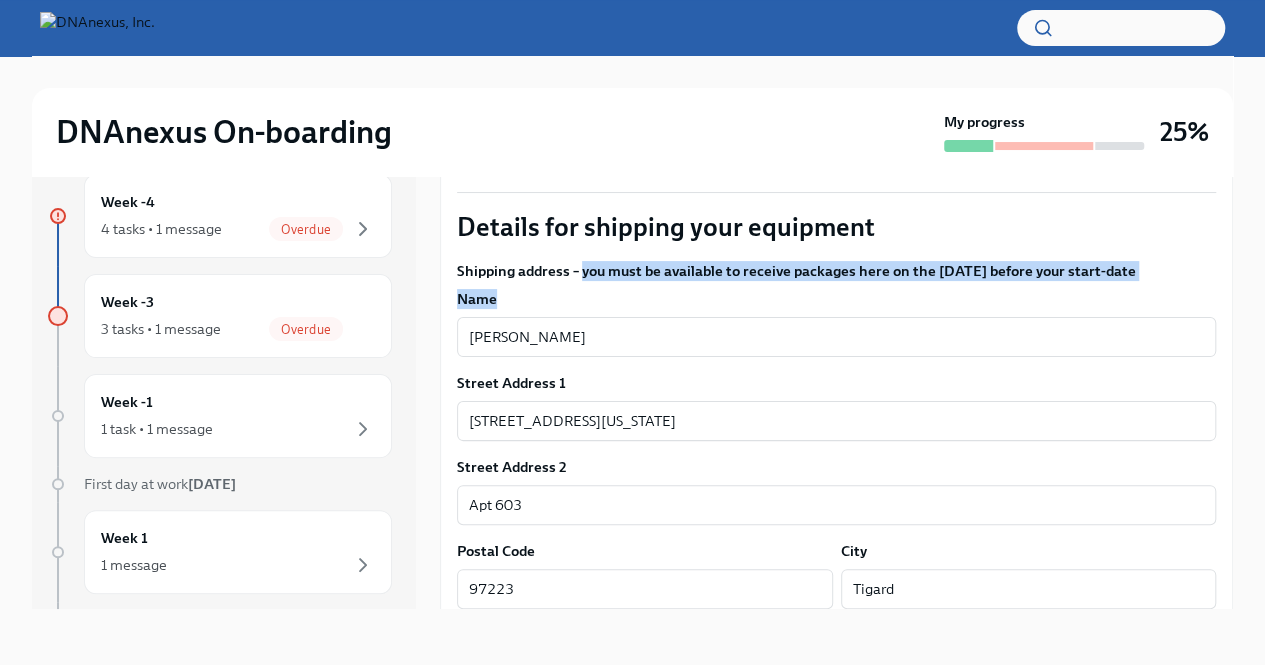 drag, startPoint x: 582, startPoint y: 269, endPoint x: 650, endPoint y: 289, distance: 70.88018 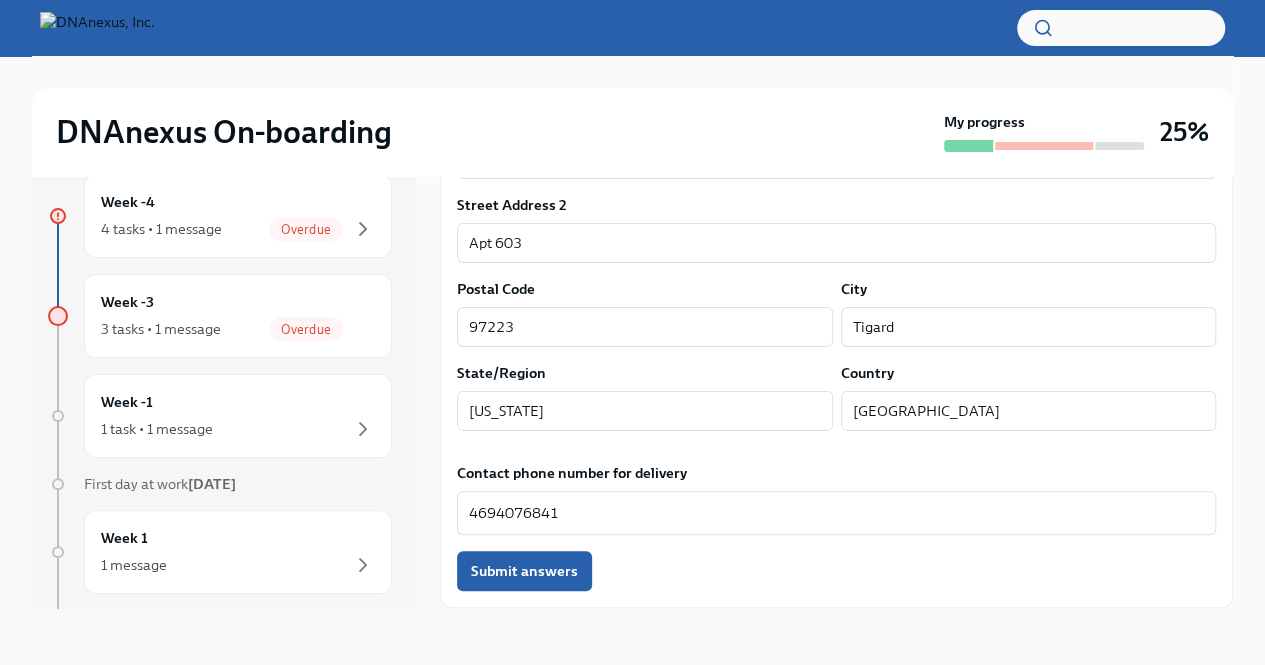 scroll, scrollTop: 1622, scrollLeft: 0, axis: vertical 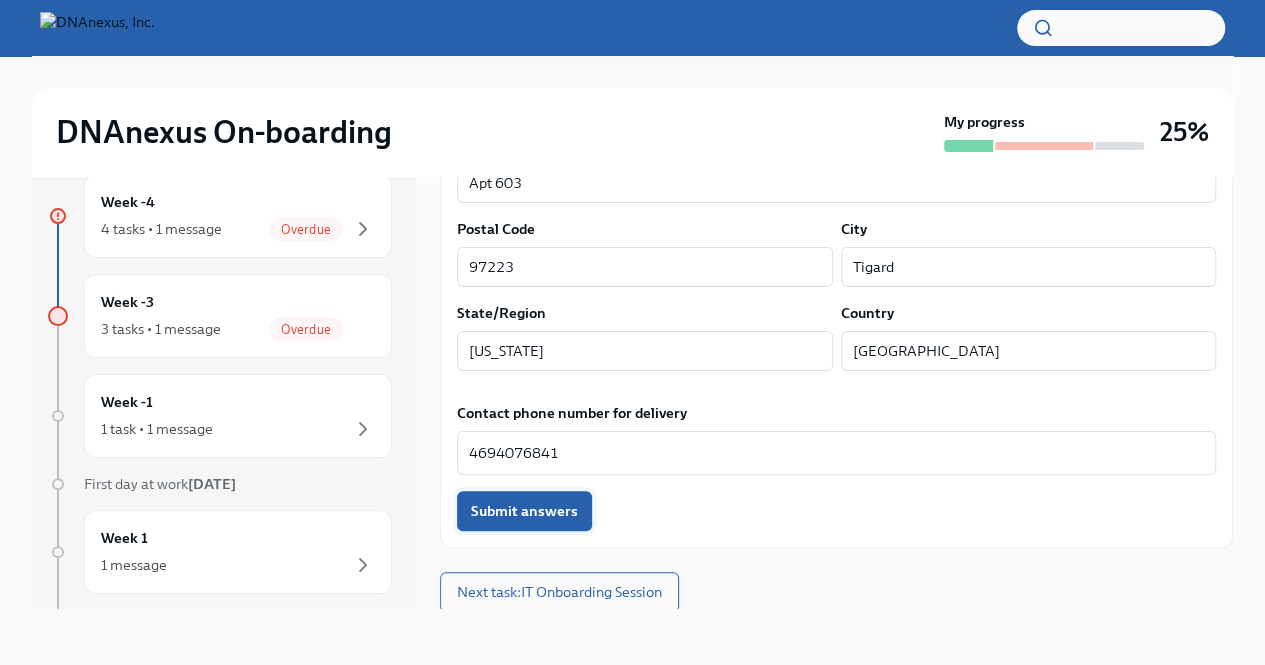 click on "Submit answers" at bounding box center [524, 511] 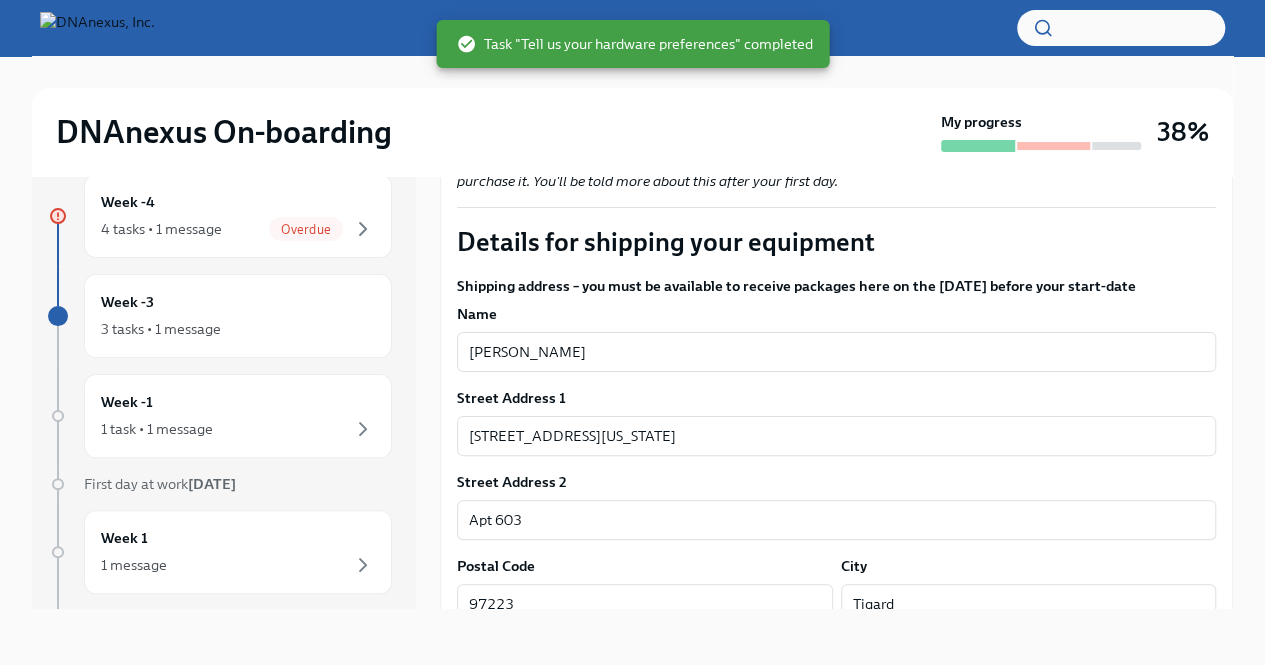 scroll, scrollTop: 1623, scrollLeft: 0, axis: vertical 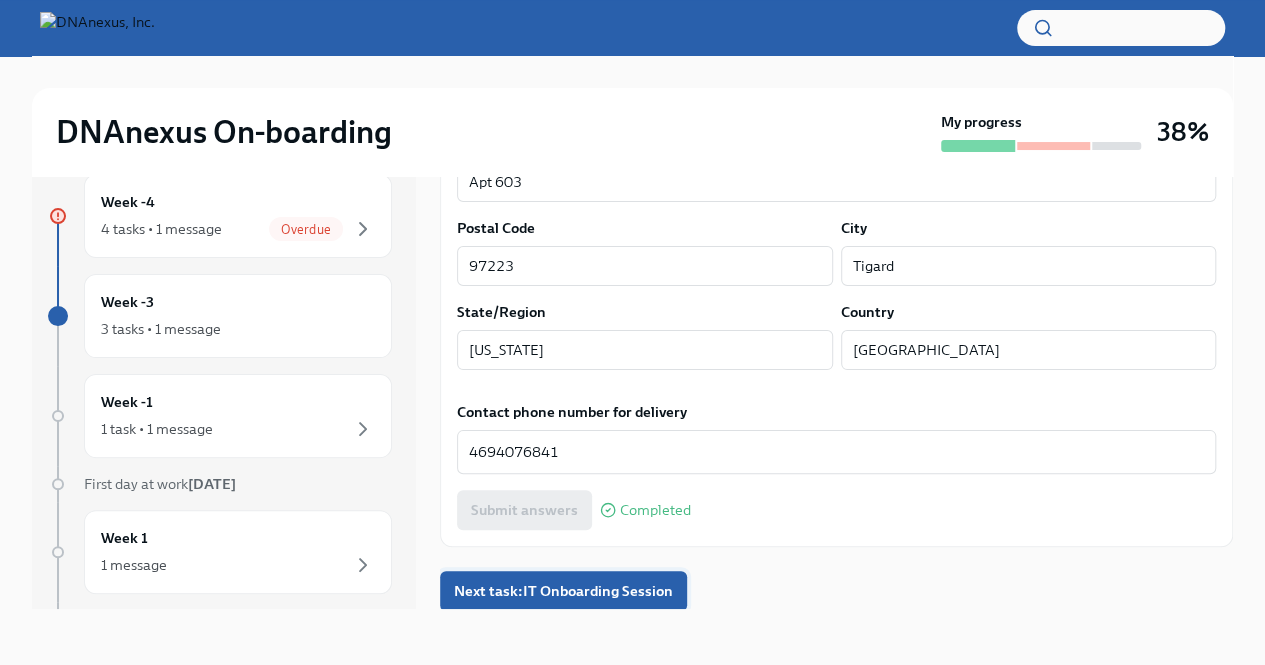 click on "Next task :  IT Onboarding Session" at bounding box center [563, 591] 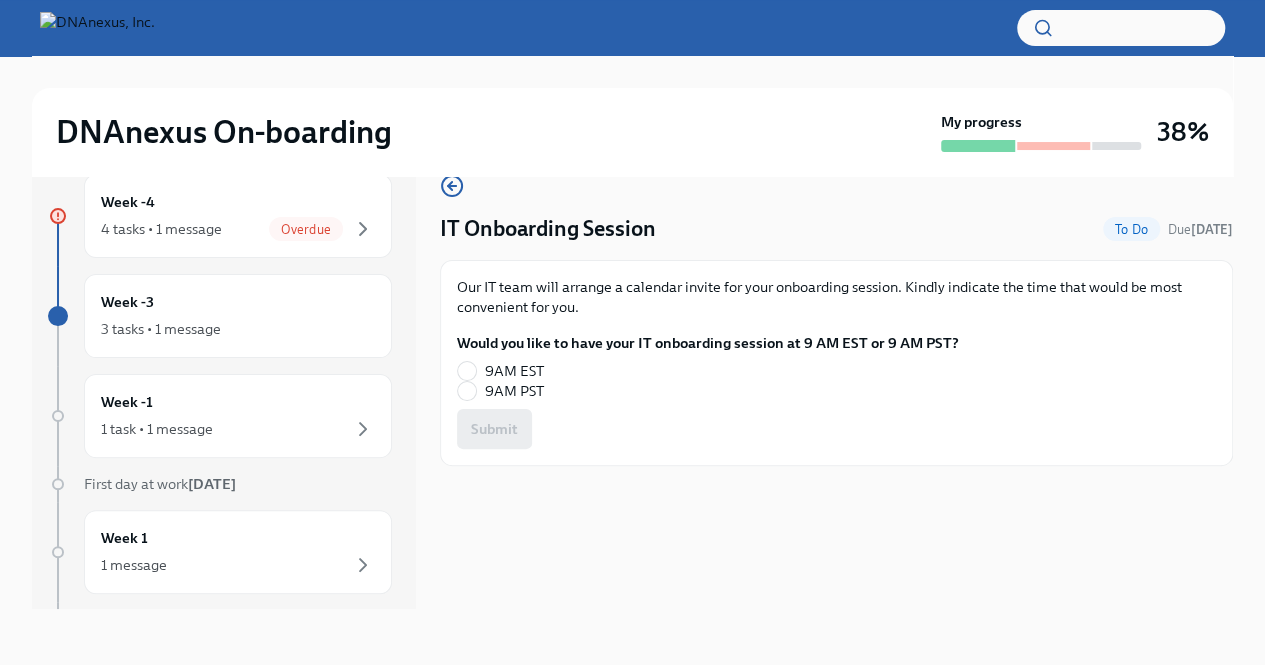 scroll, scrollTop: 0, scrollLeft: 0, axis: both 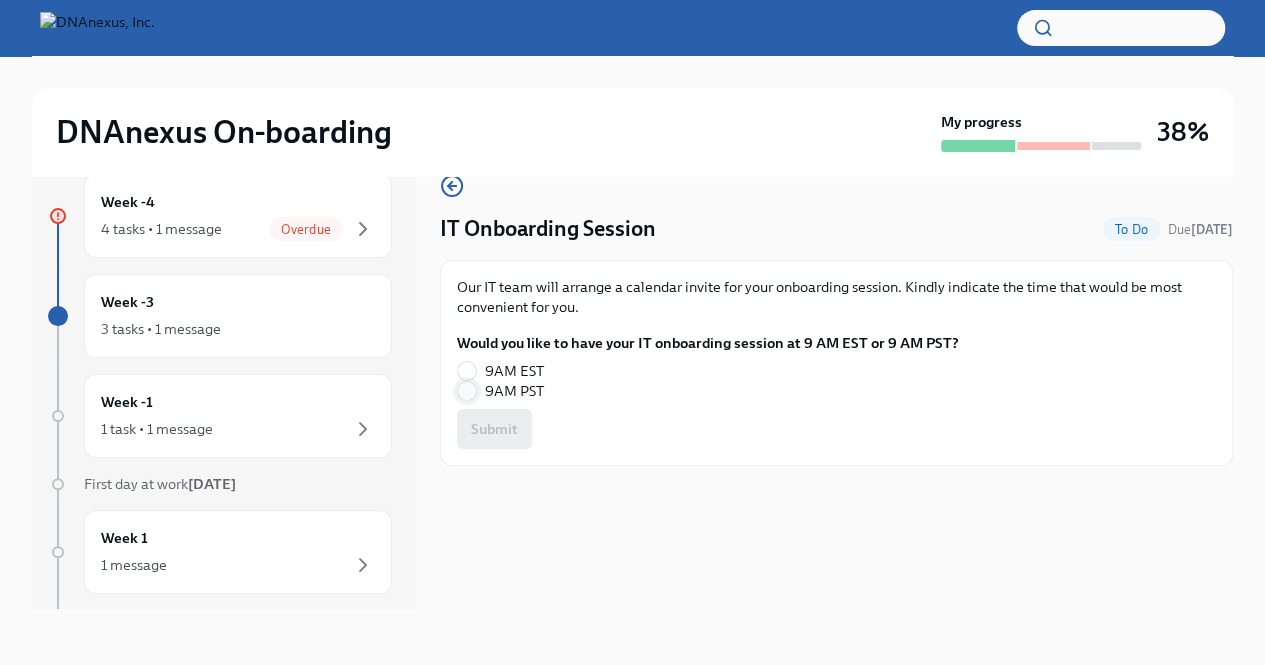 click on "9AM PST" at bounding box center [467, 391] 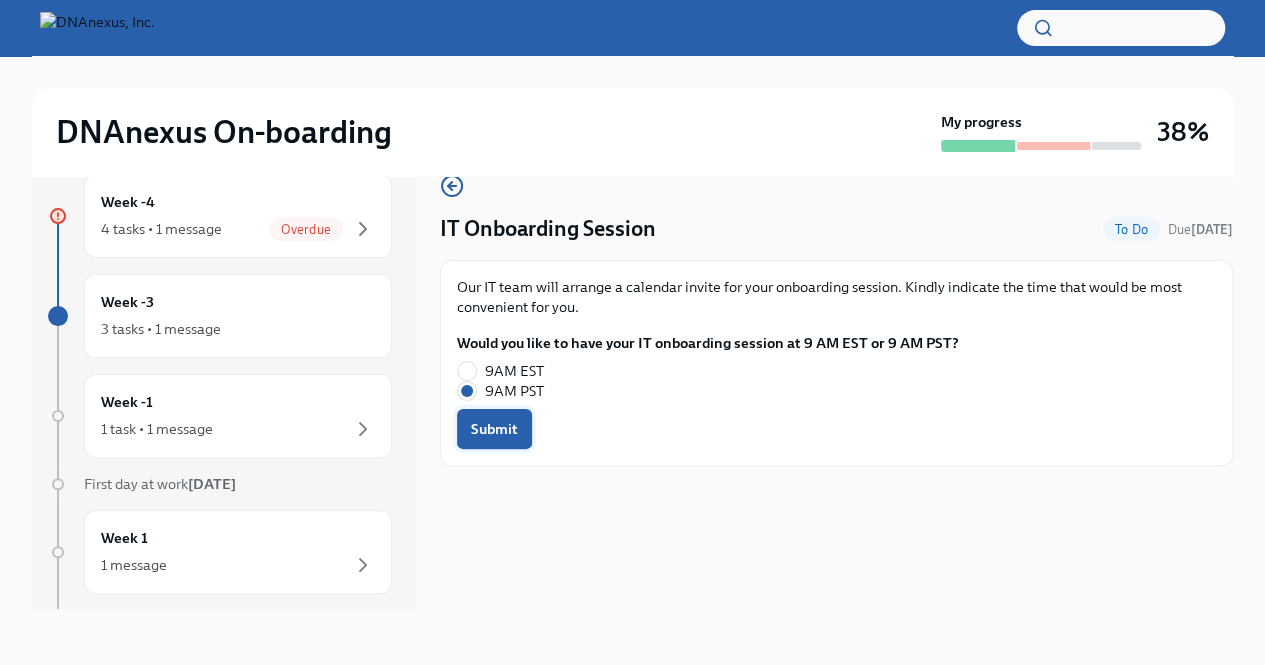 click on "Submit" at bounding box center (494, 429) 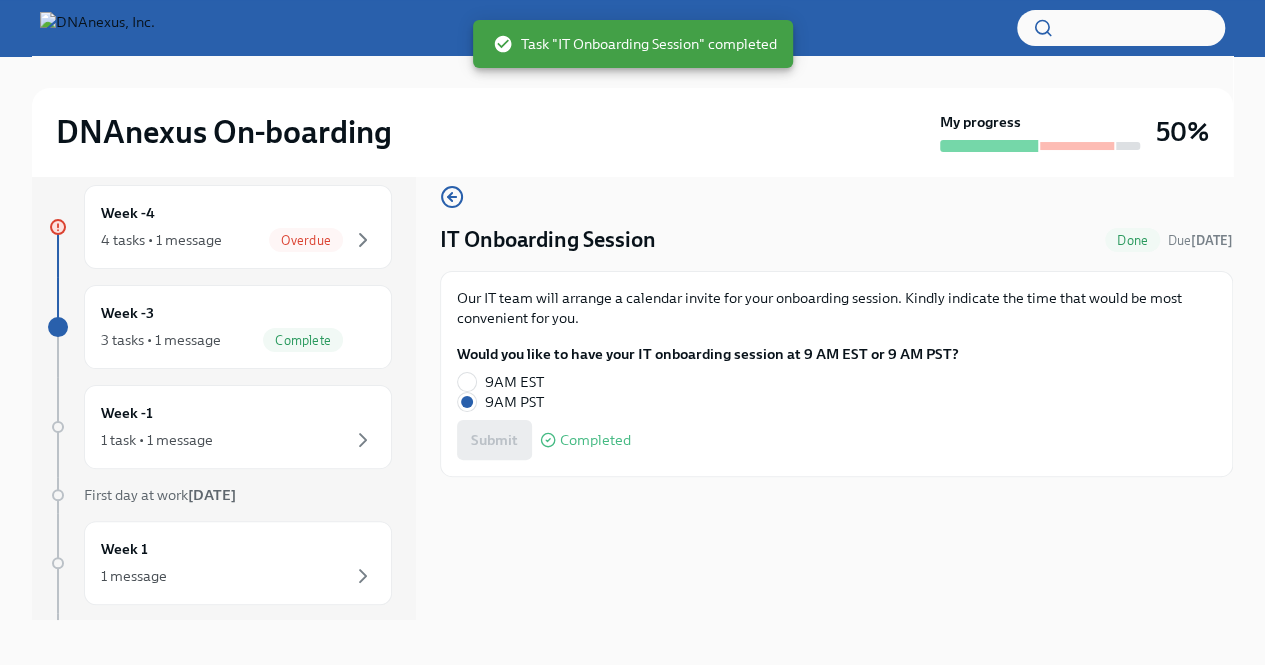 scroll, scrollTop: 34, scrollLeft: 0, axis: vertical 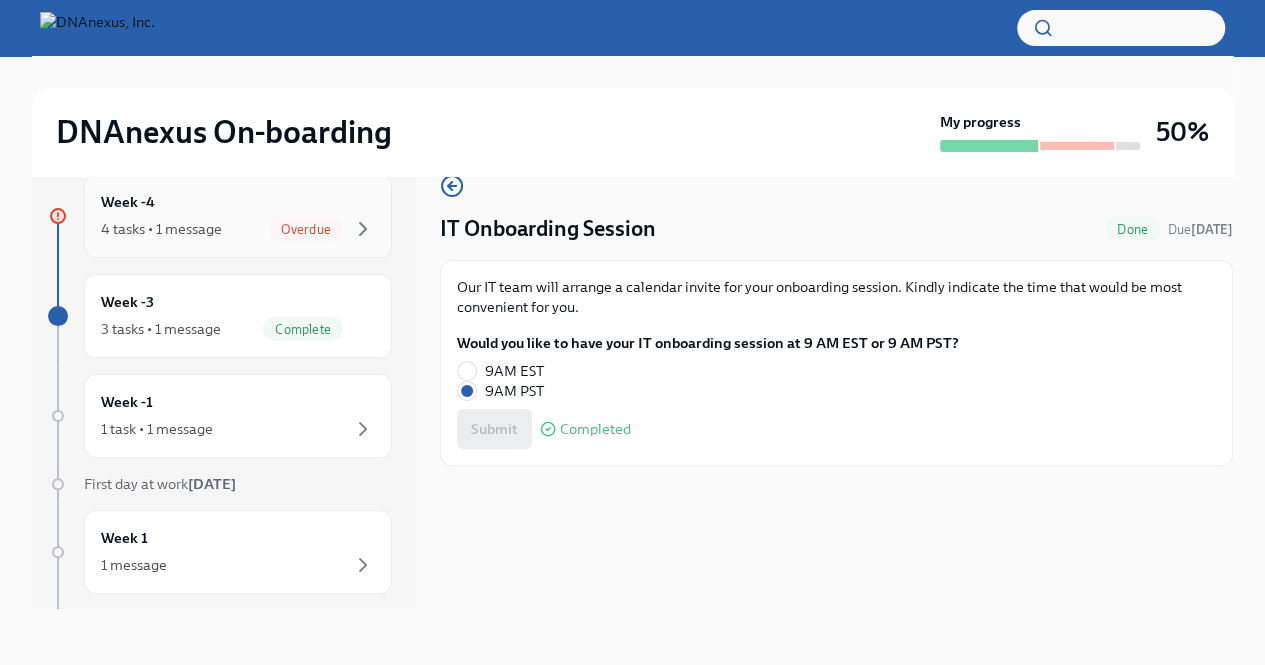 click on "4 tasks • 1 message" at bounding box center [161, 229] 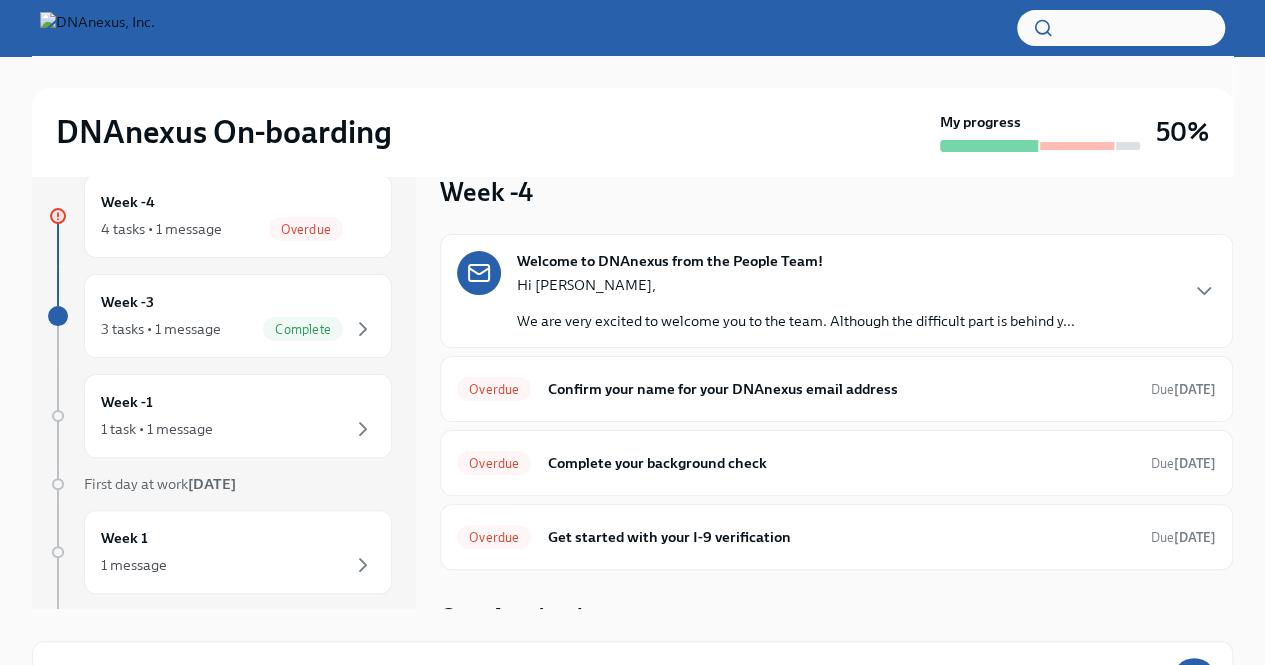 click on "We are very excited to welcome you to the team. Although the difficult part is behind y..." at bounding box center [796, 321] 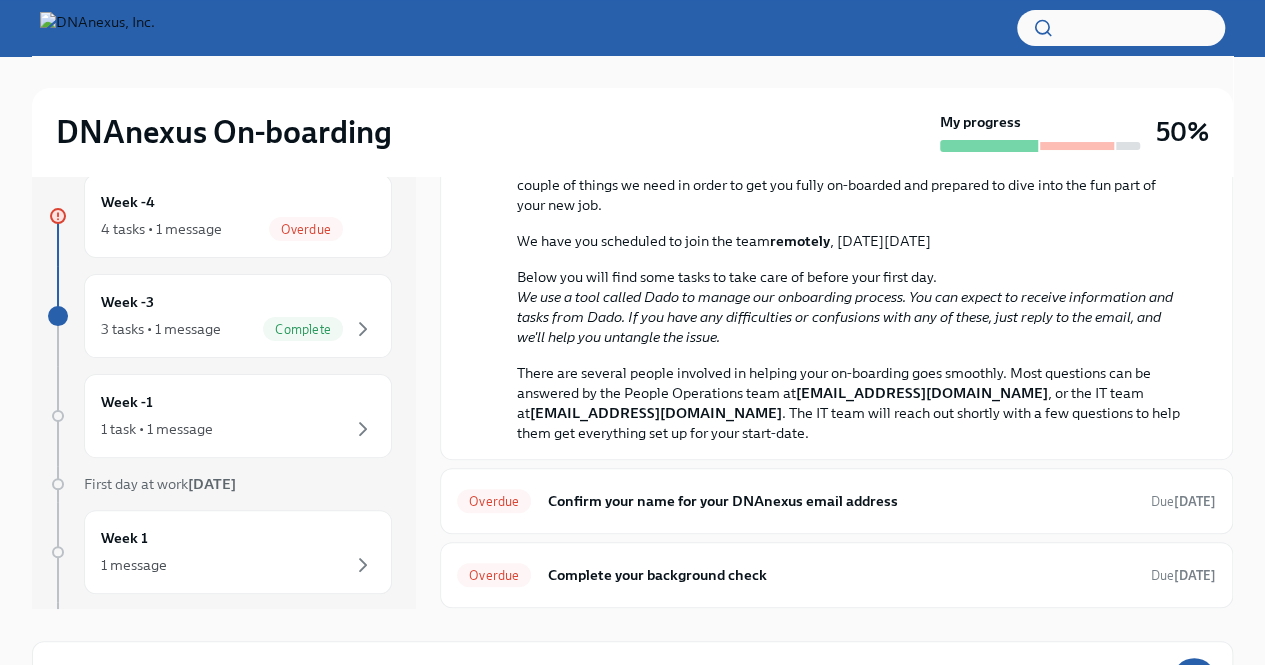 scroll, scrollTop: 351, scrollLeft: 0, axis: vertical 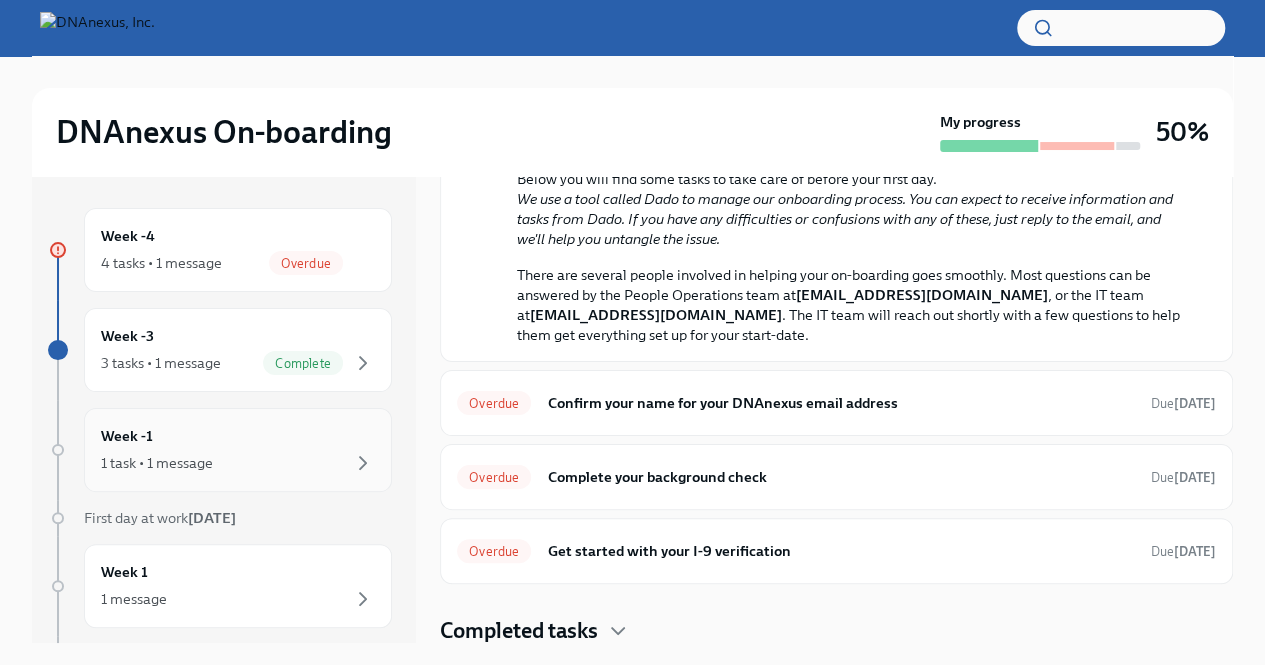 click on "Week -1 1 task • 1 message" at bounding box center (238, 450) 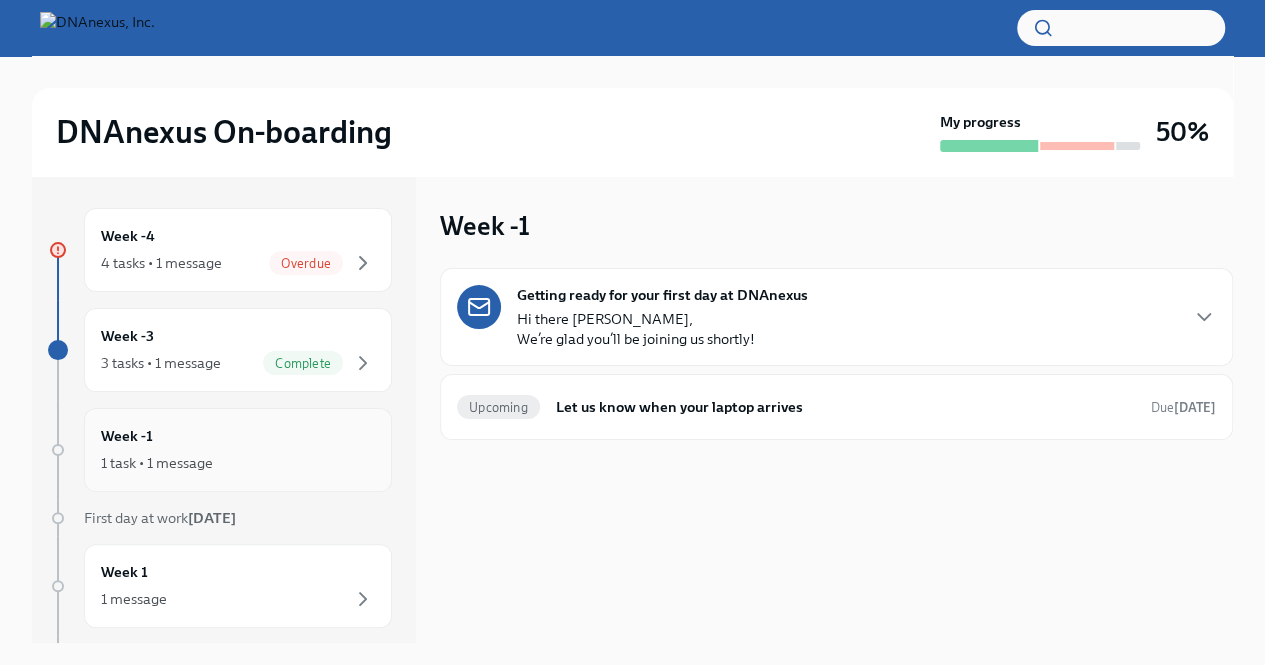 scroll, scrollTop: 0, scrollLeft: 0, axis: both 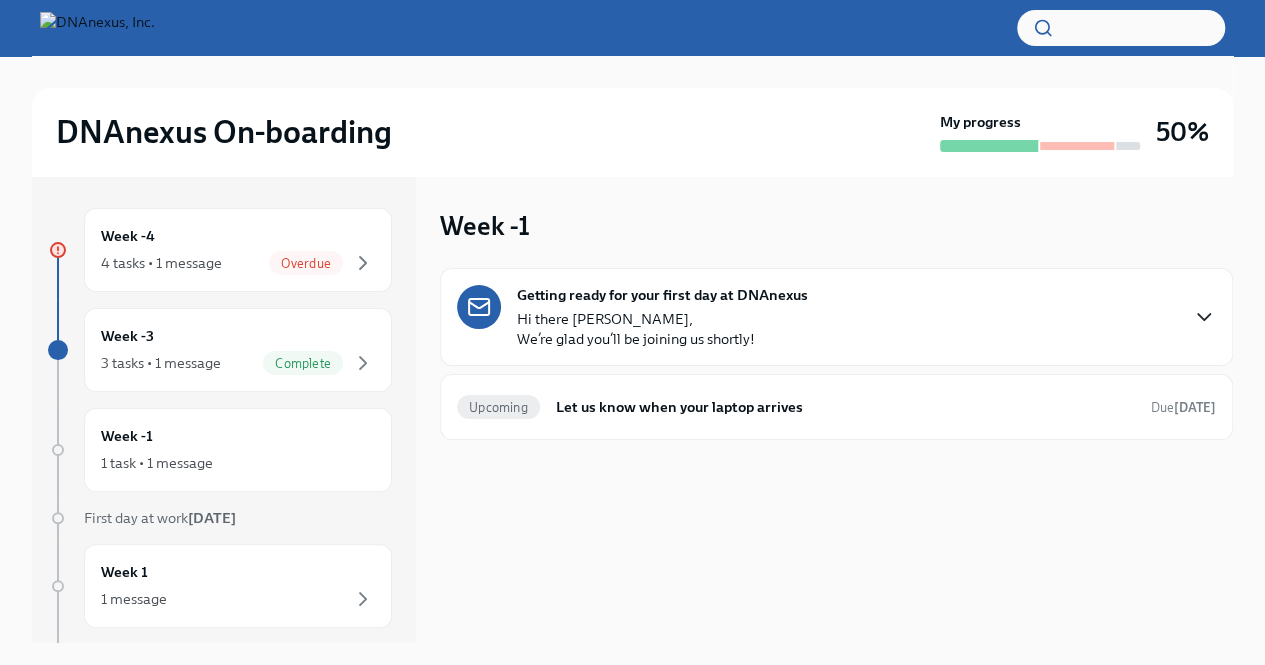 click 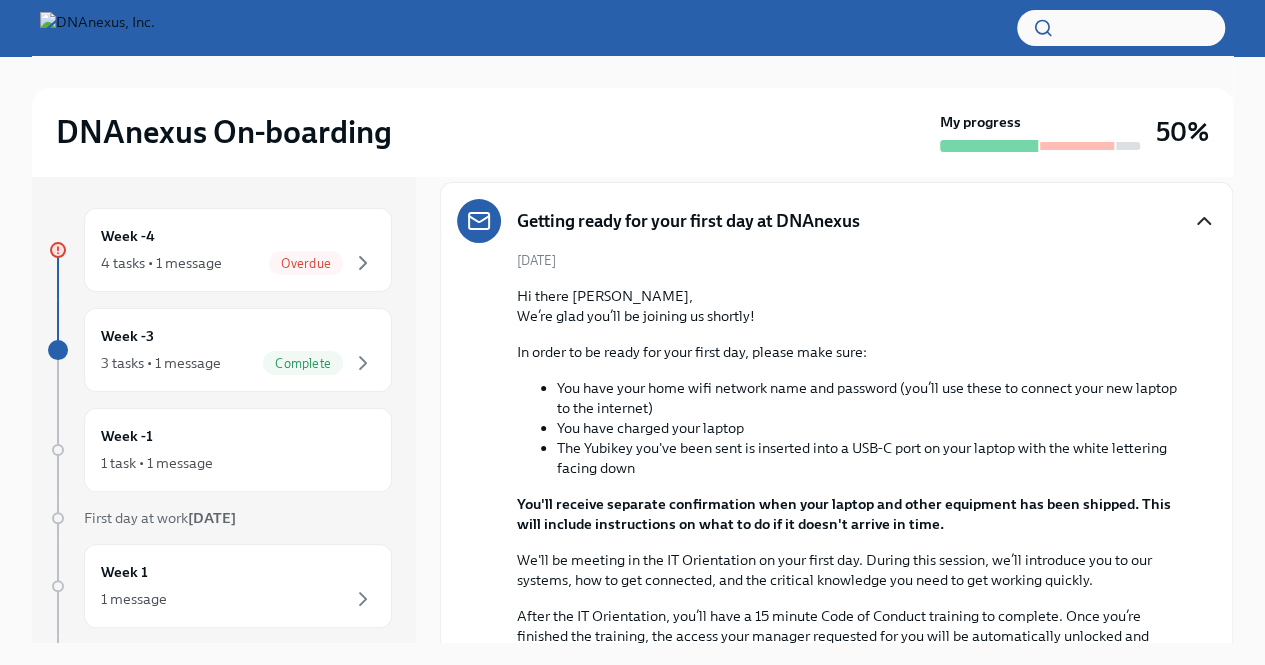 scroll, scrollTop: 166, scrollLeft: 0, axis: vertical 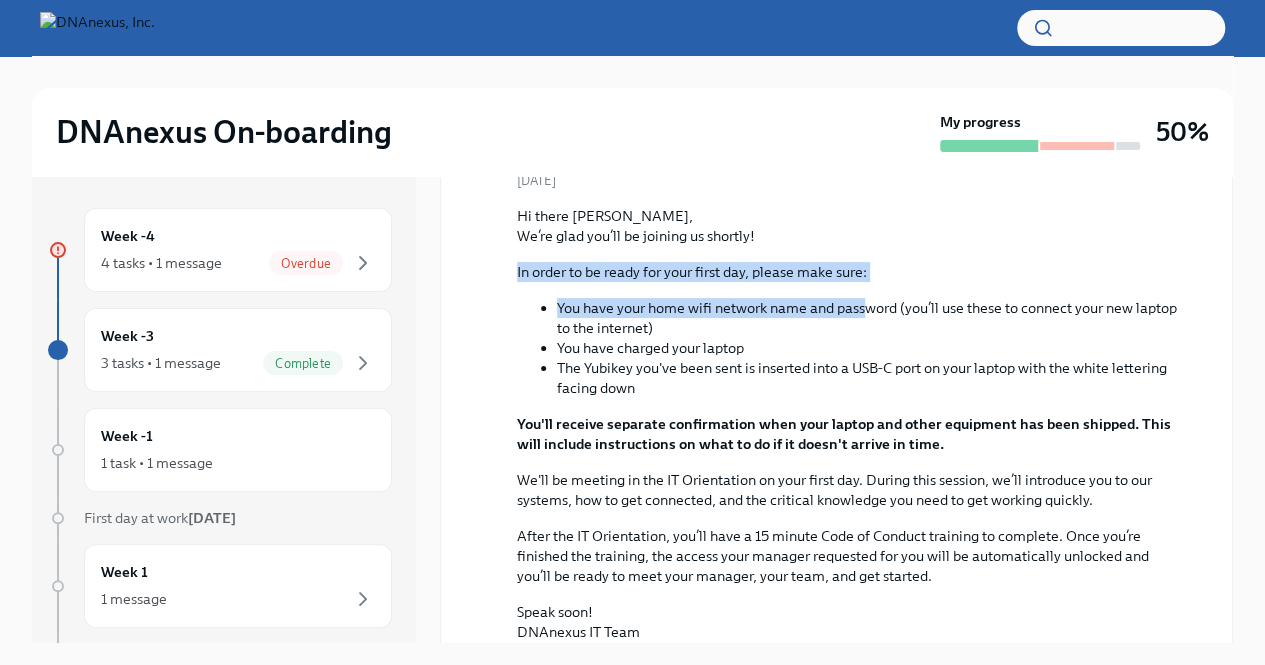 drag, startPoint x: 513, startPoint y: 265, endPoint x: 865, endPoint y: 294, distance: 353.1926 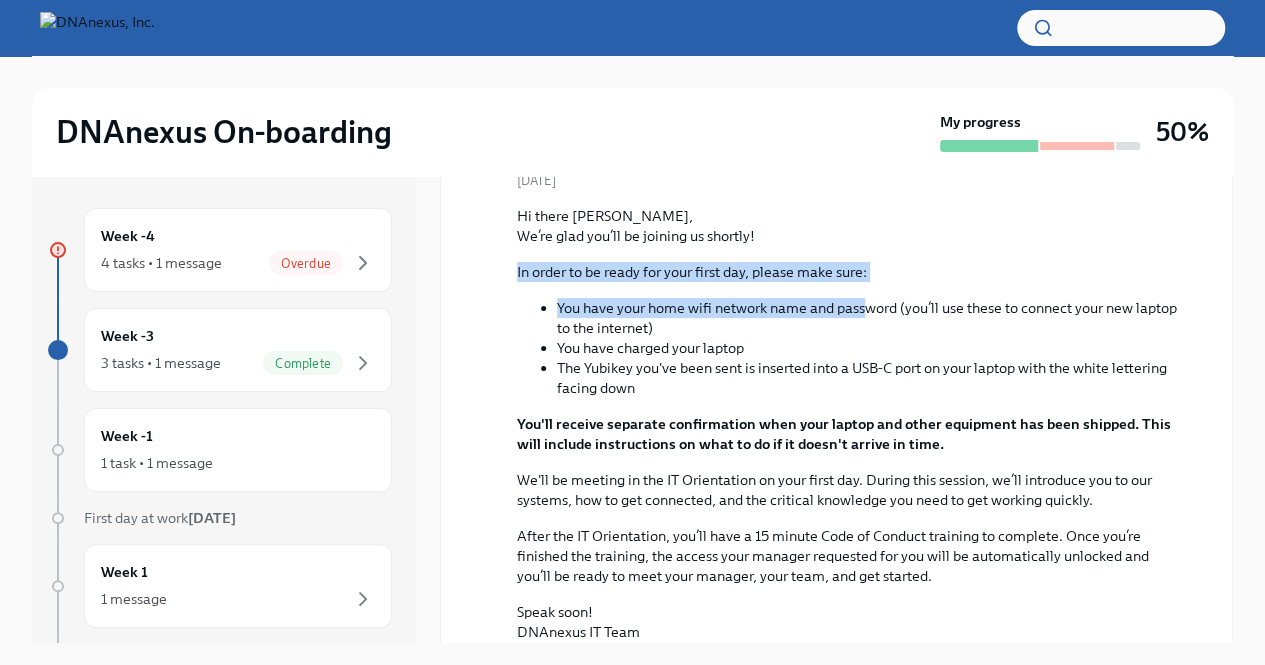 click on "You have your home wifi network name and password (you’ll use these to connect your new laptop to the internet)" at bounding box center [870, 318] 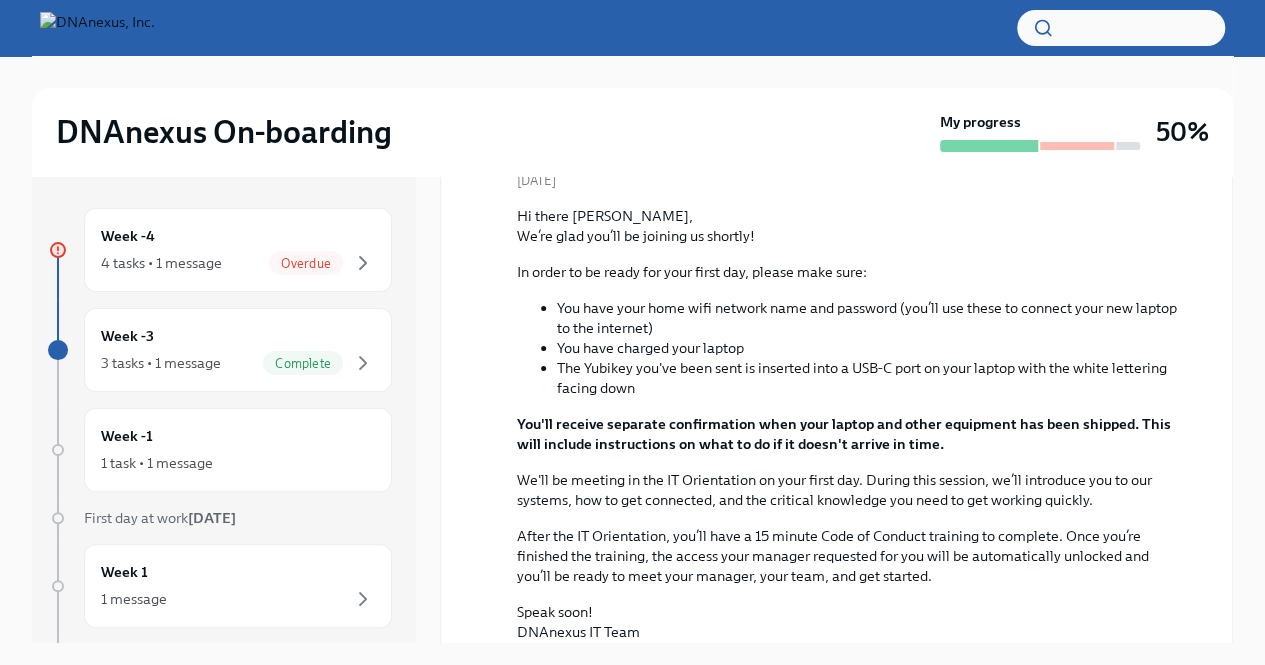 click on "You have your home wifi network name and password (you’ll use these to connect your new laptop to the internet)" at bounding box center (870, 318) 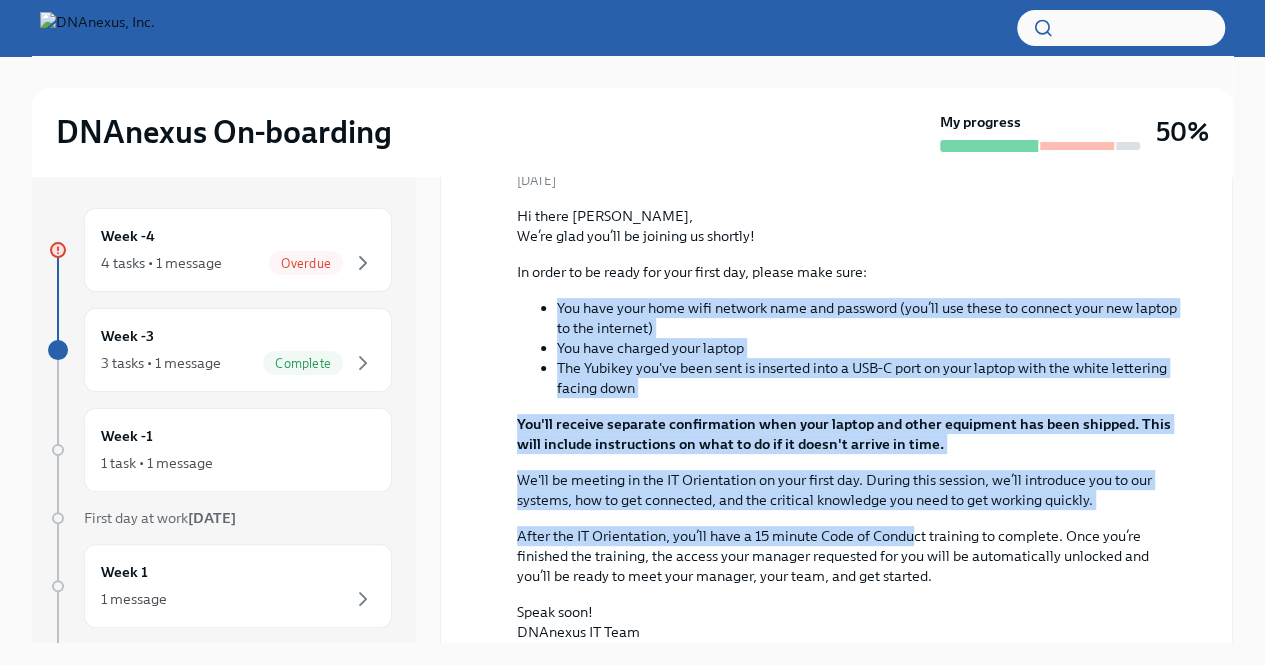 drag, startPoint x: 555, startPoint y: 308, endPoint x: 906, endPoint y: 517, distance: 408.51193 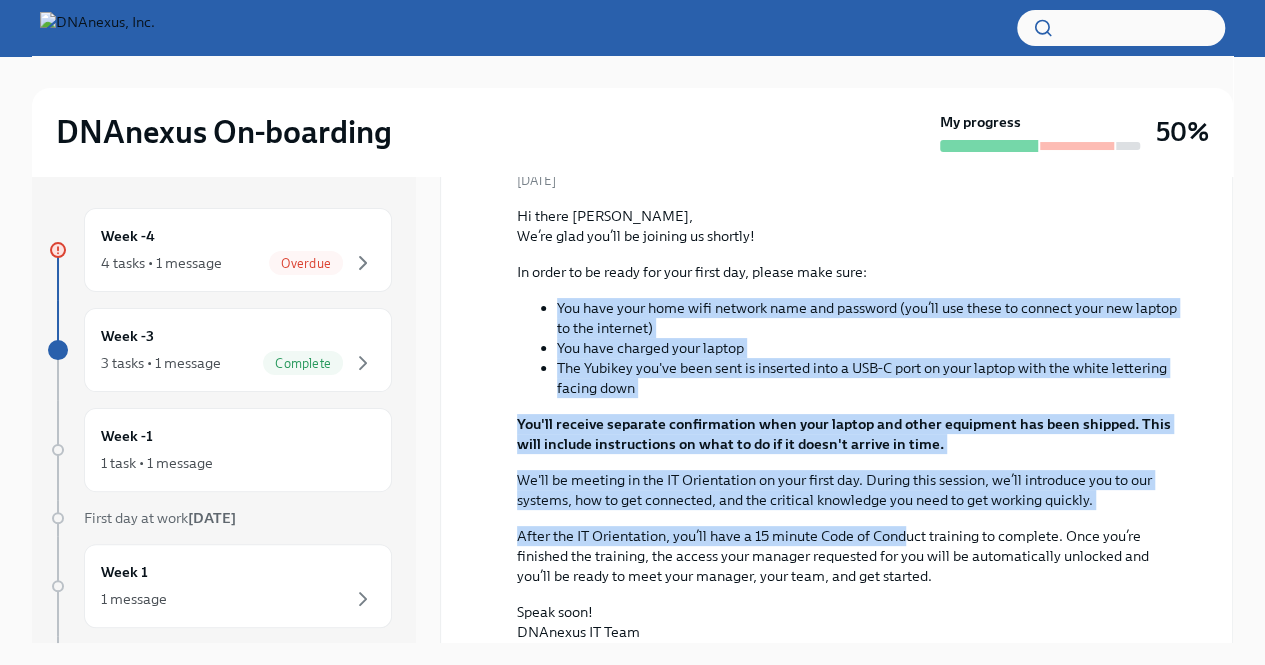 click on "We'll be meeting in the IT Orientation on your first day. During this session, we’ll introduce you to our systems, how to get connected, and the critical knowledge you need to get working quickly.
After the IT Orientation, you’ll have a 15 minute Code of Conduct training to complete.  Once you’re finished the training, the access your manager requested for you will be automatically unlocked and you’ll be ready to meet your manager, your team, and get started.
Speak soon!
DNAnexus IT Team" at bounding box center [850, 556] 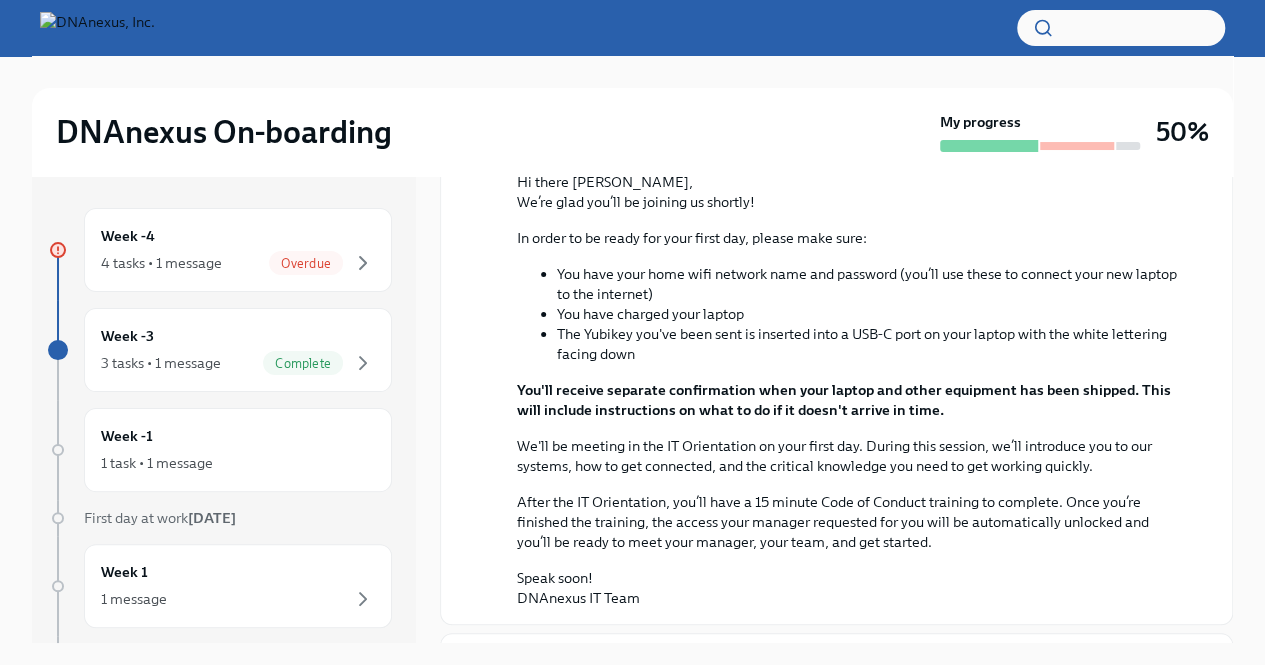 scroll, scrollTop: 202, scrollLeft: 0, axis: vertical 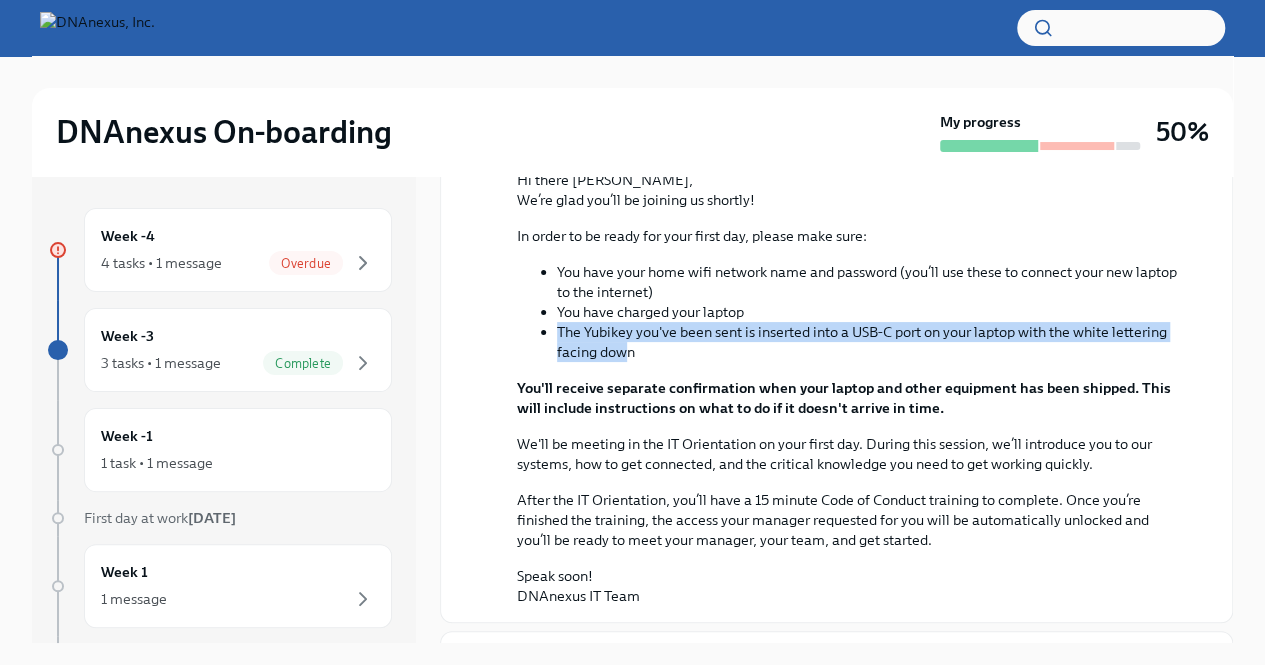 drag, startPoint x: 687, startPoint y: 351, endPoint x: 551, endPoint y: 327, distance: 138.10141 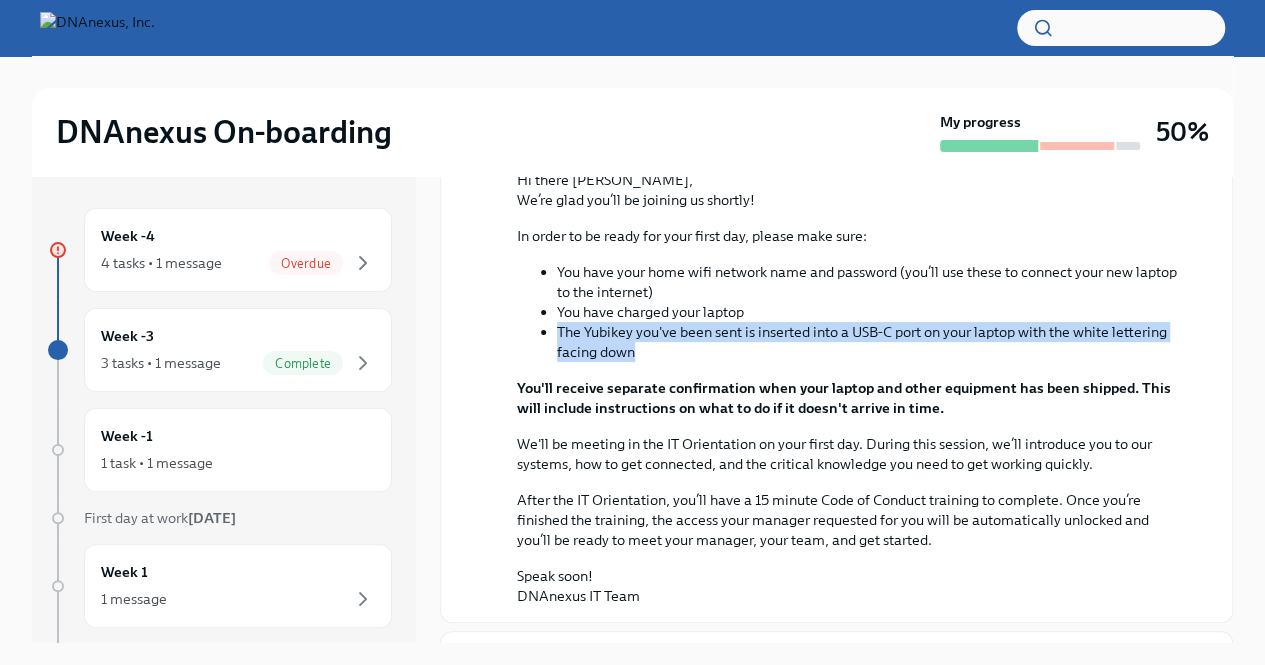 drag, startPoint x: 558, startPoint y: 323, endPoint x: 702, endPoint y: 357, distance: 147.95946 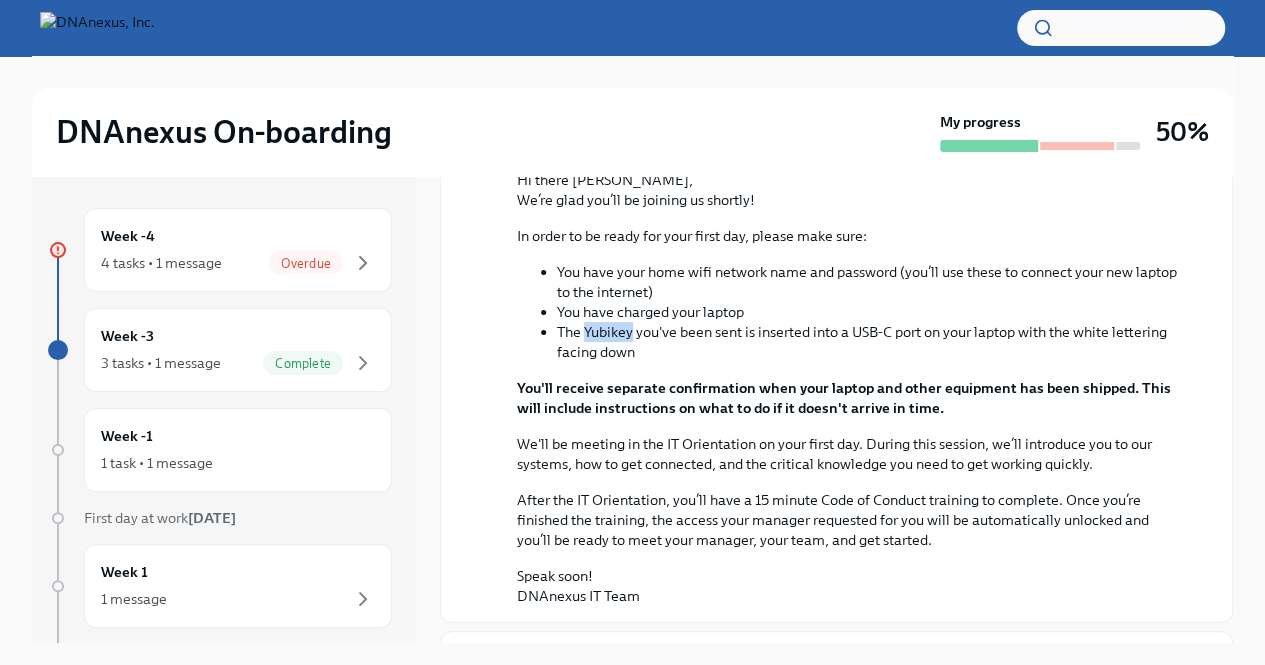 drag, startPoint x: 632, startPoint y: 331, endPoint x: 585, endPoint y: 331, distance: 47 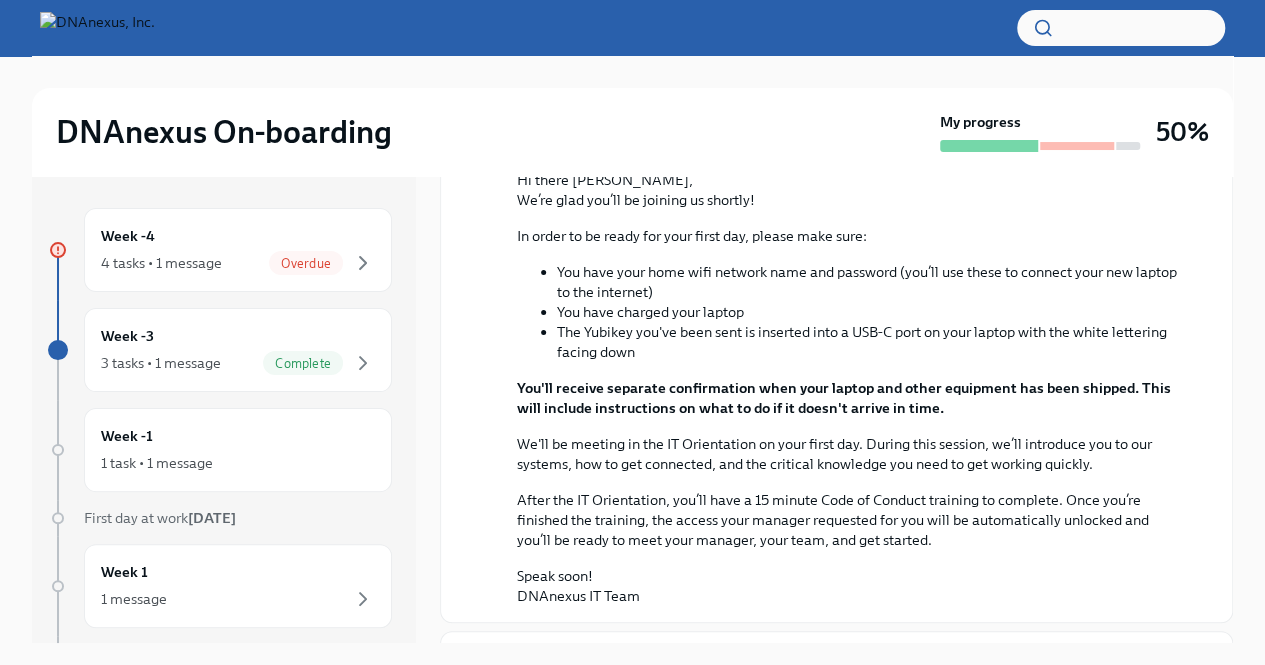 click on "You'll receive separate confirmation when your laptop and other equipment has been shipped. This will include instructions on what to do if it doesn't arrive in time." at bounding box center [844, 398] 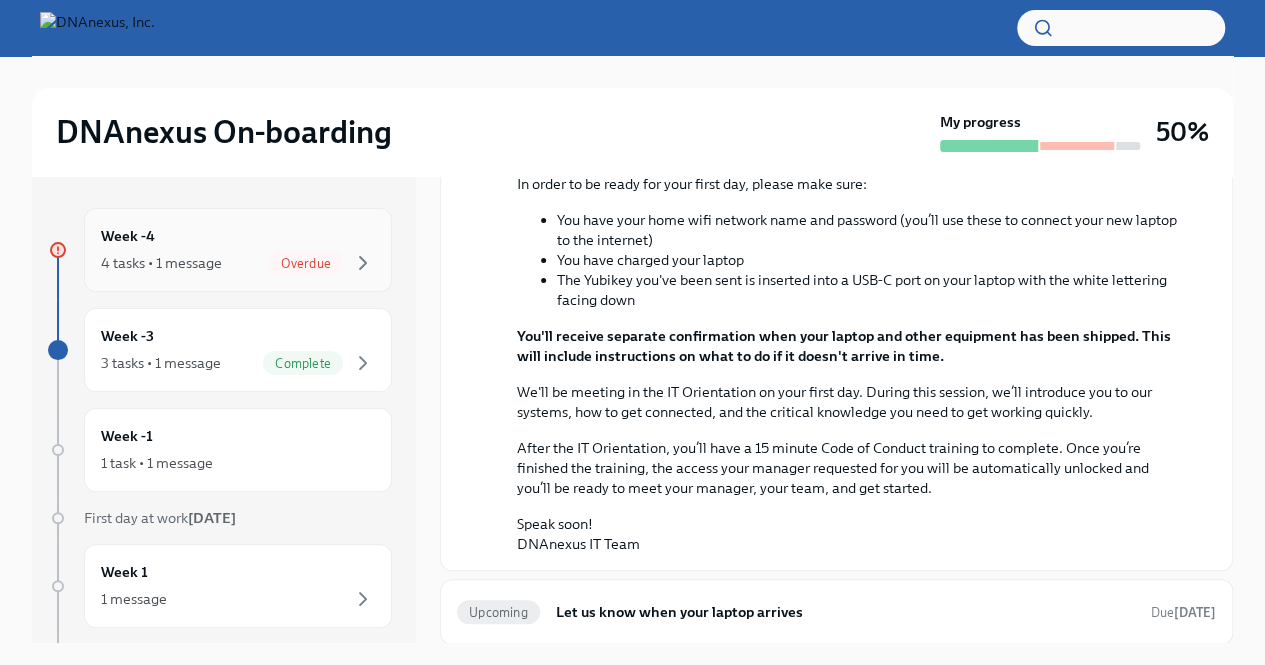 click on "Week -4" at bounding box center [128, 236] 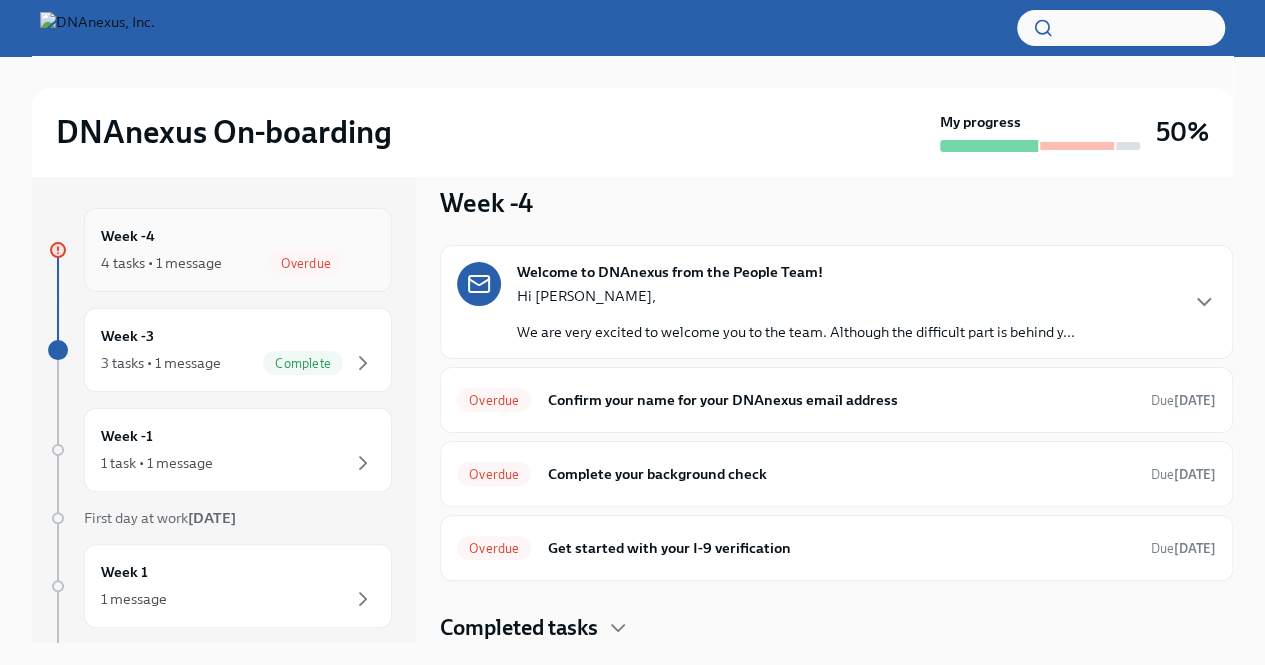 scroll, scrollTop: 20, scrollLeft: 0, axis: vertical 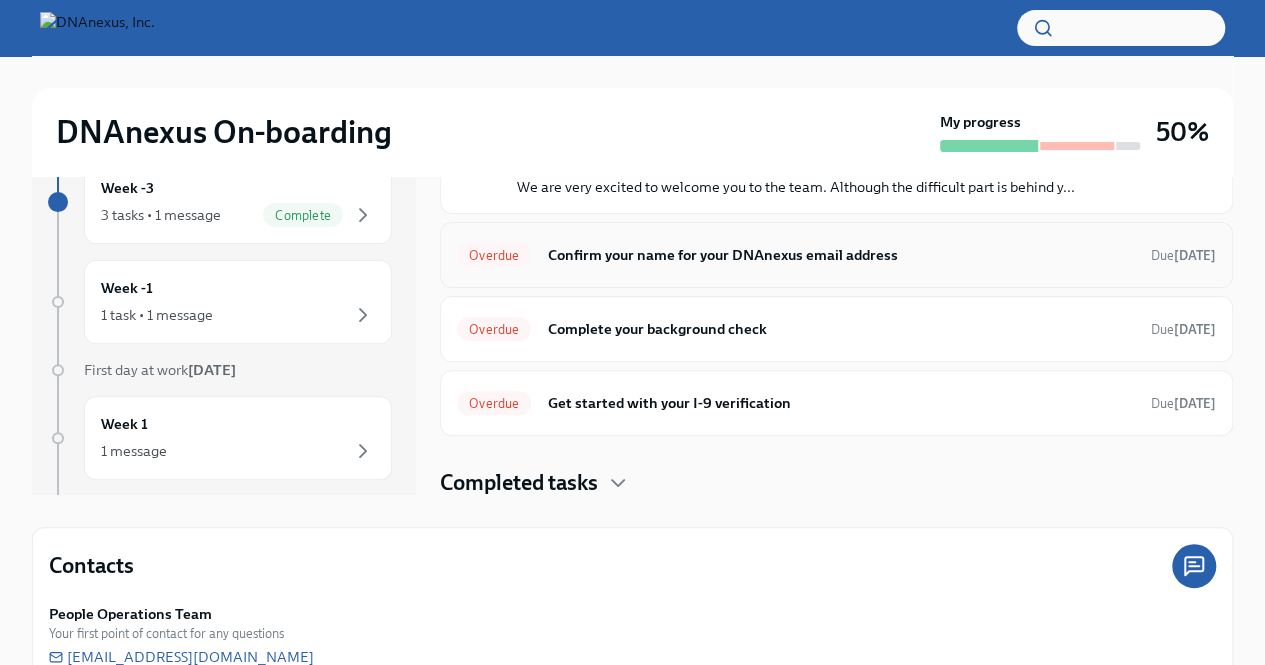 click on "Overdue Confirm your name for your DNAnexus email address Due  [DATE]" at bounding box center (836, 255) 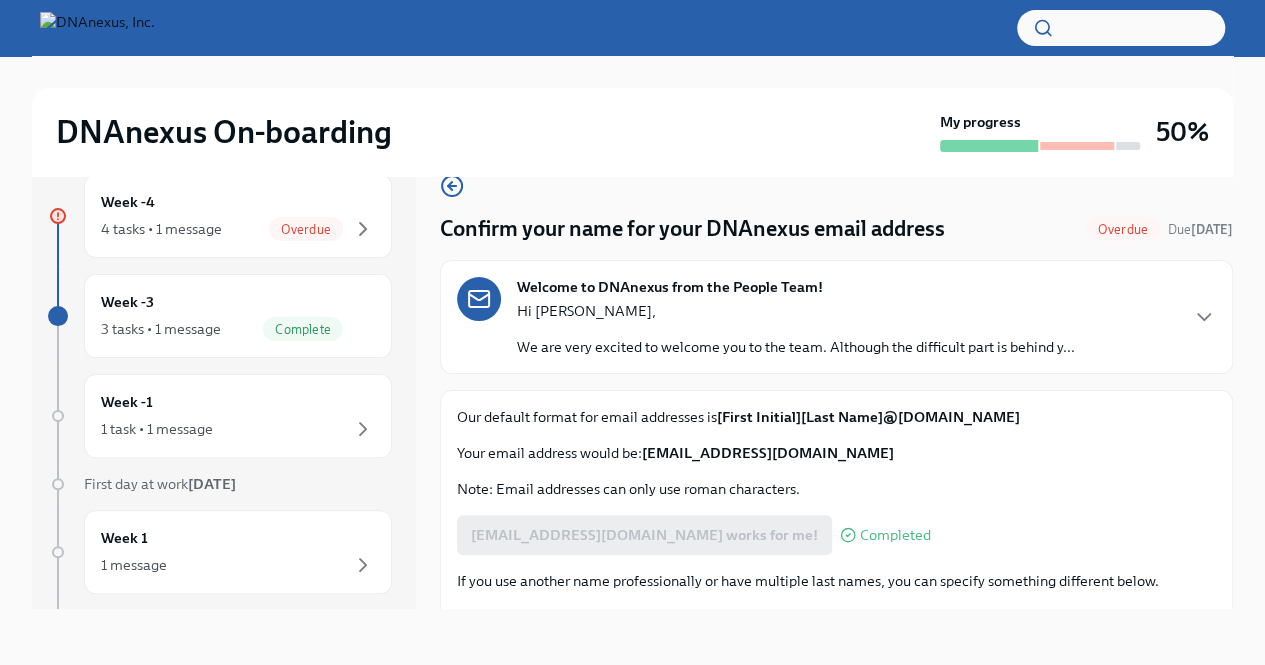 scroll, scrollTop: 34, scrollLeft: 0, axis: vertical 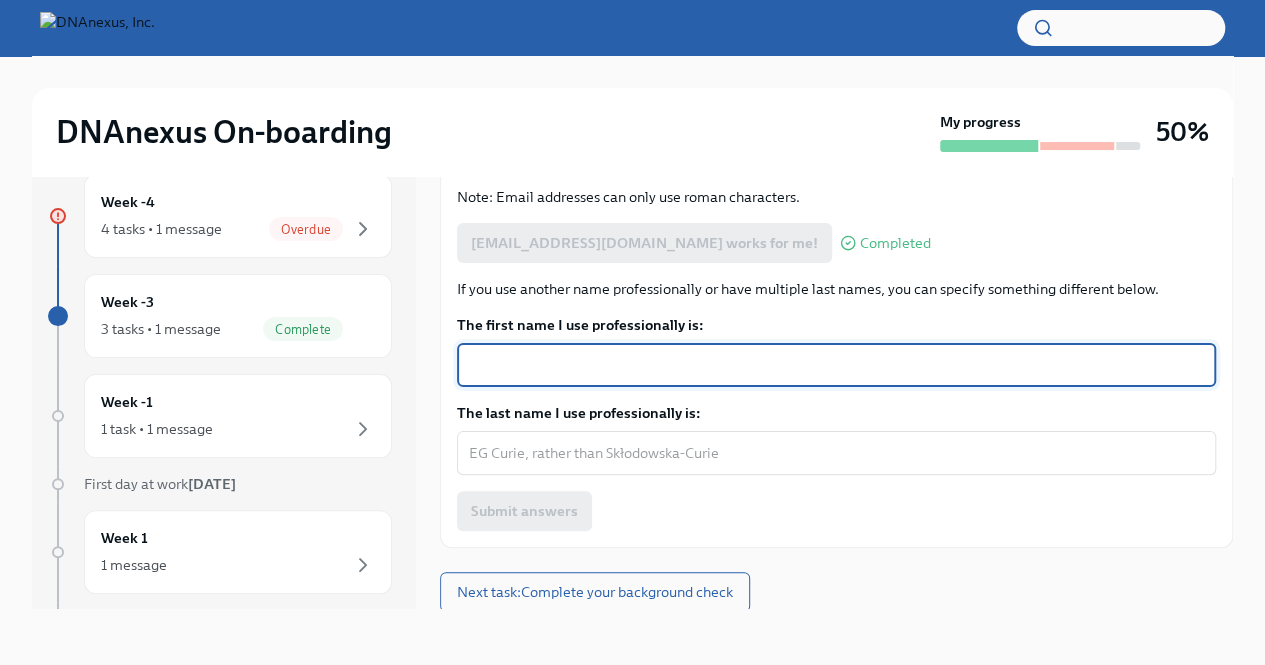 click on "The first name I use professionally is:" at bounding box center [836, 365] 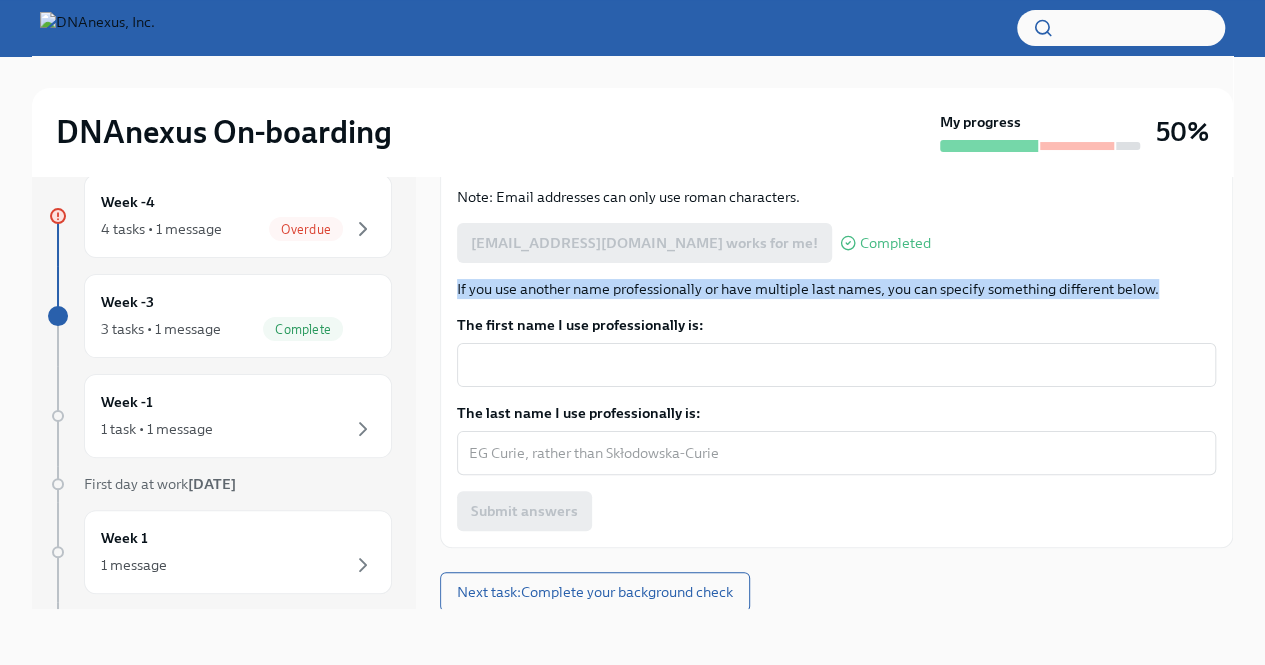 drag, startPoint x: 452, startPoint y: 275, endPoint x: 1166, endPoint y: 293, distance: 714.22687 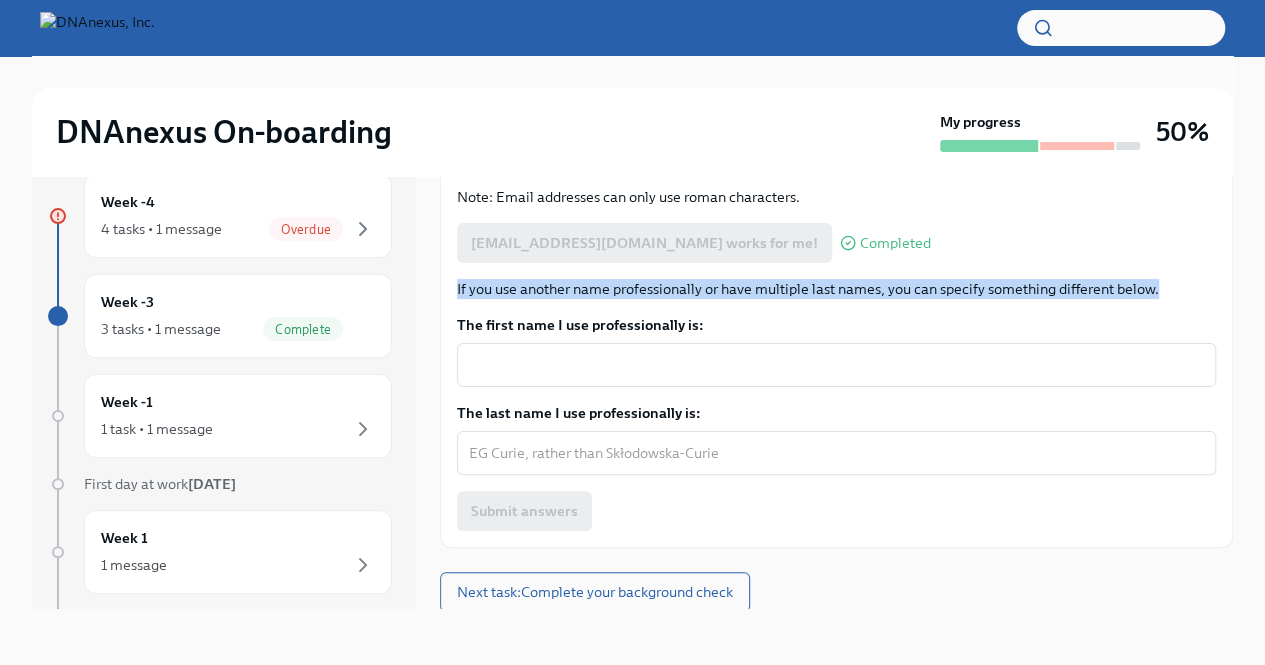 click on "Our default format for email addresses is  [First Initial][Last Name]@[DOMAIN_NAME]
Your email address would be:  [EMAIL_ADDRESS][DOMAIN_NAME]
Note: Email addresses can only use roman characters. [EMAIL_ADDRESS][DOMAIN_NAME] works for me! Completed If you use another name professionally or have multiple last names, you can specify something different below. The first name I use professionally is: x ​ The last name I use professionally is: x ​ Submit answers" at bounding box center (836, 323) 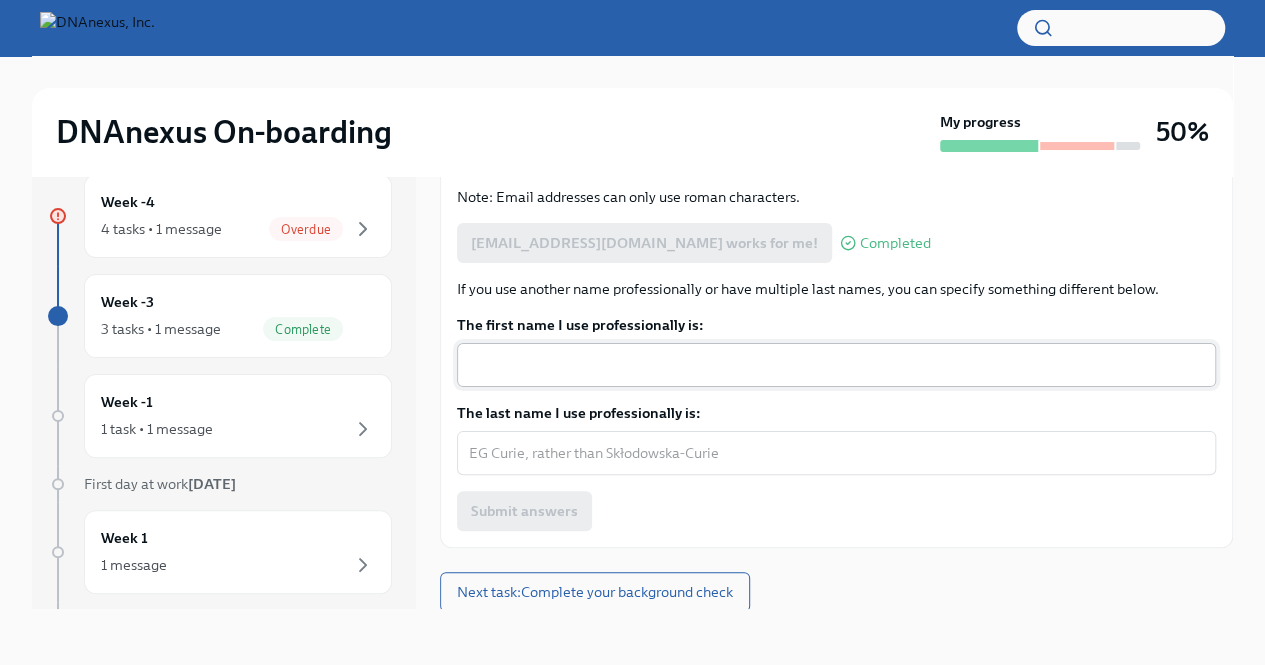 click on "x ​" at bounding box center (836, 365) 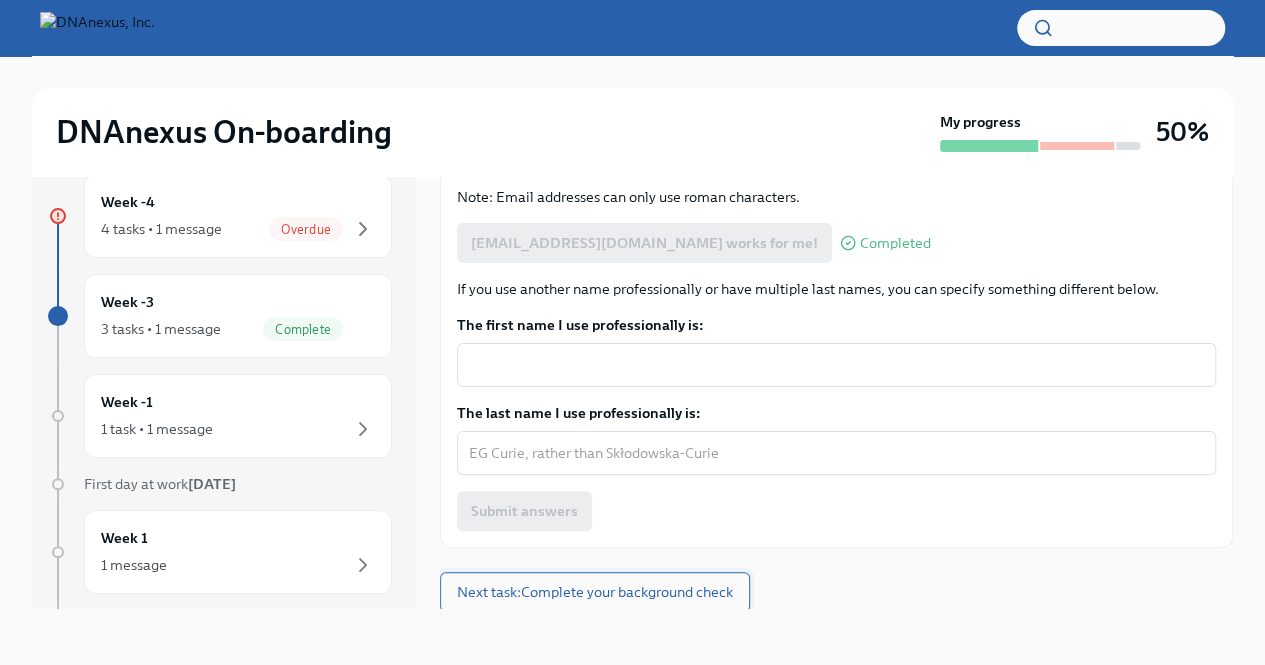 click on "Next task :  Complete your background check" at bounding box center [595, 592] 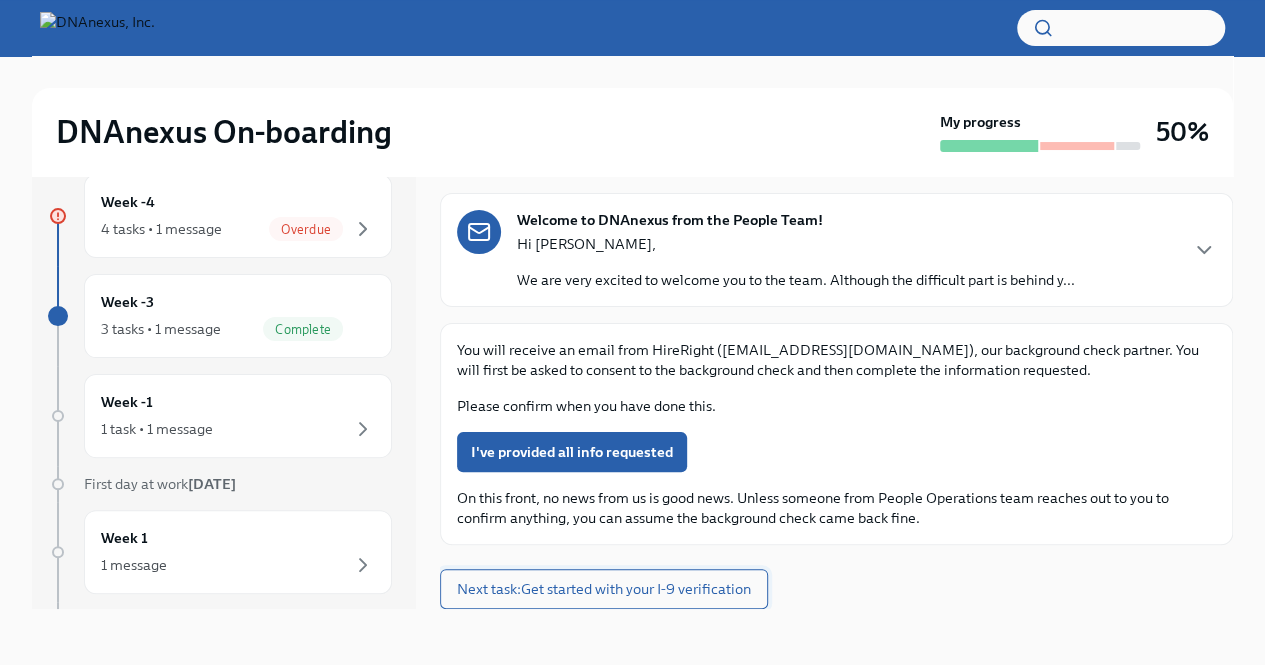 scroll, scrollTop: 0, scrollLeft: 0, axis: both 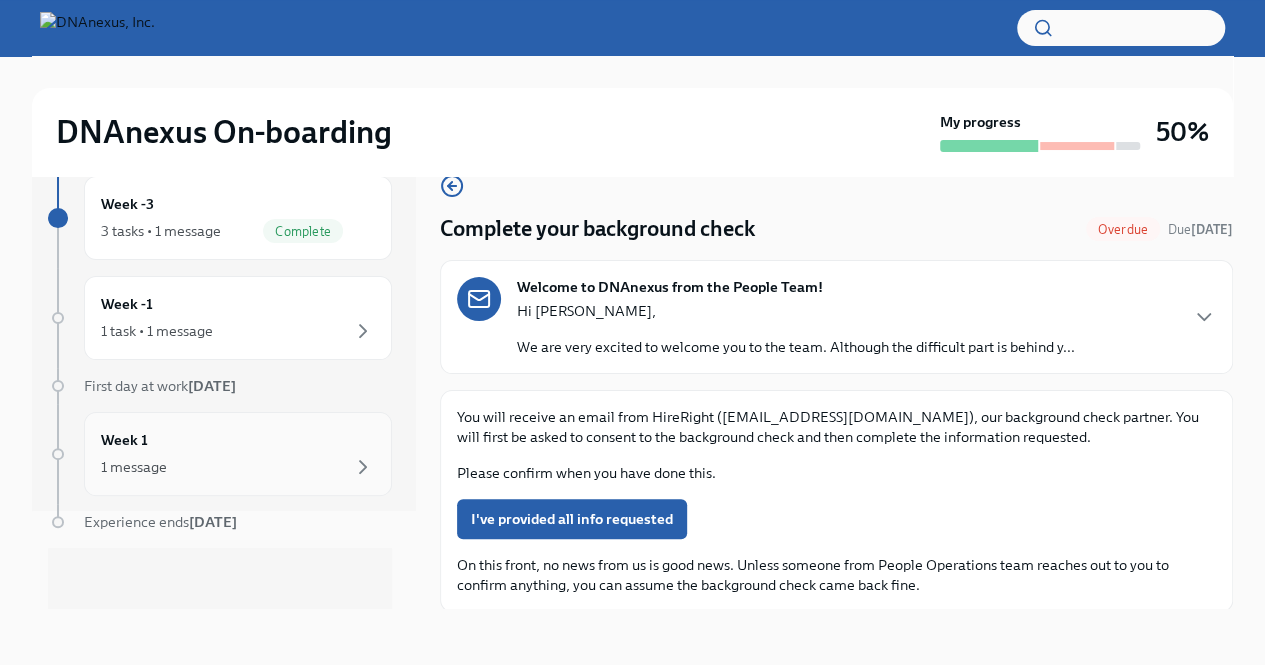 click on "Week 1 1 message" at bounding box center (238, 454) 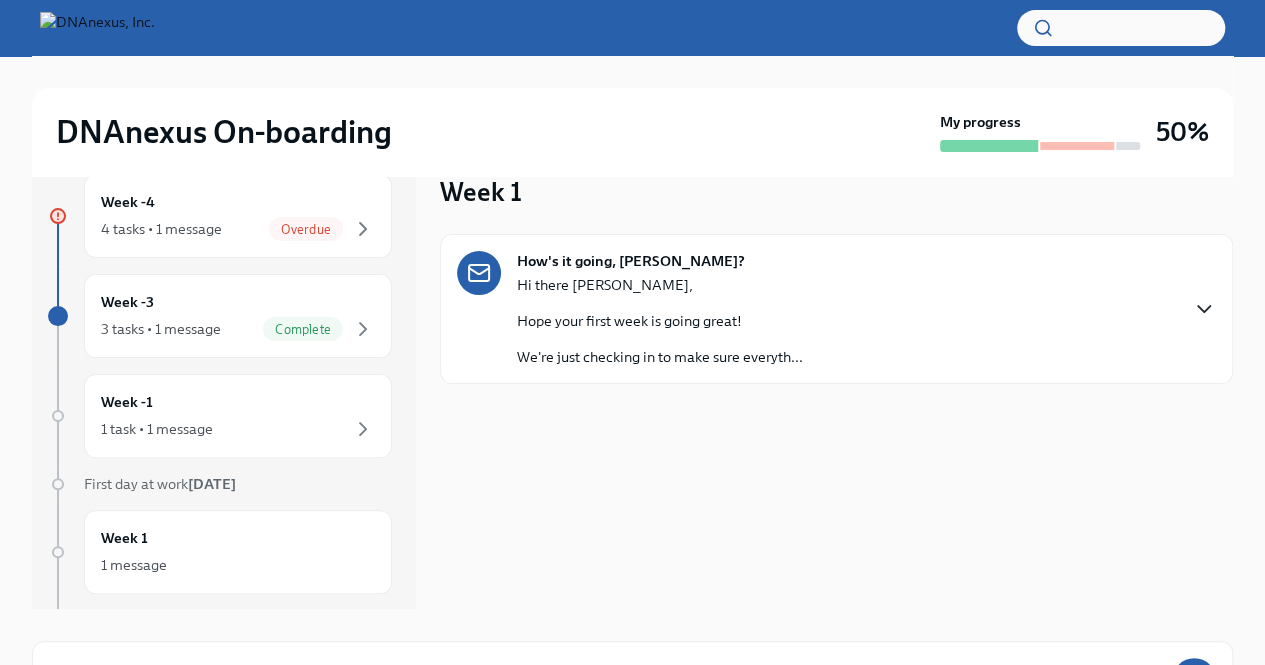 click 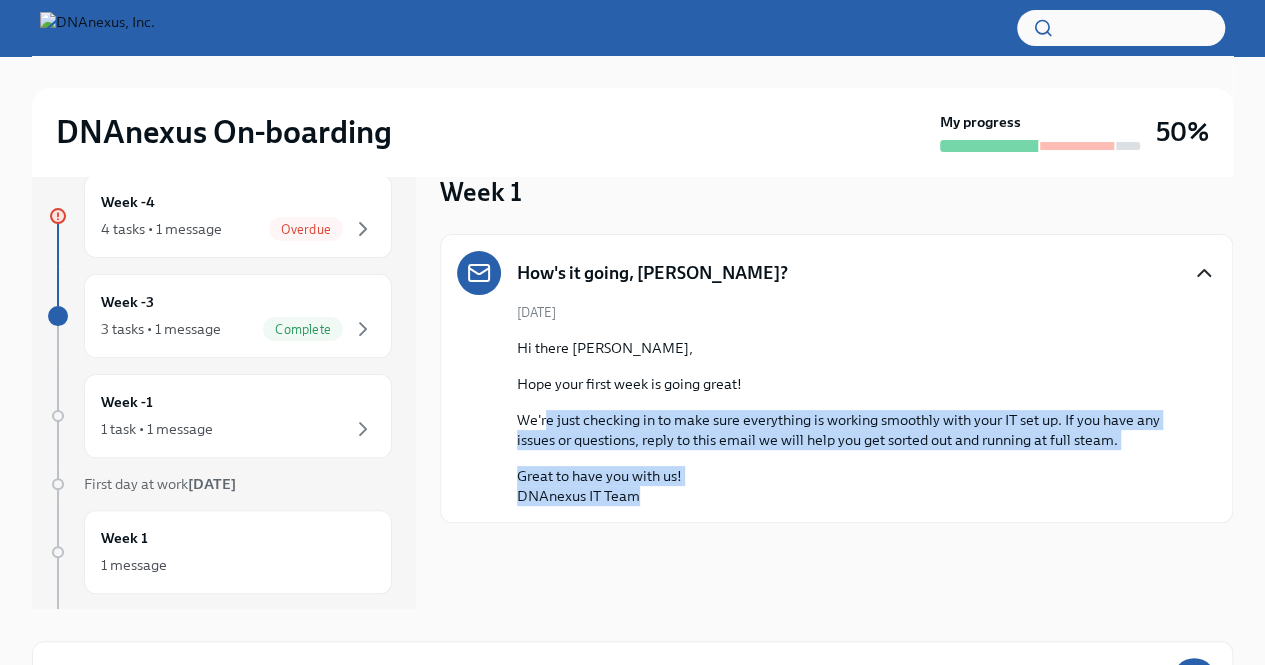 drag, startPoint x: 547, startPoint y: 398, endPoint x: 674, endPoint y: 501, distance: 163.51758 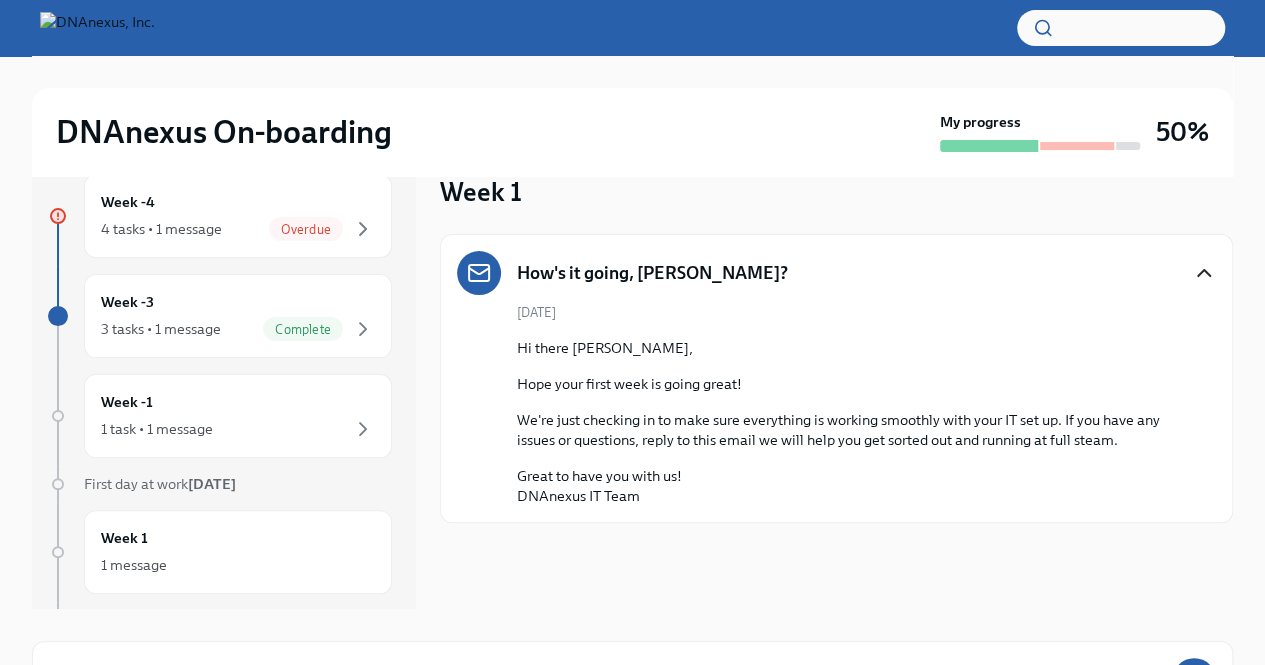 scroll, scrollTop: 3, scrollLeft: 0, axis: vertical 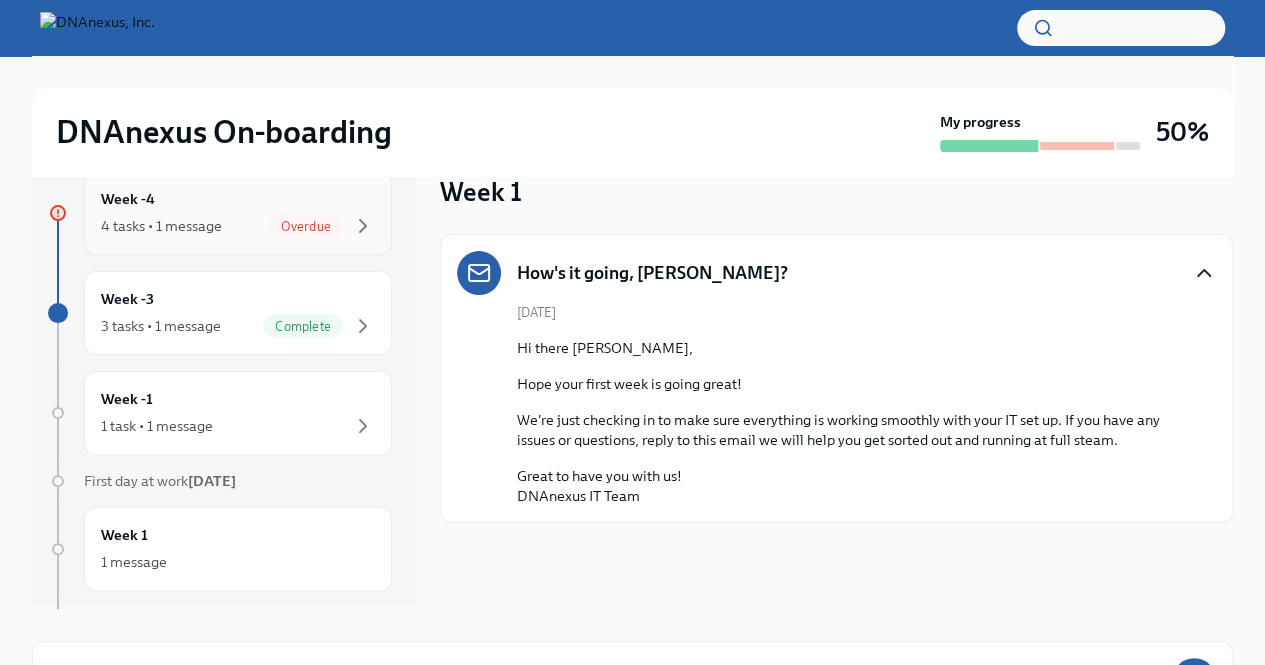 click on "4 tasks • 1 message Overdue" at bounding box center (238, 226) 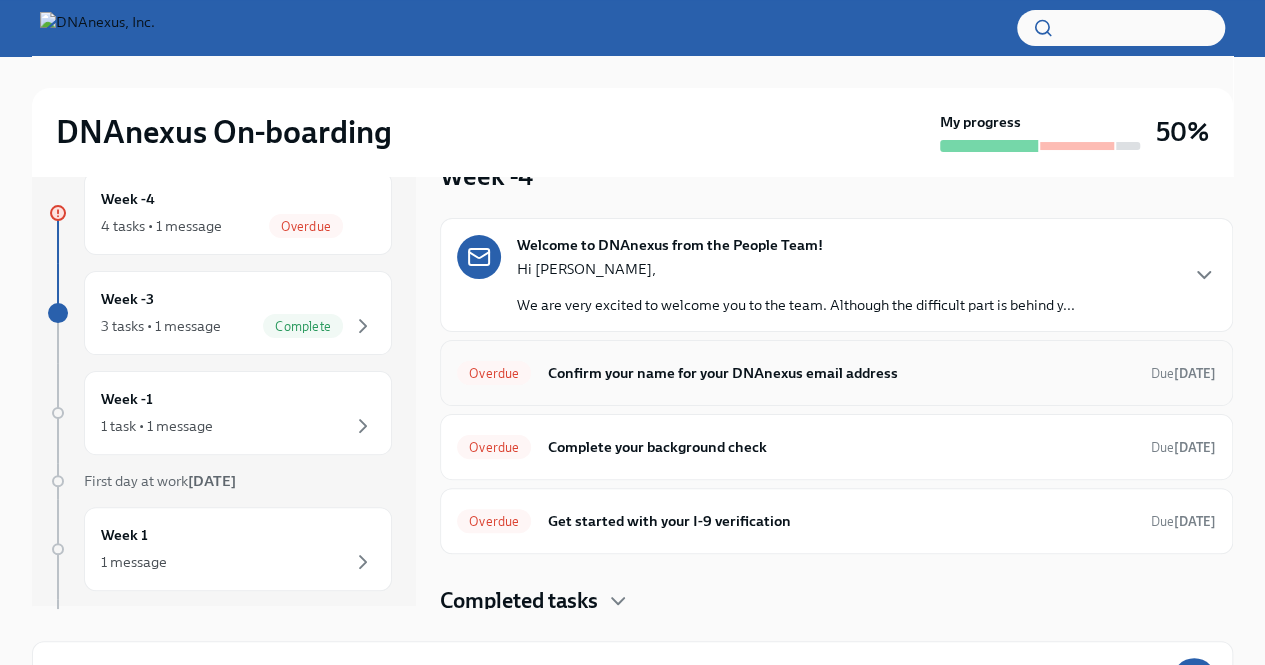 scroll, scrollTop: 20, scrollLeft: 0, axis: vertical 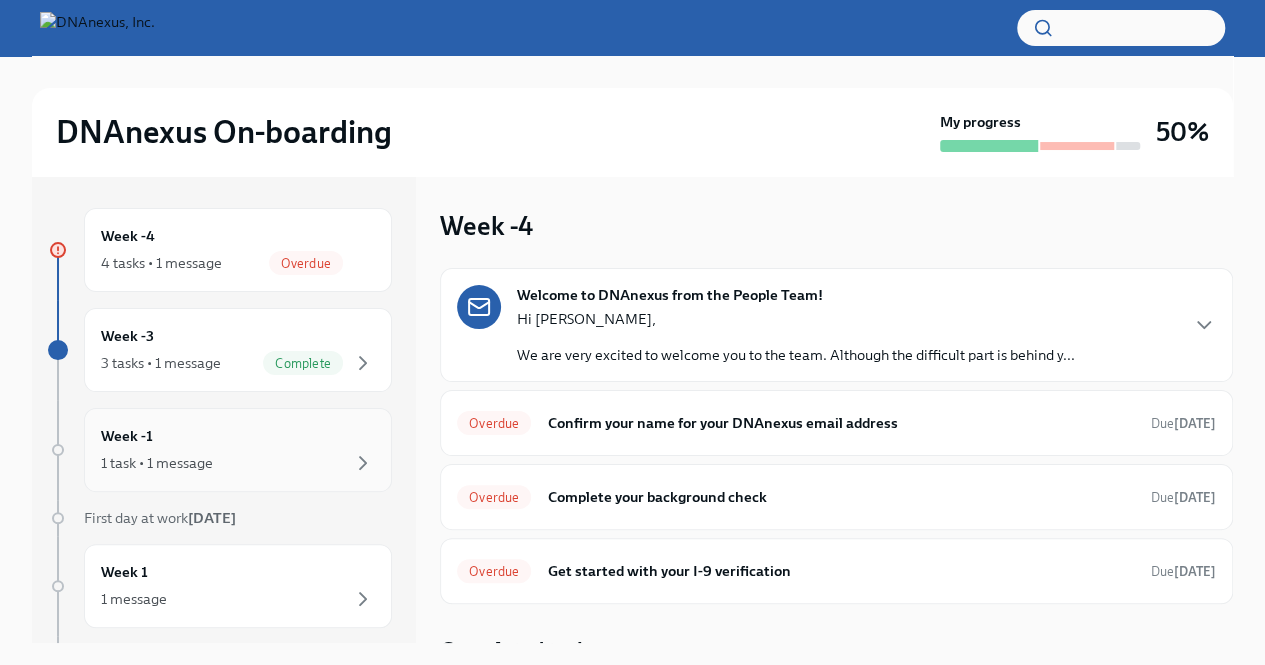 click on "Week -1" at bounding box center (127, 436) 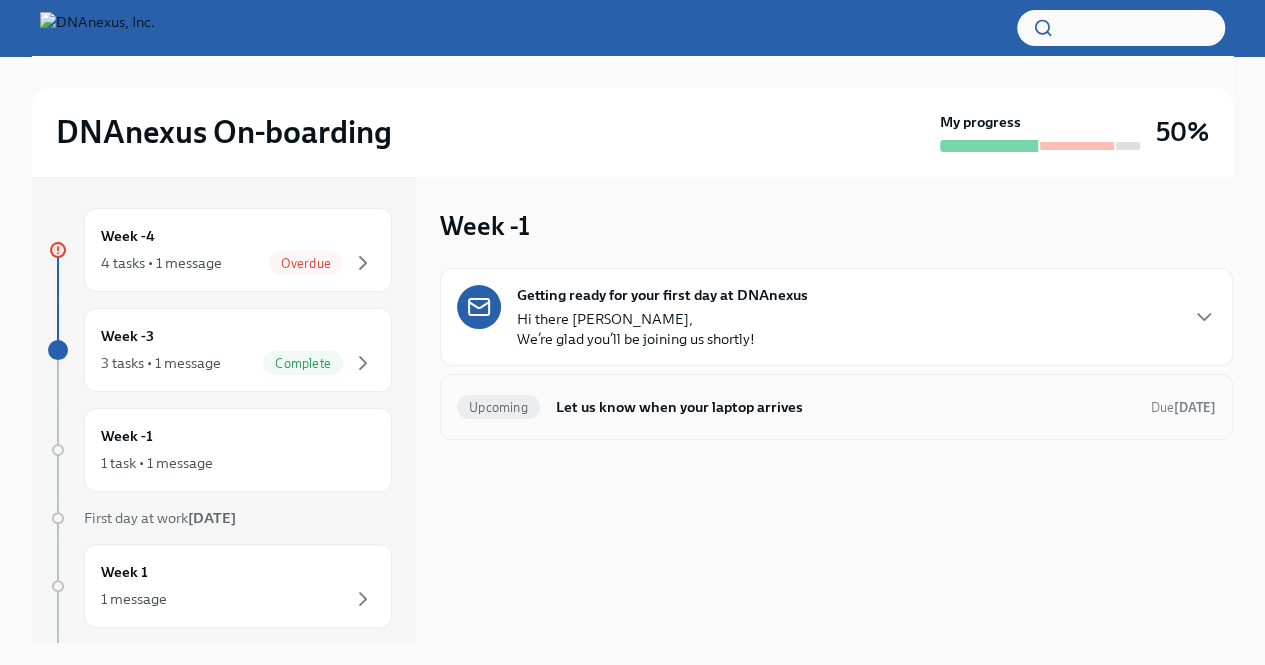 click on "Upcoming Let us know when your laptop arrives Due  [DATE]" at bounding box center (836, 407) 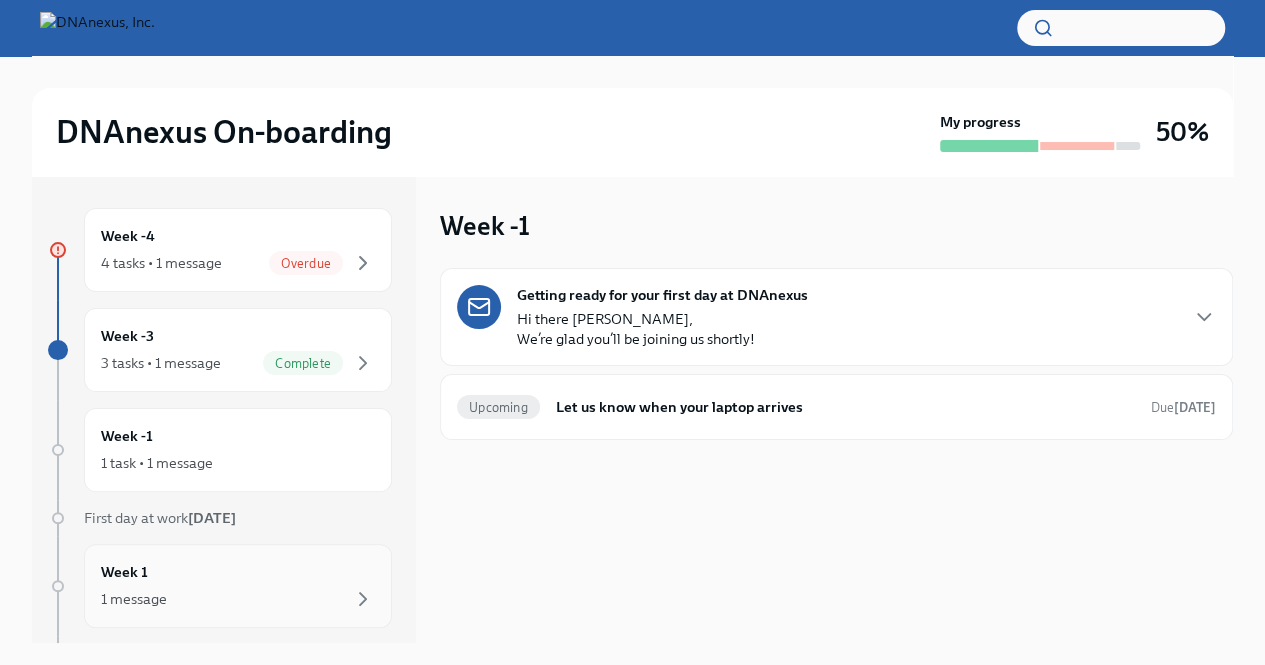 scroll, scrollTop: 98, scrollLeft: 0, axis: vertical 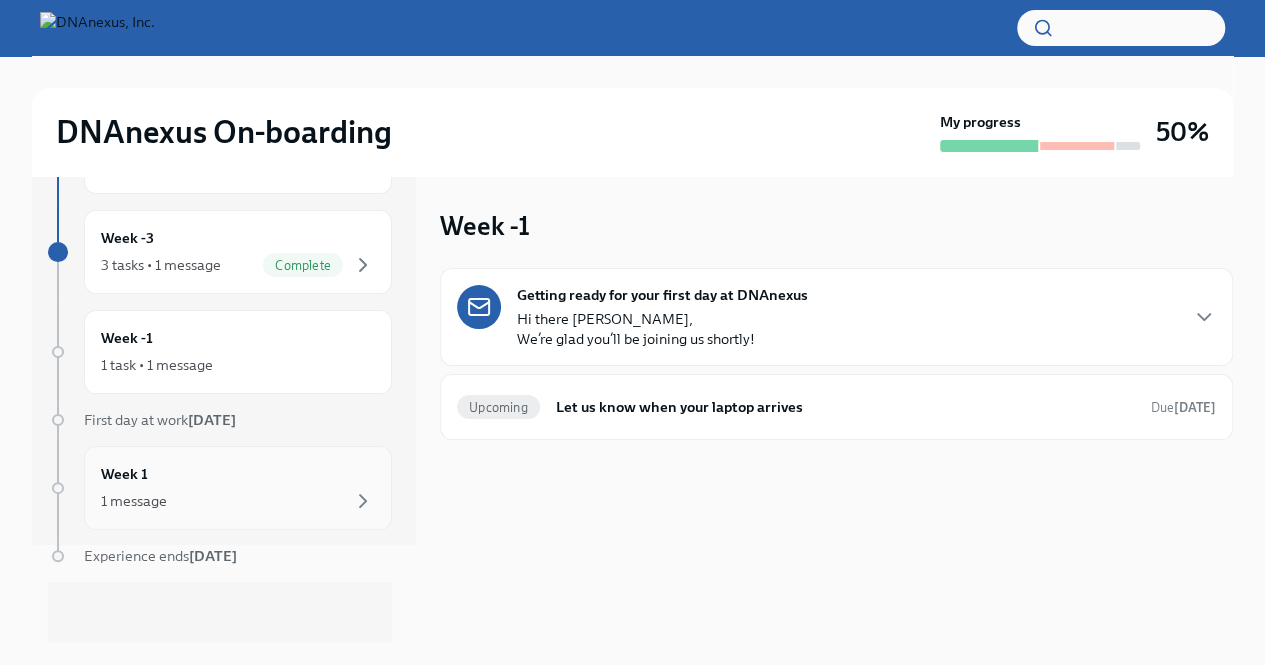 click on "1 message" at bounding box center (238, 501) 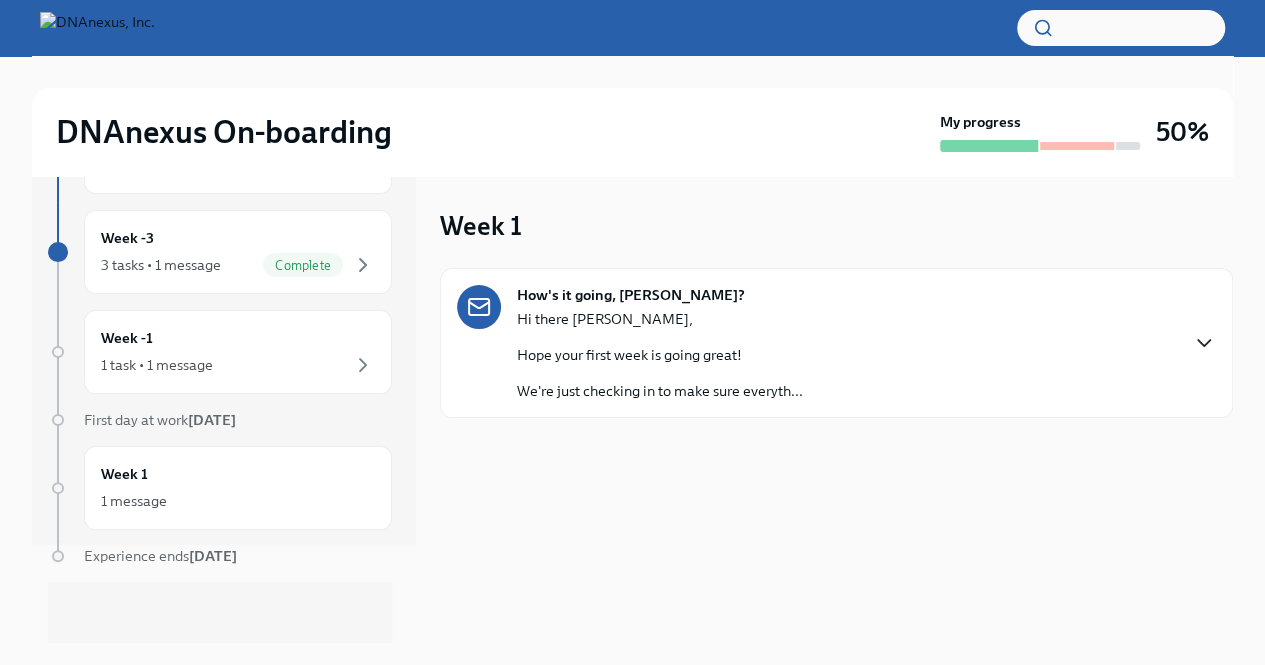 click 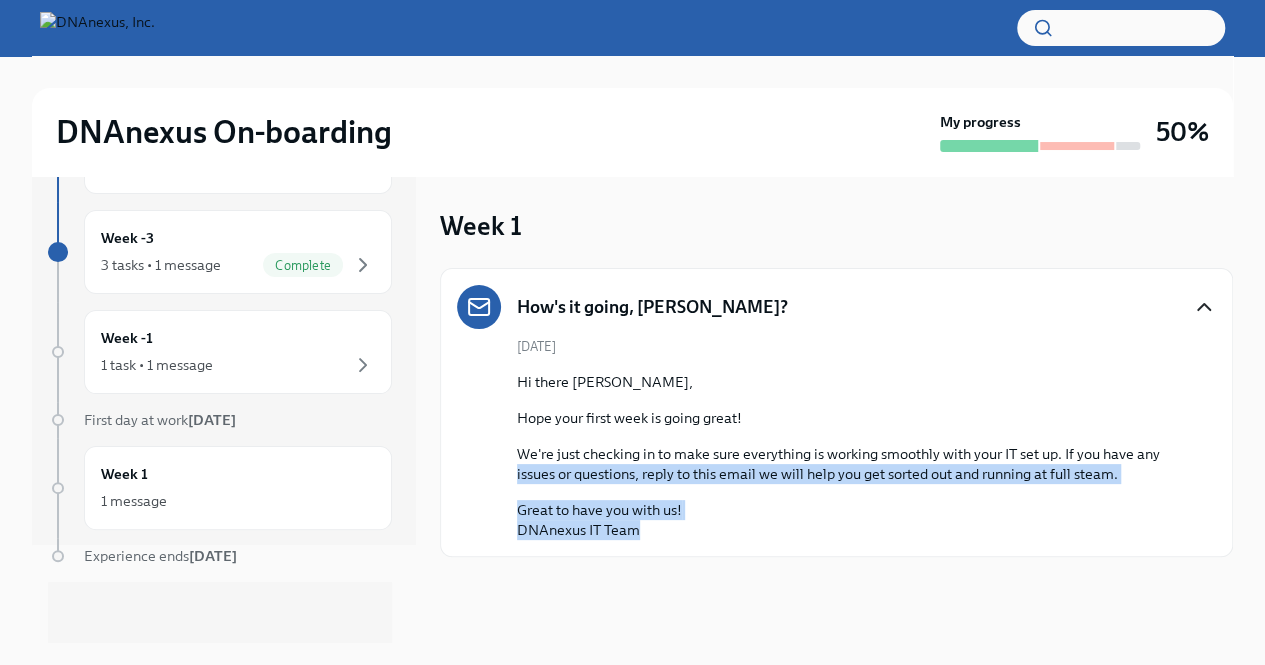 drag, startPoint x: 506, startPoint y: 468, endPoint x: 639, endPoint y: 537, distance: 149.83324 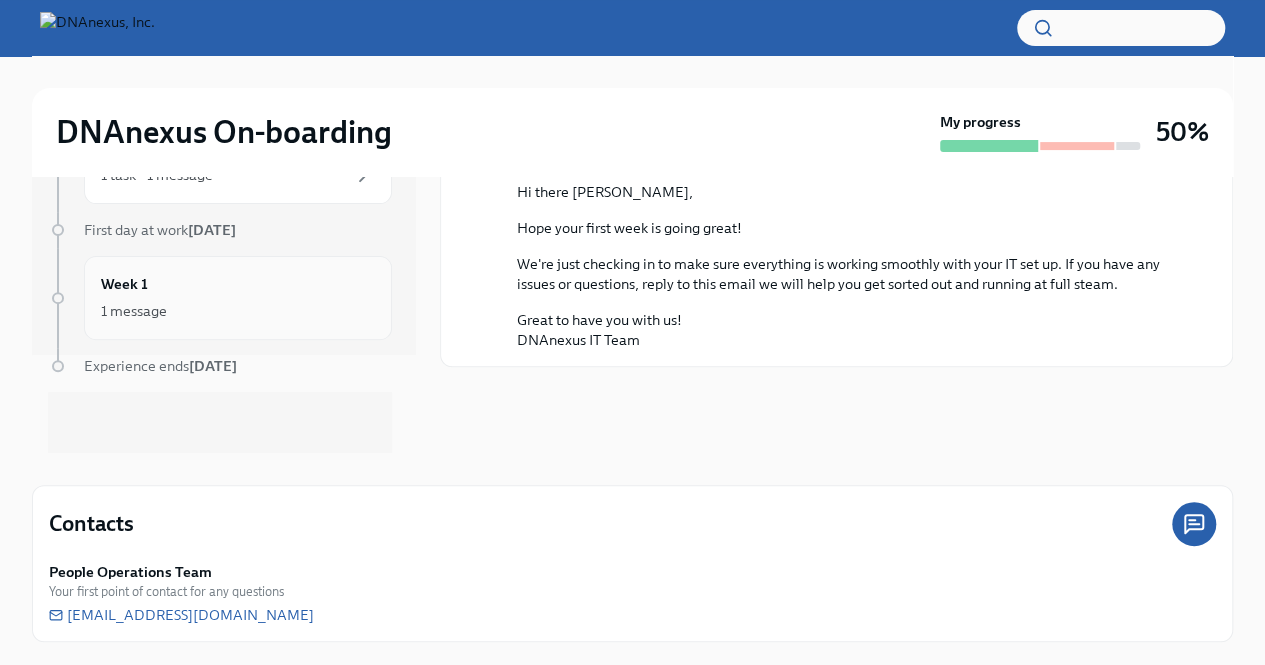 scroll, scrollTop: 0, scrollLeft: 0, axis: both 